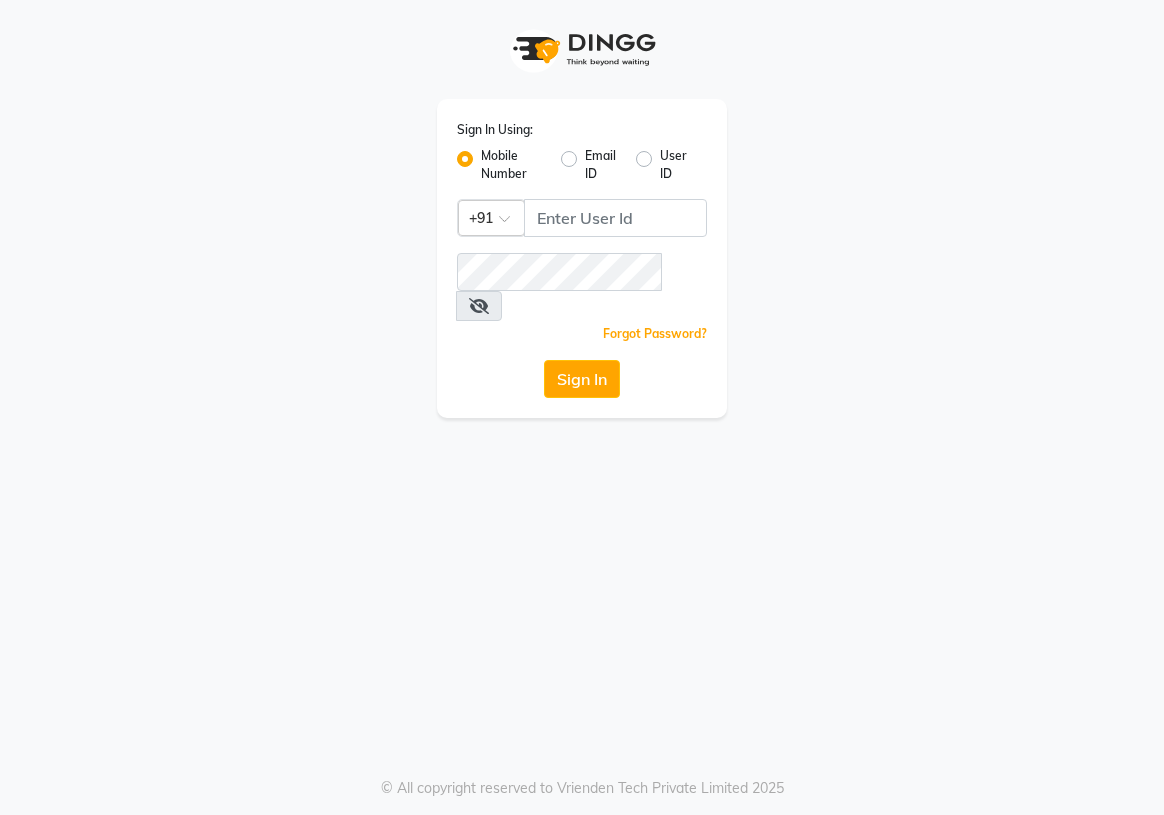 scroll, scrollTop: 0, scrollLeft: 0, axis: both 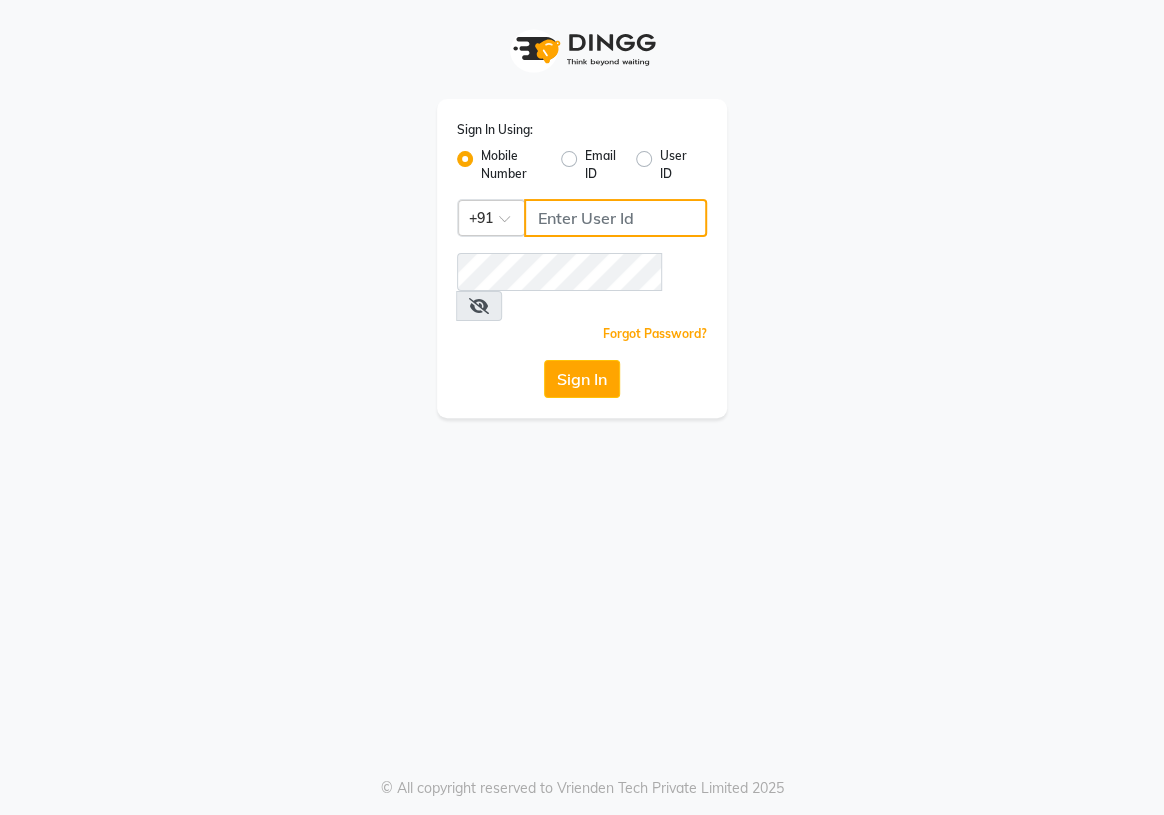 type on "[PHONE]" 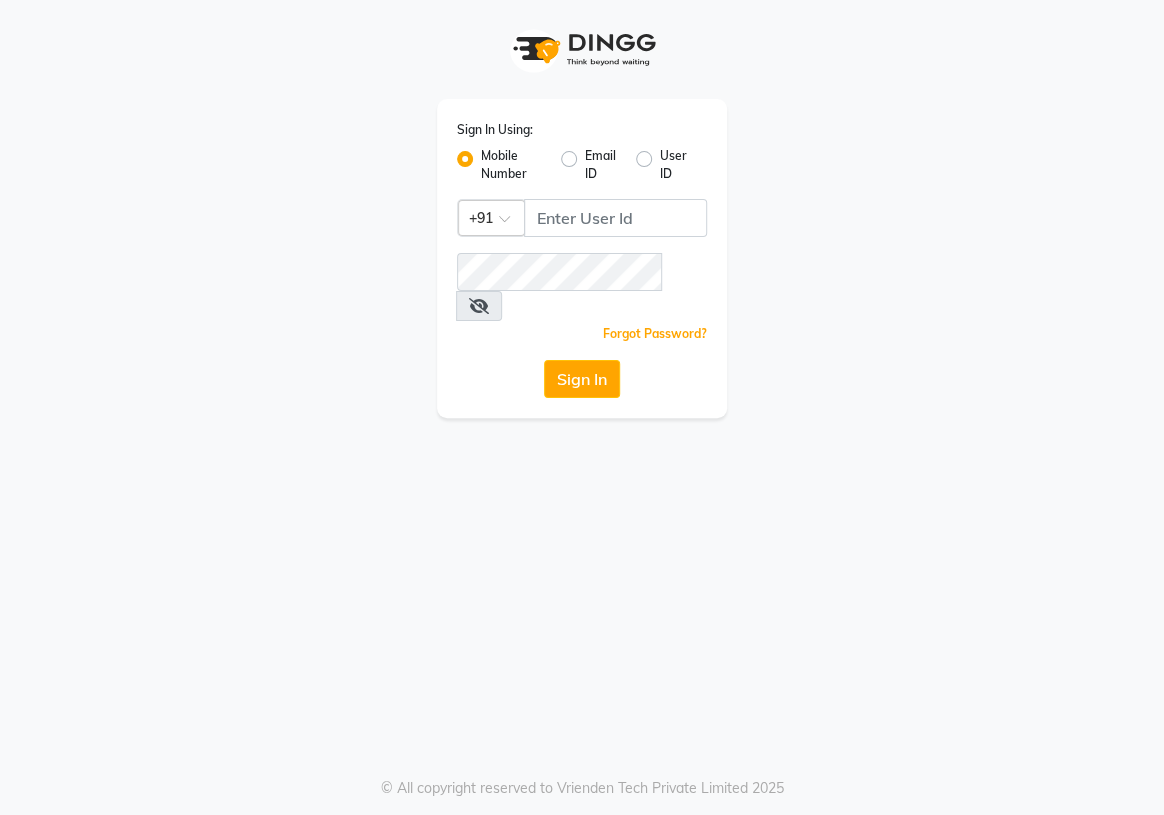 click on "Sign In Using: Mobile Number Email ID User ID Country Code × +91 [PHONE]  Remember me Forgot Password?  Sign In   © All copyright reserved to Vrienden Tech Private Limited 2025" at bounding box center [582, 407] 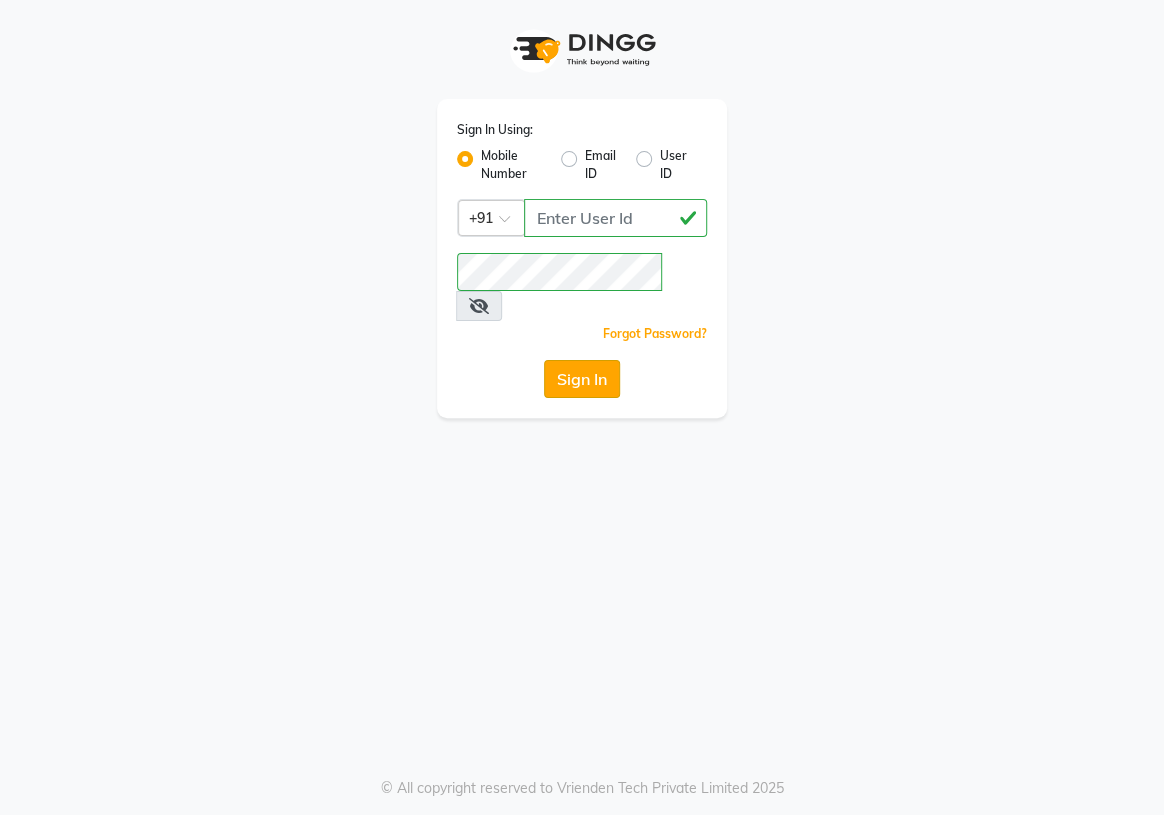 click on "Sign In" 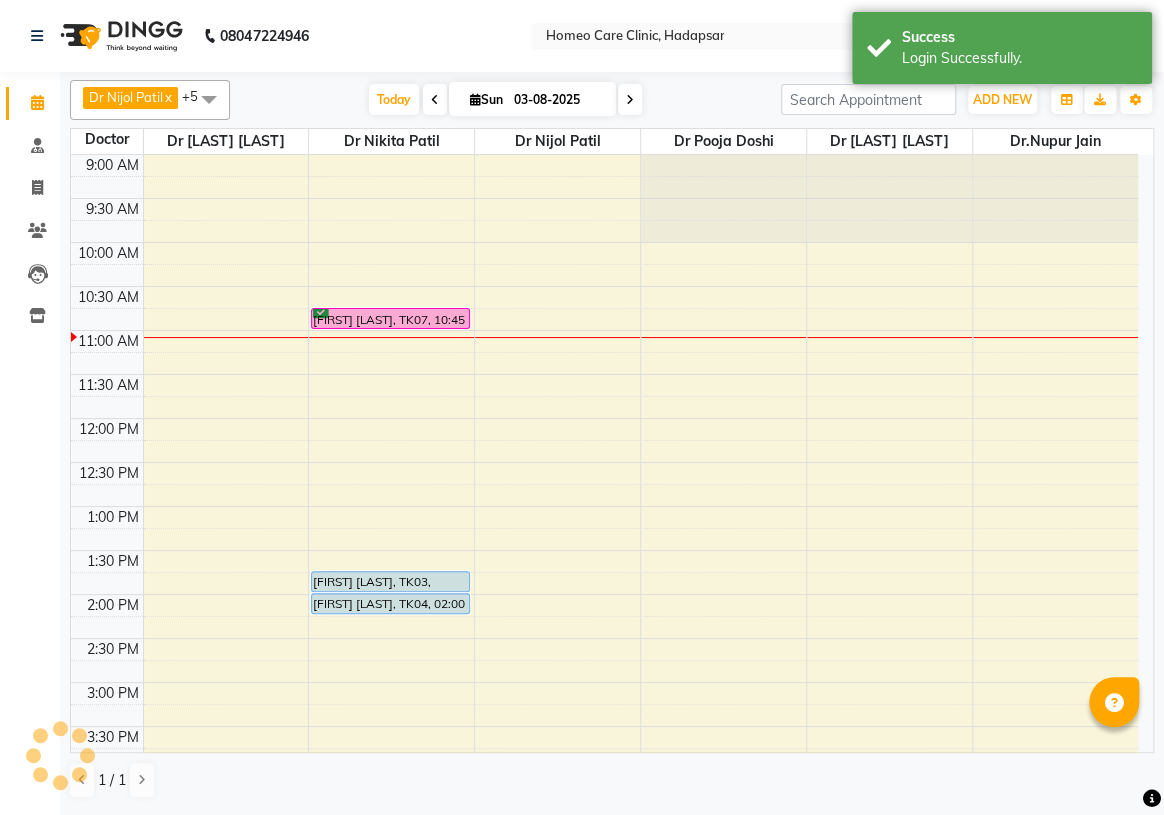 scroll, scrollTop: 0, scrollLeft: 0, axis: both 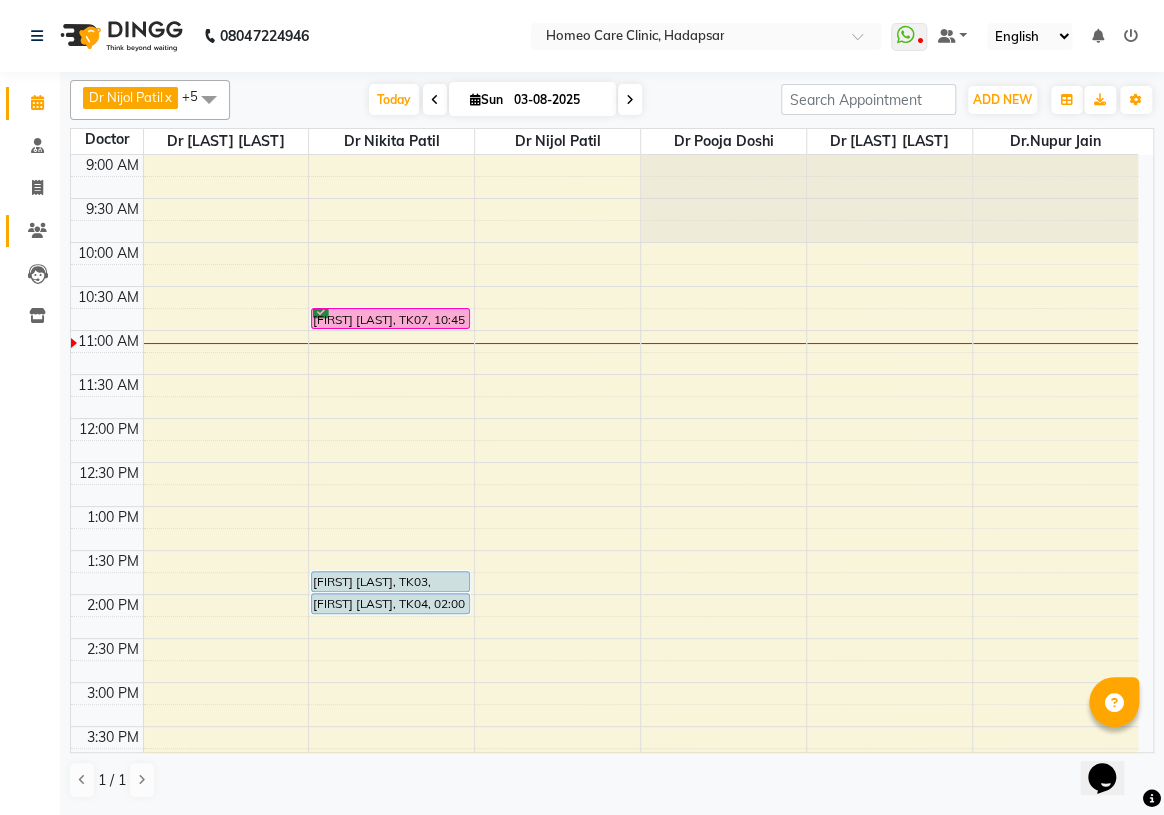 click on "Patients" 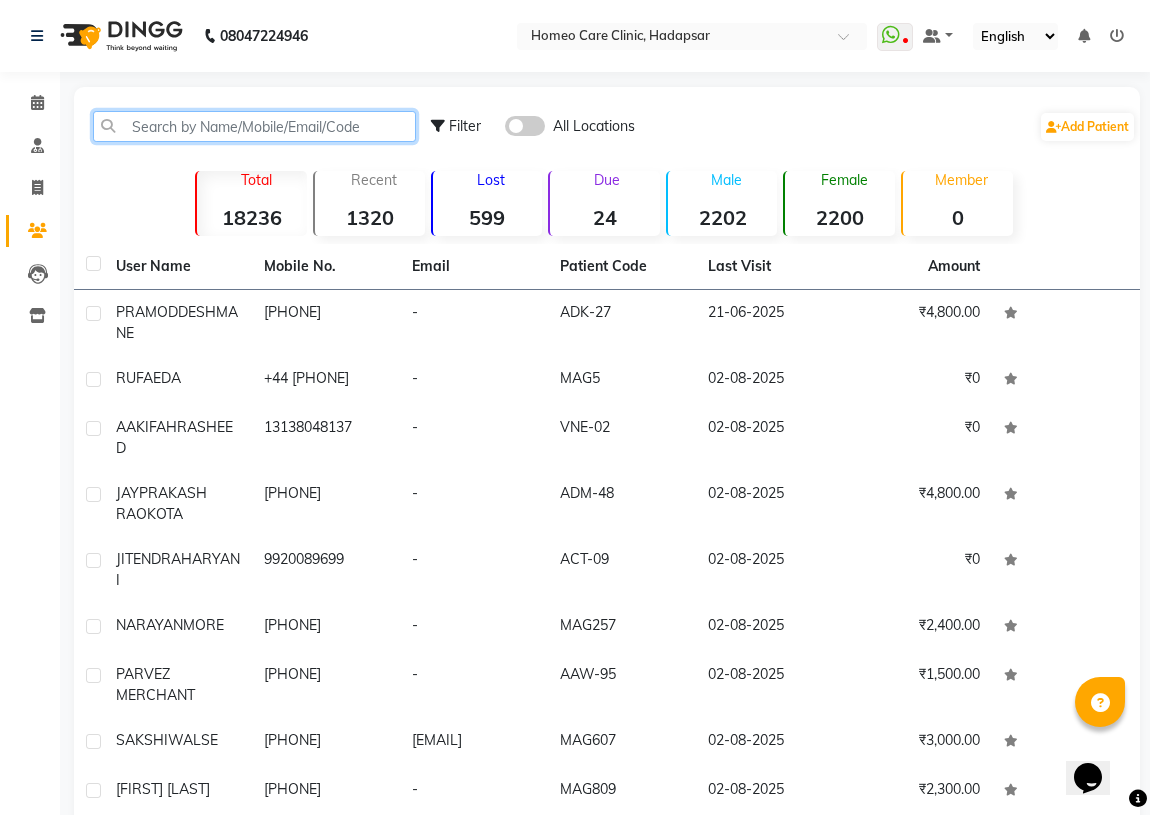 click 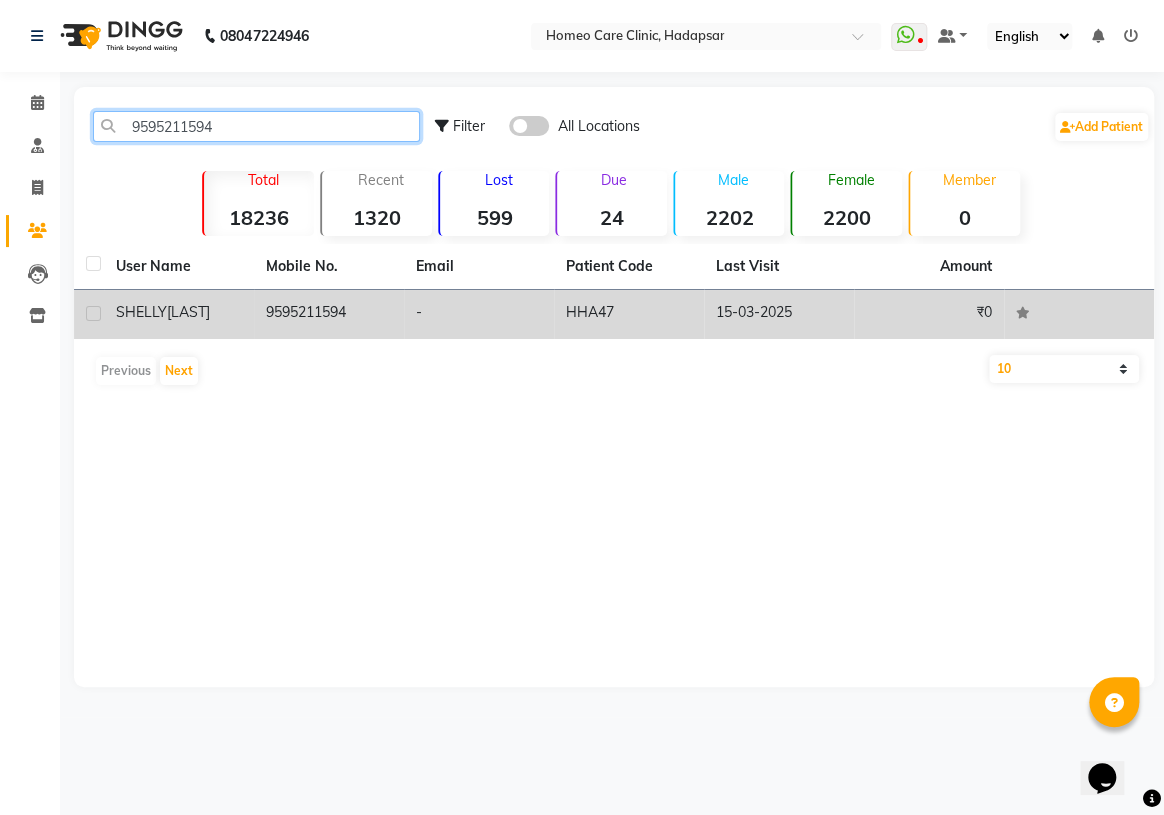 type on "9595211594" 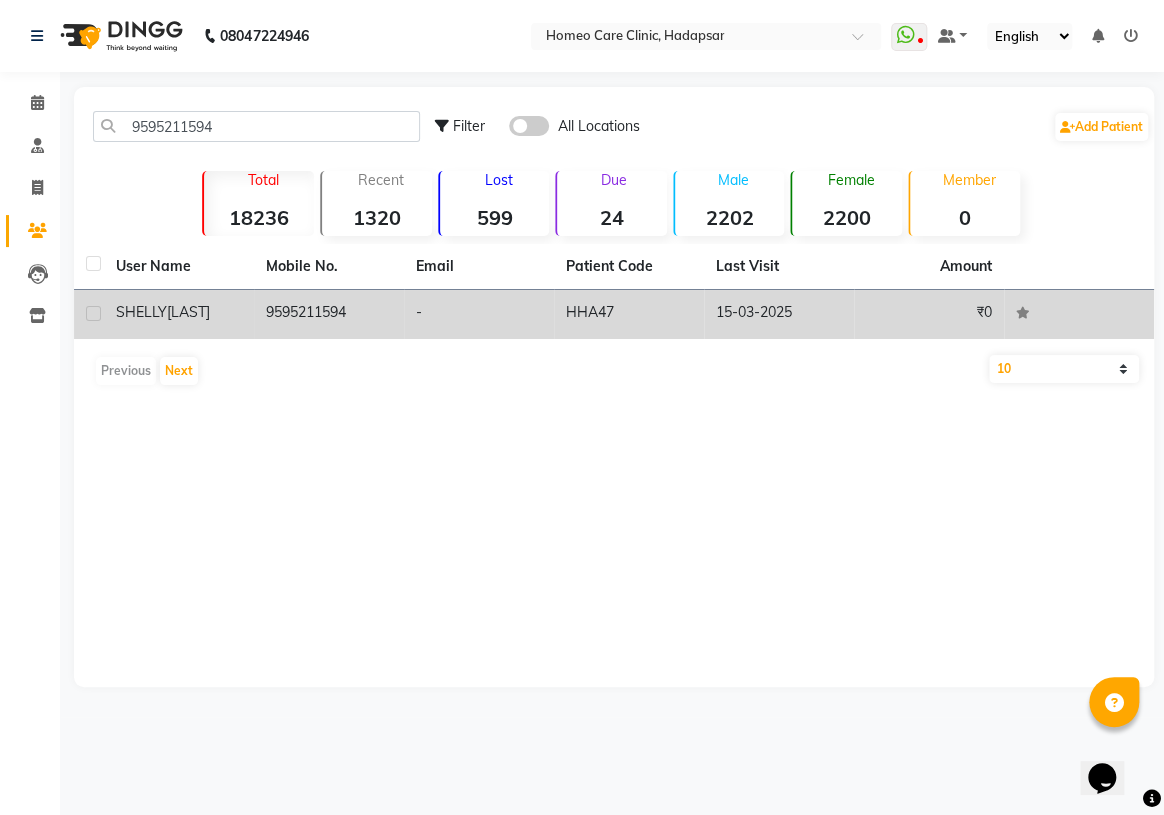 click on "9595211594" 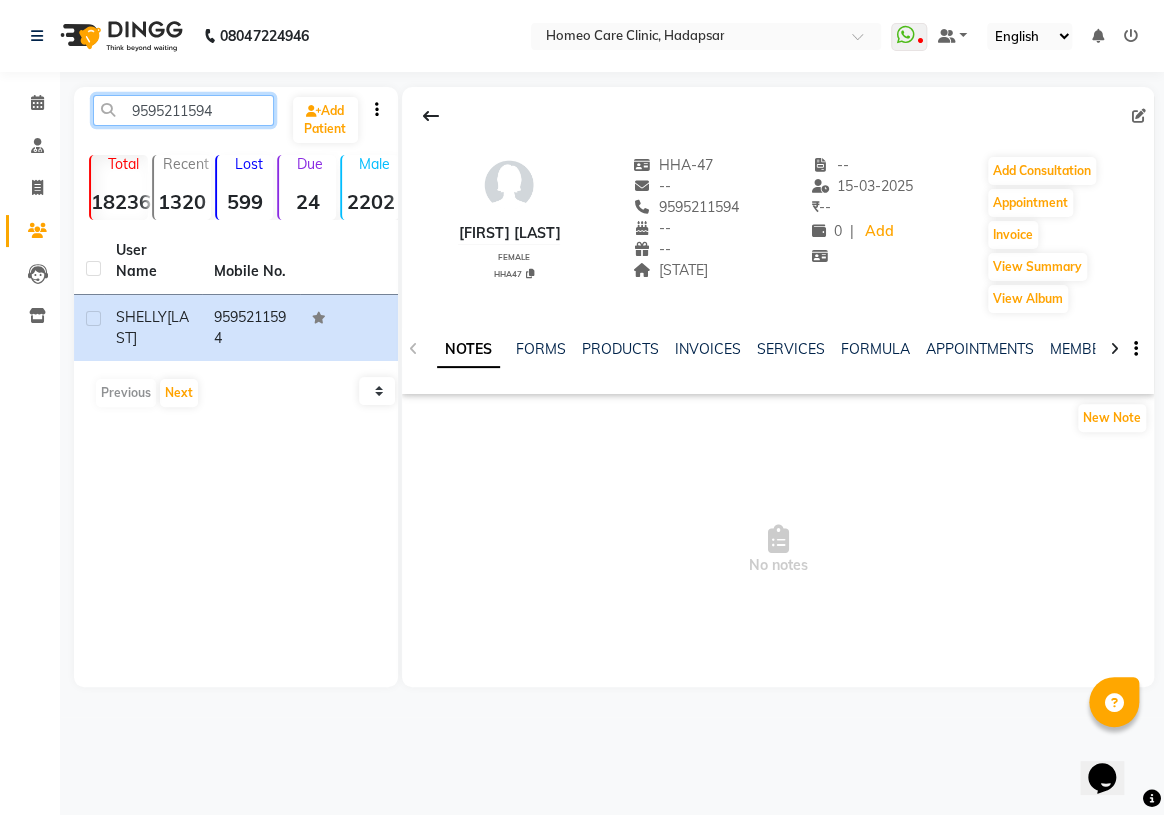 drag, startPoint x: 235, startPoint y: 114, endPoint x: 0, endPoint y: 67, distance: 239.65392 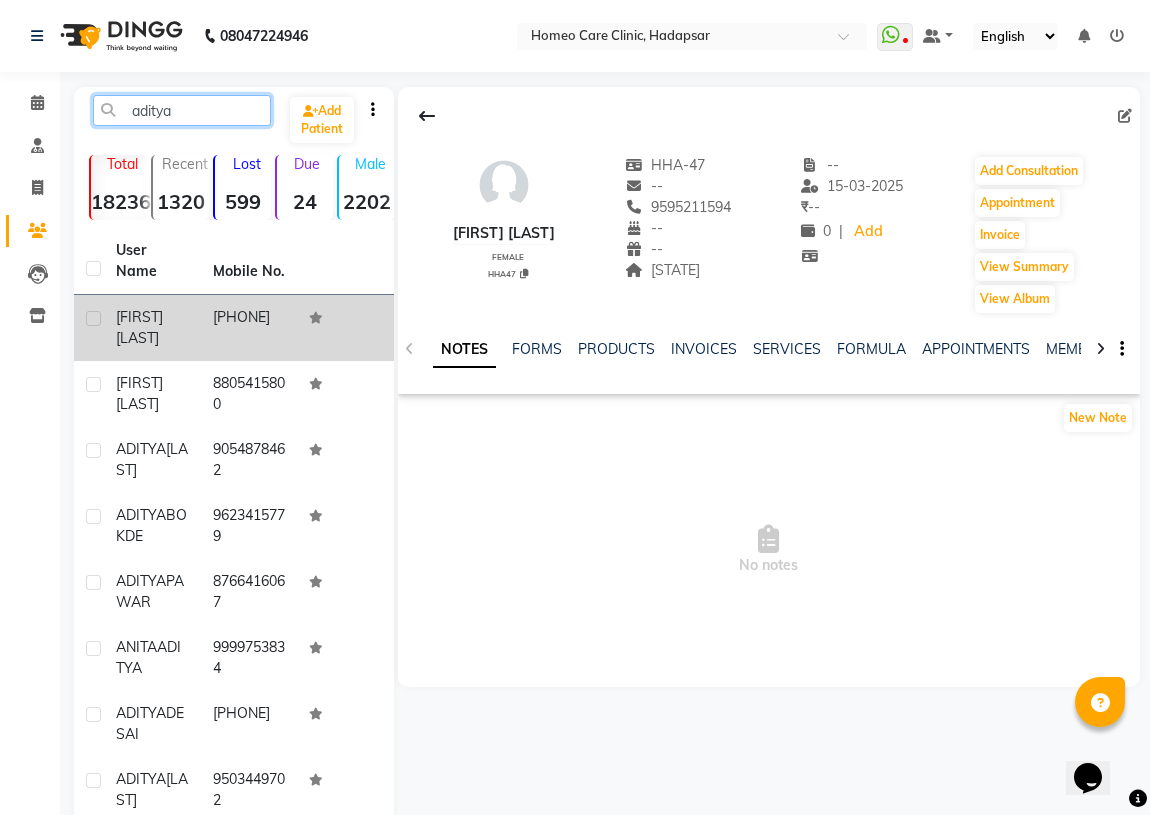 type on "aditya" 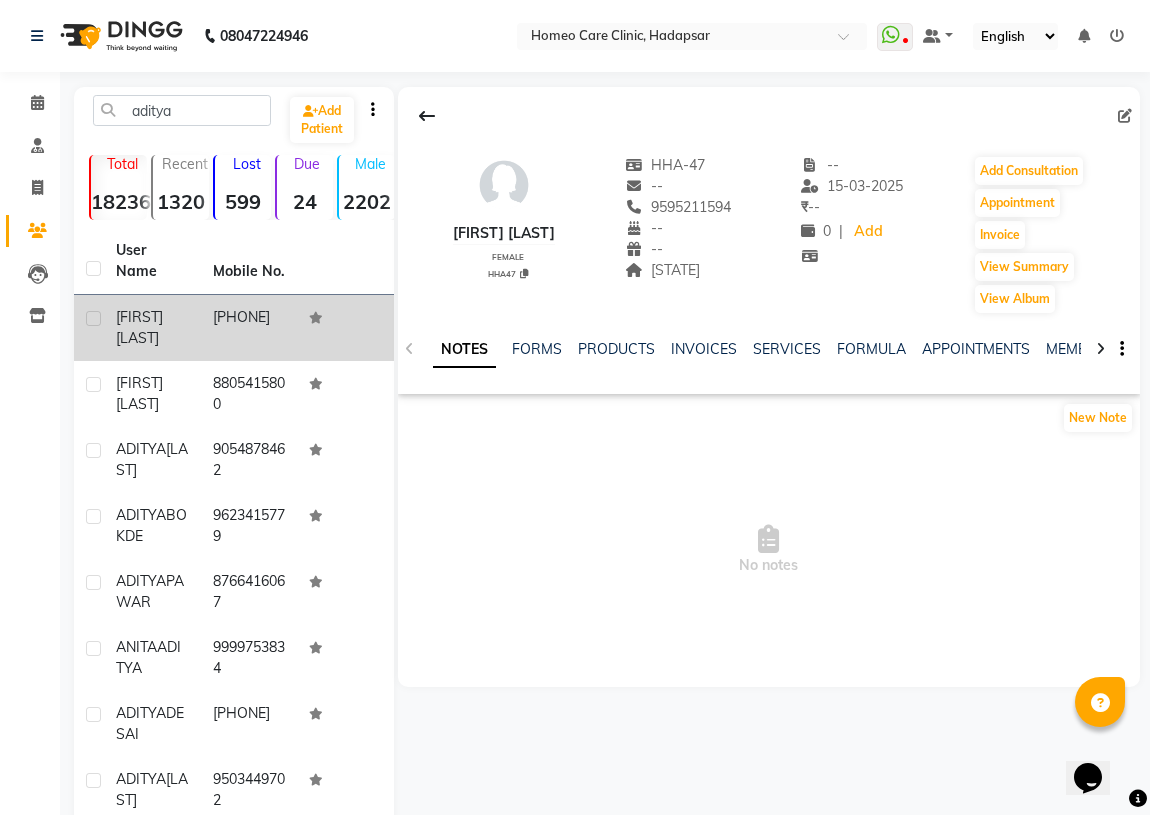 click on "[FIRST] [LAST]" 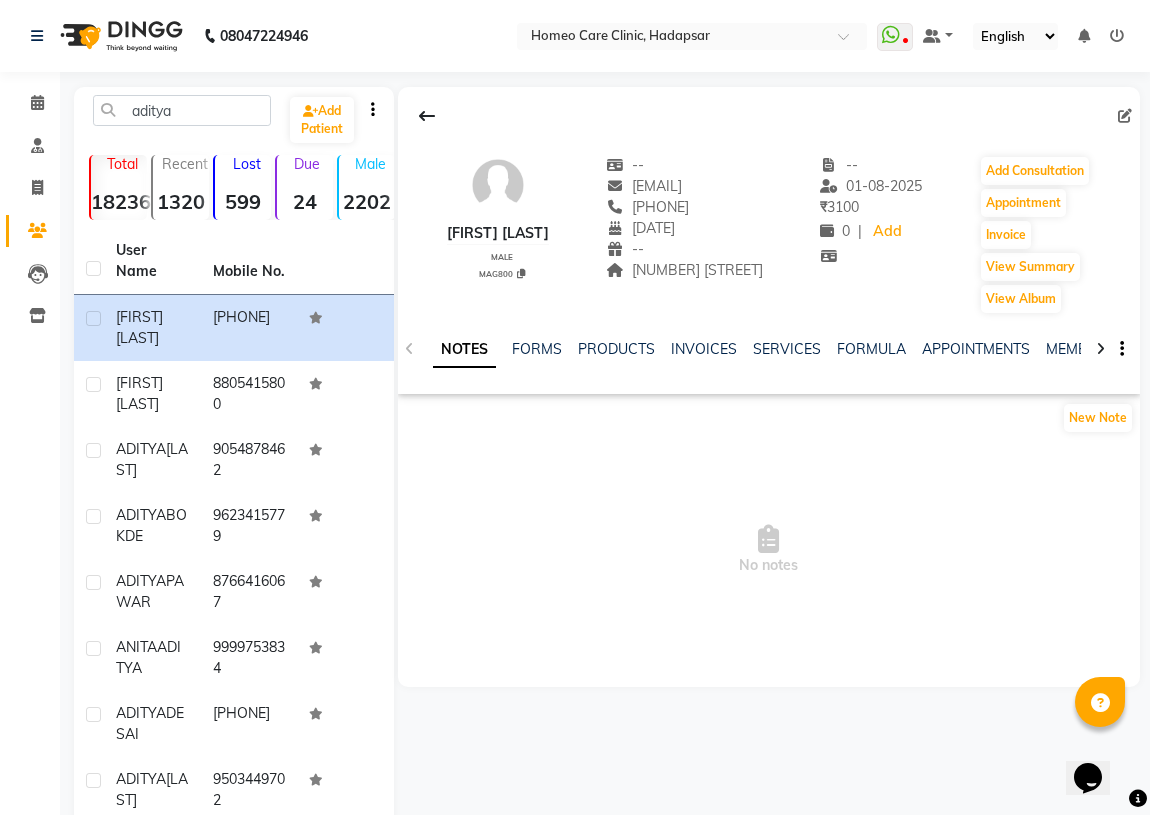 click on "No notes" at bounding box center [769, 550] 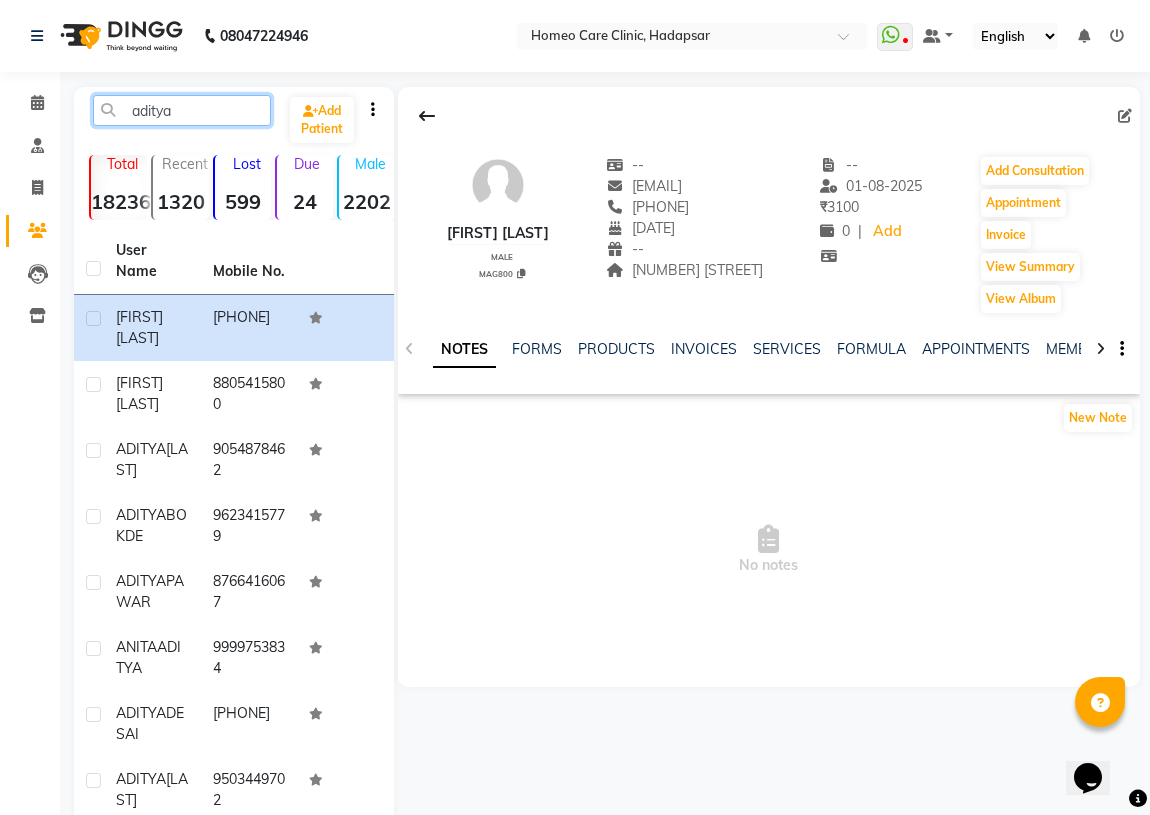 drag, startPoint x: 179, startPoint y: 103, endPoint x: 0, endPoint y: 85, distance: 179.90276 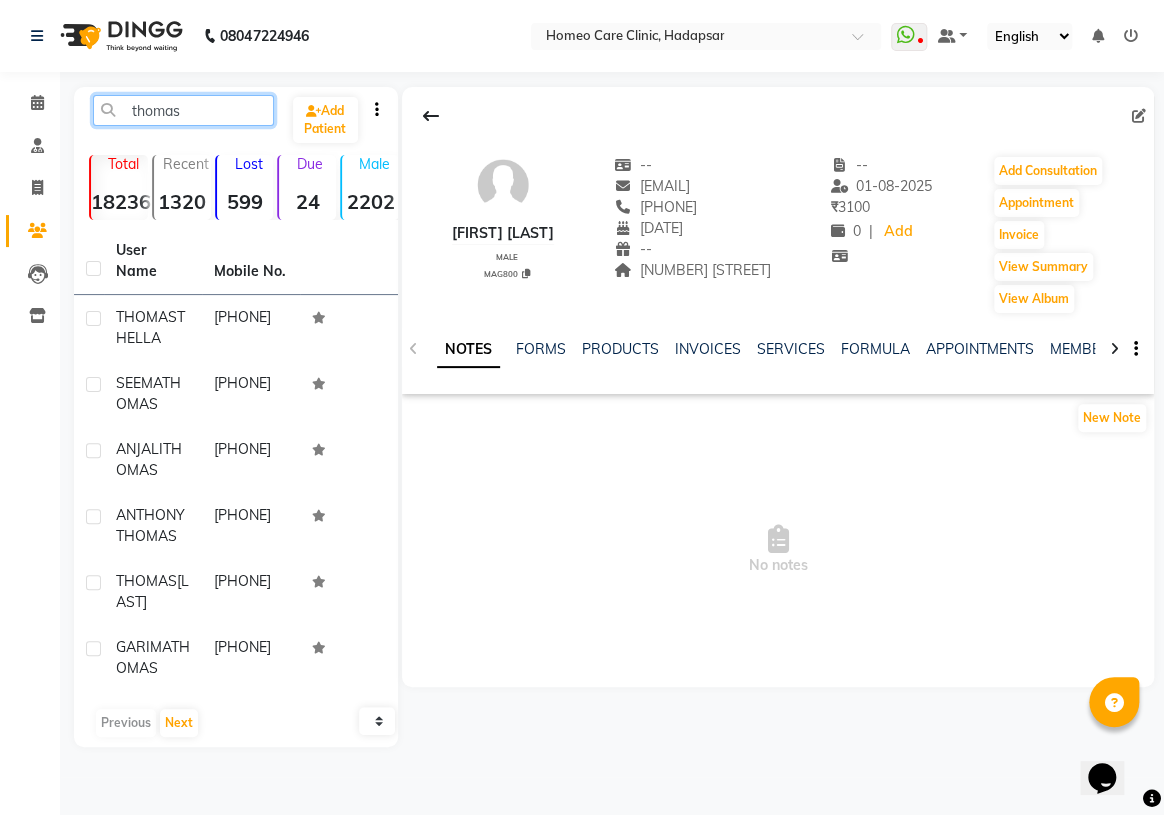 type on "thomas" 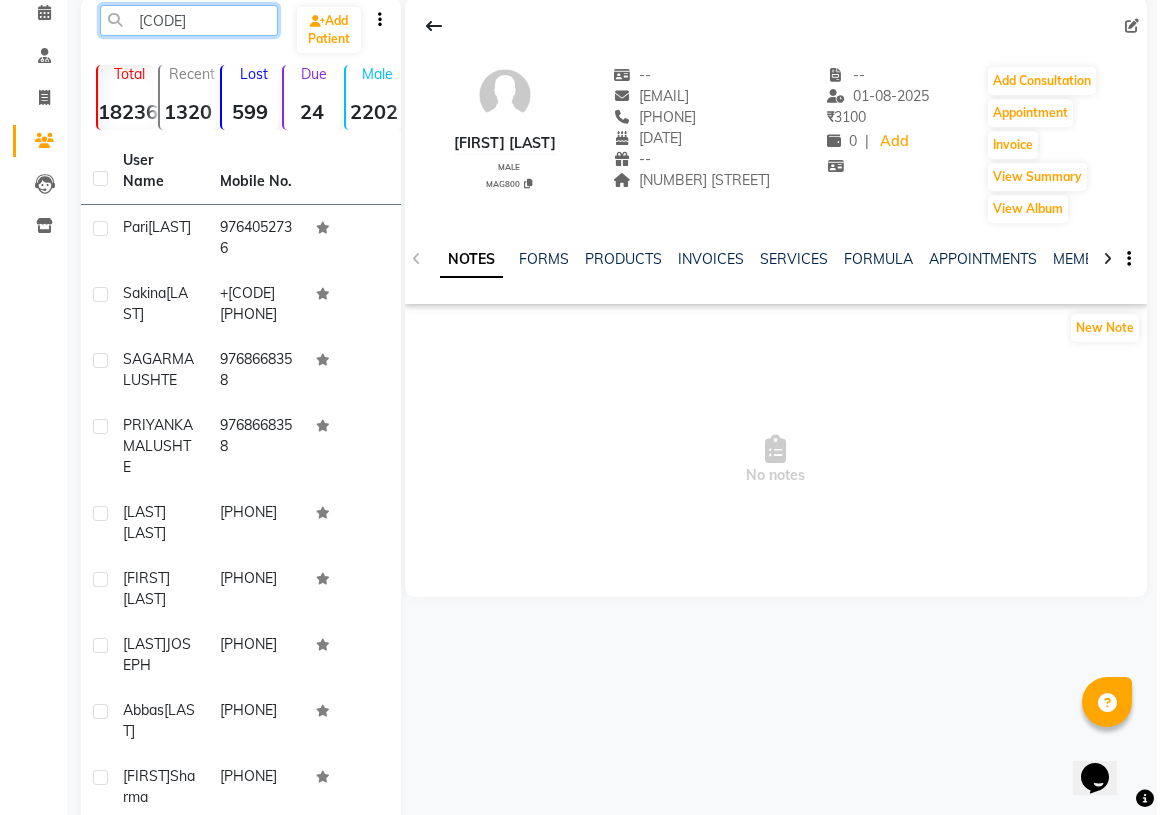 scroll, scrollTop: 0, scrollLeft: 0, axis: both 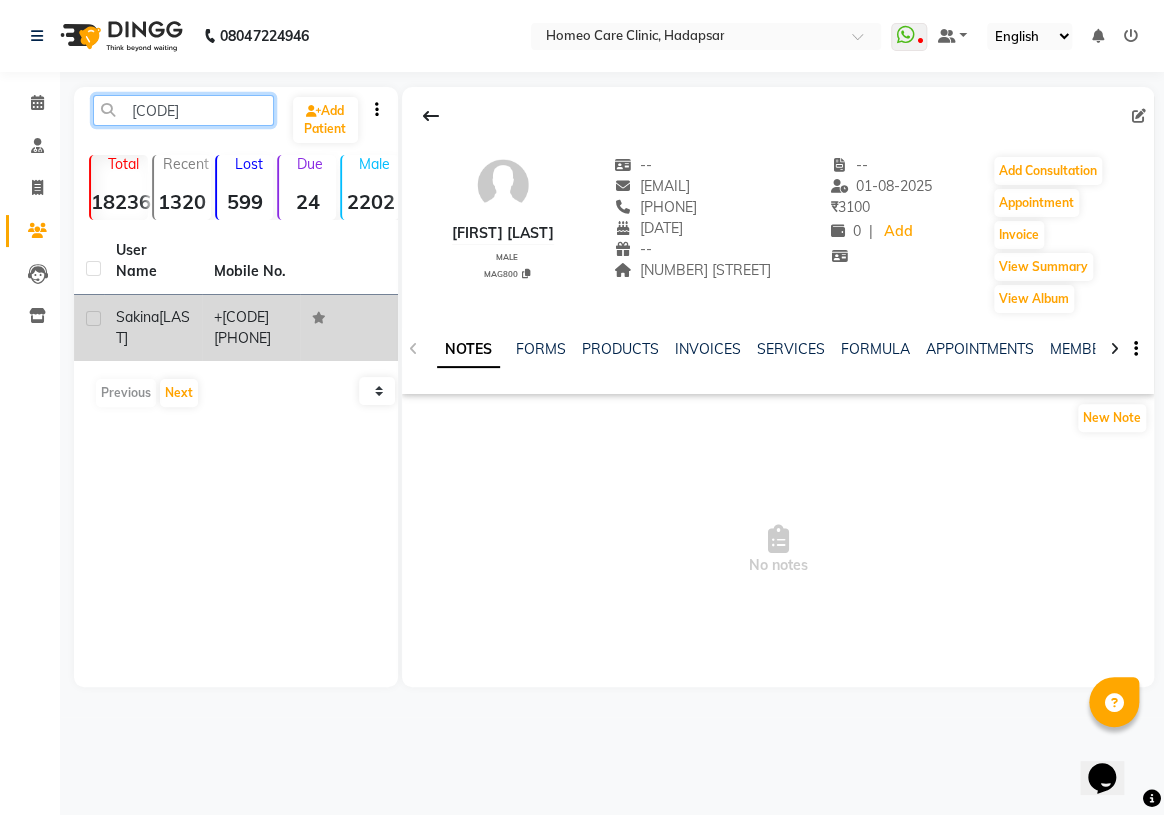 type on "[CODE]" 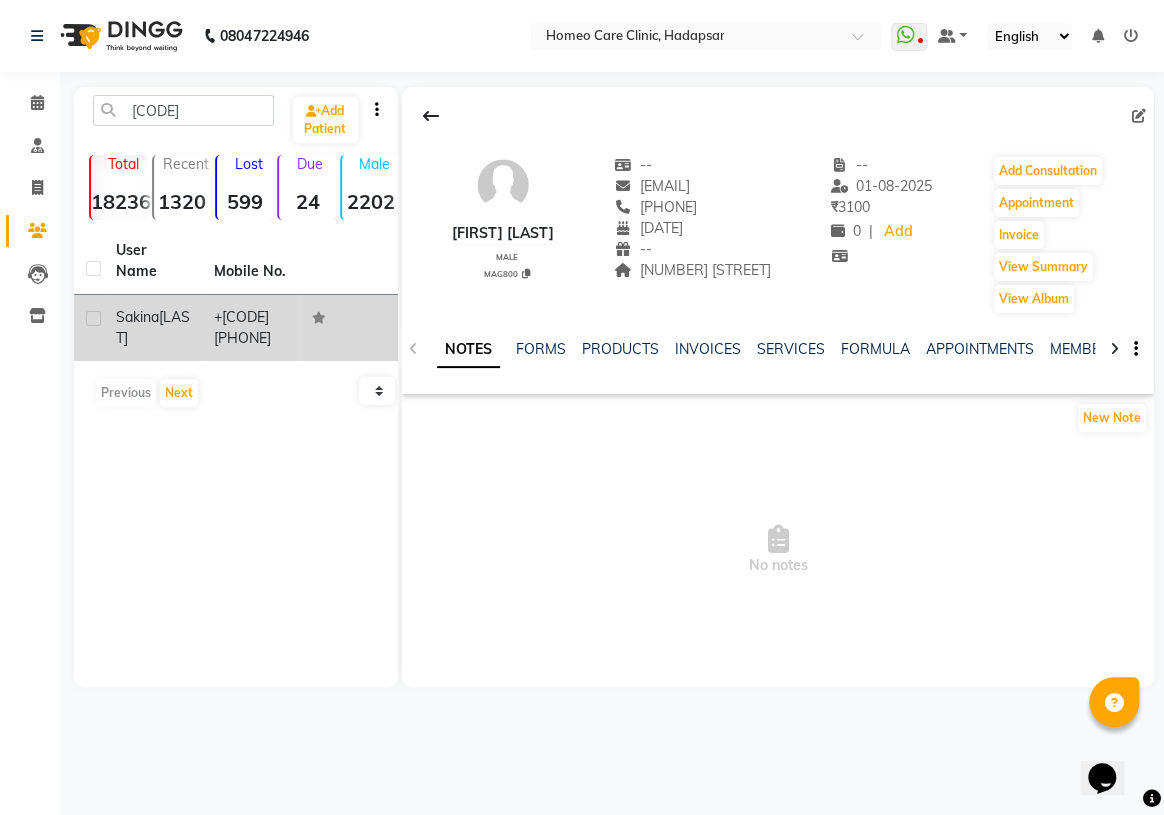 click on "+[CODE] [PHONE]" 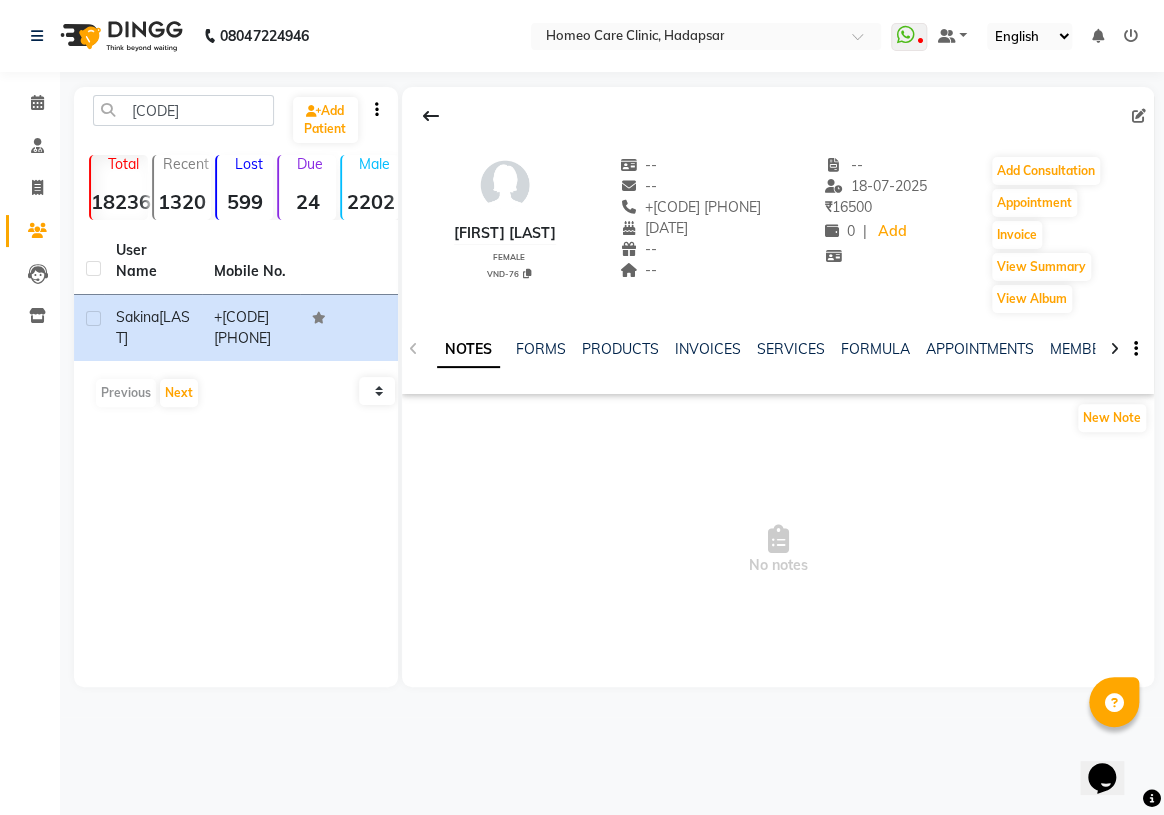 click on "--" 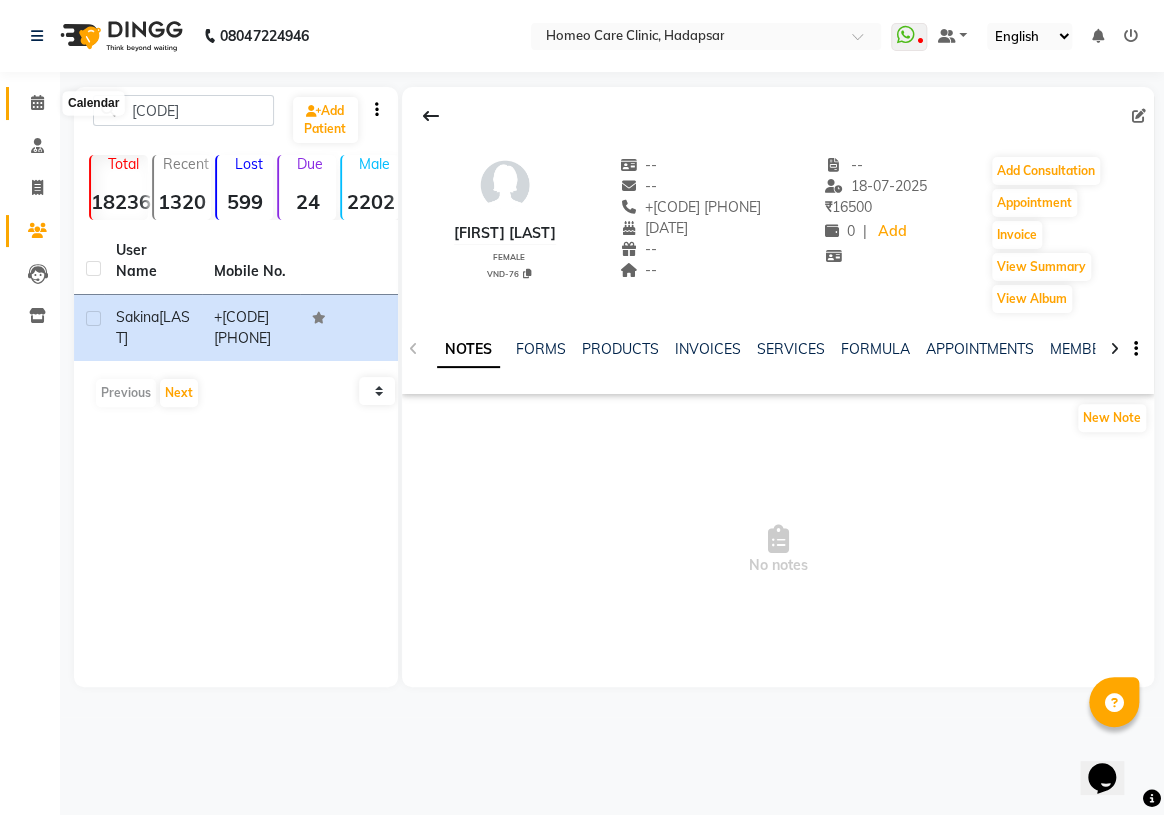 click 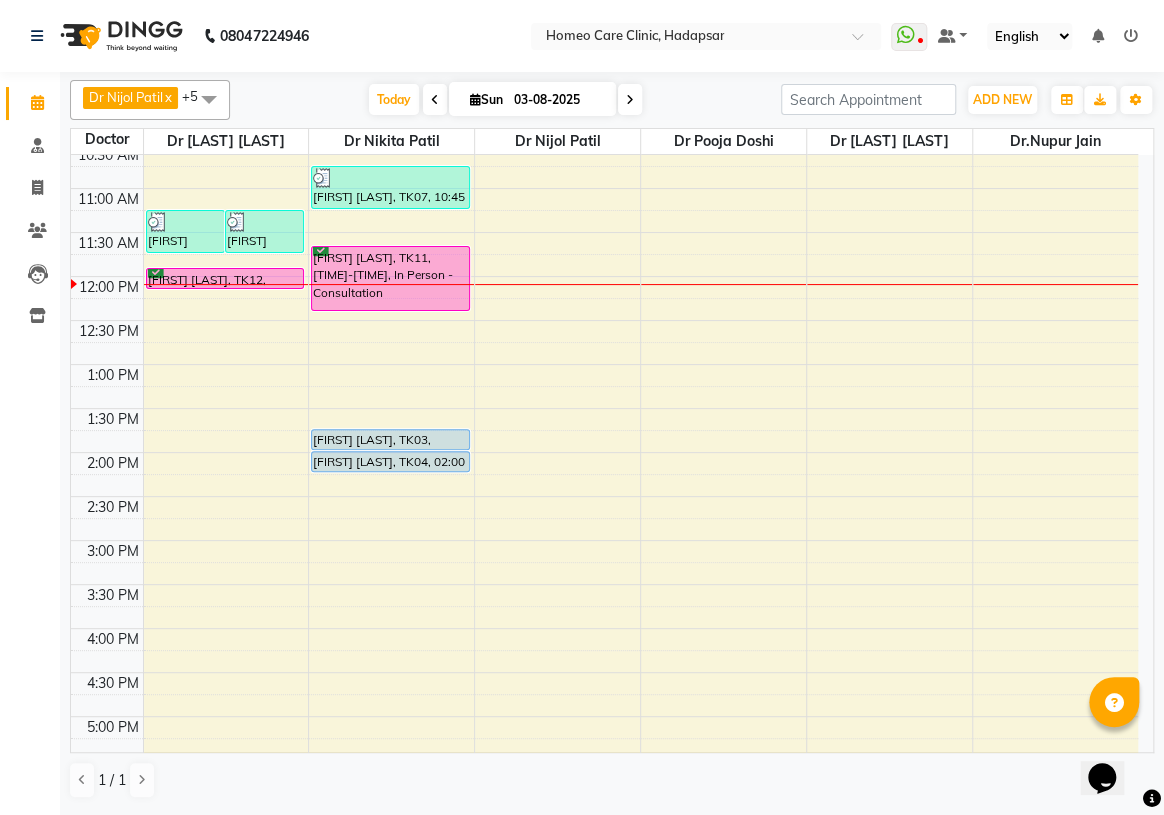 scroll, scrollTop: 0, scrollLeft: 0, axis: both 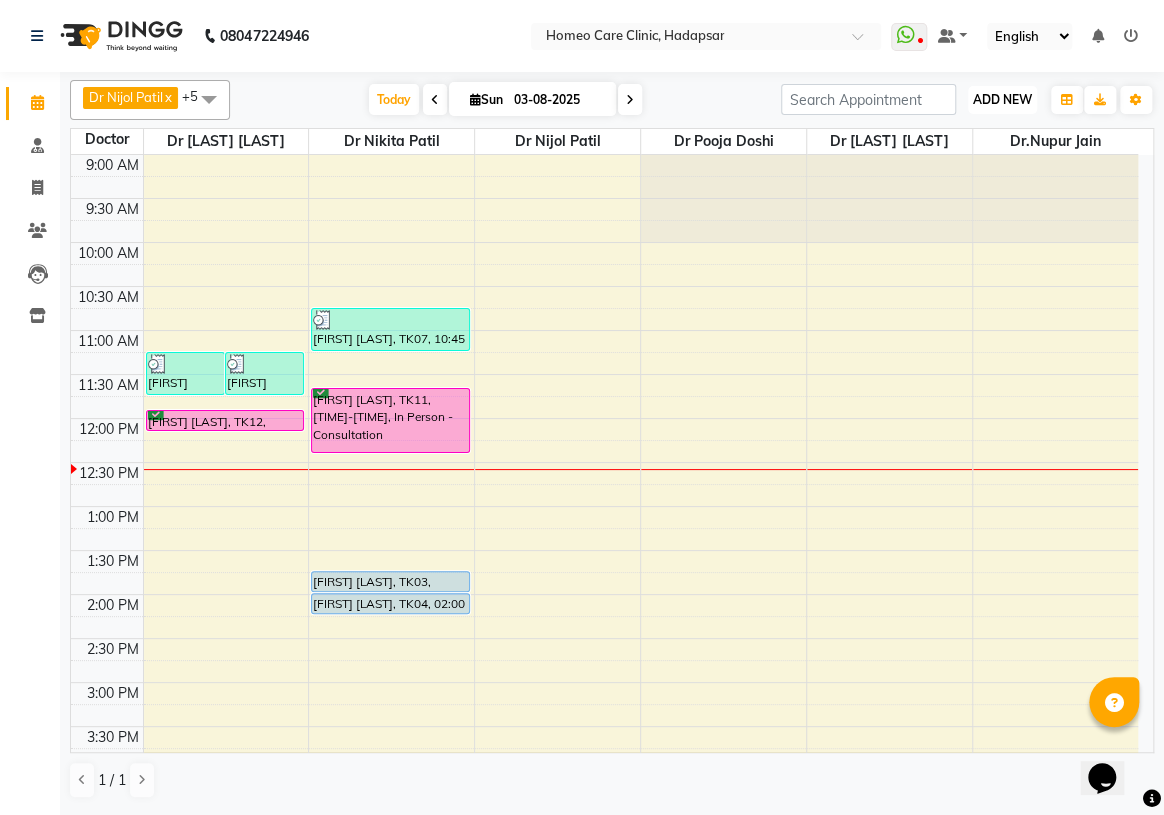 click on "ADD NEW" at bounding box center (1002, 99) 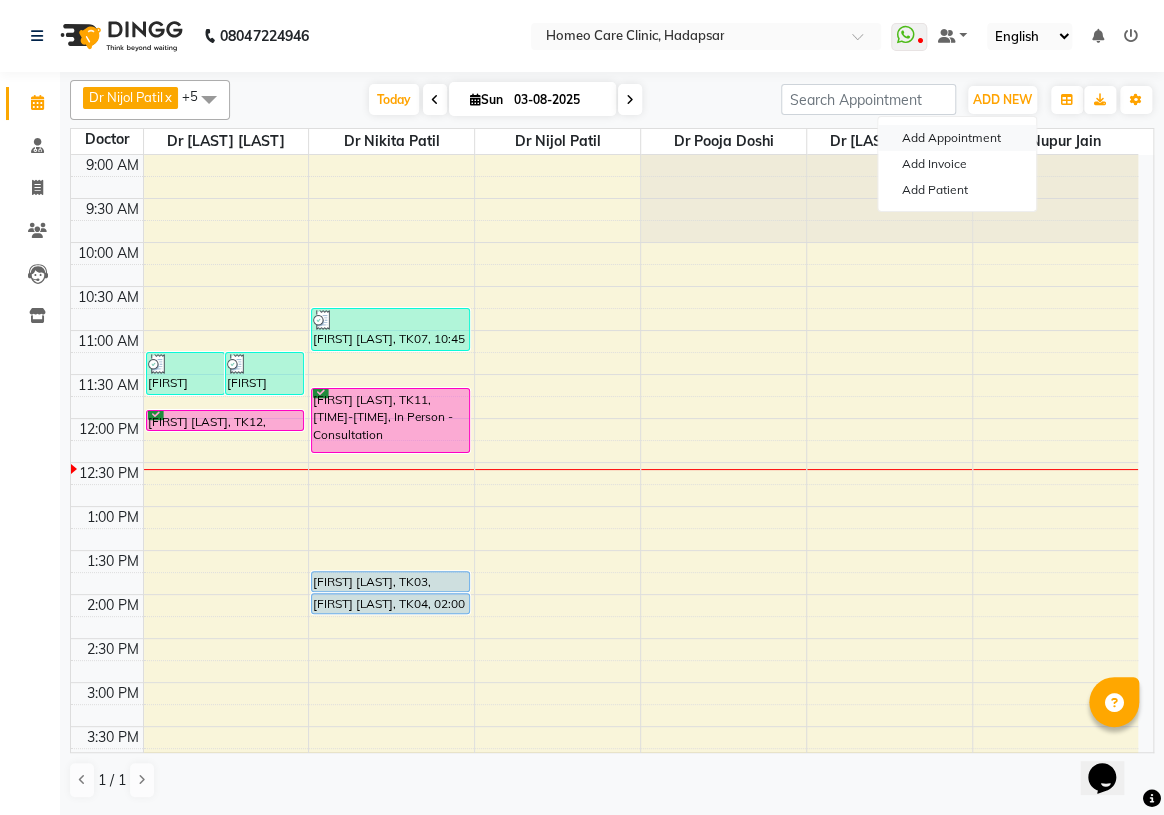 click on "Add Appointment" at bounding box center [957, 138] 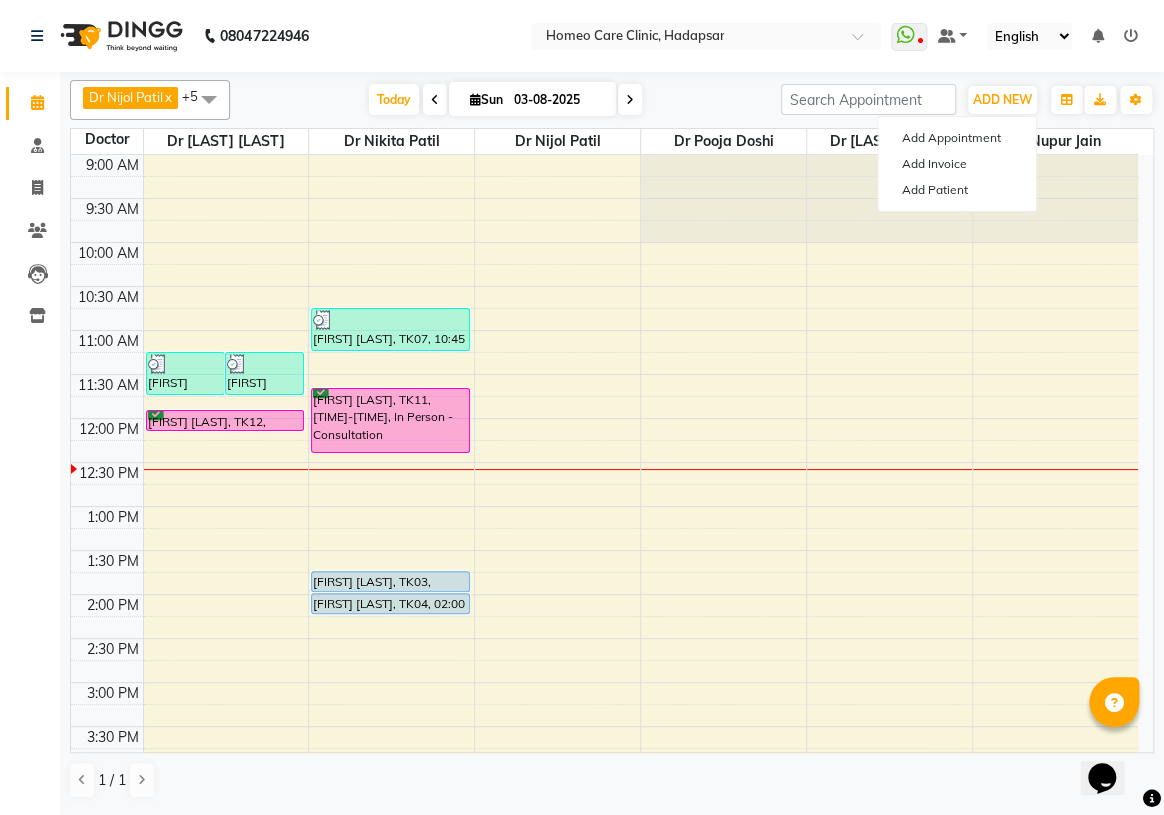 select on "tentative" 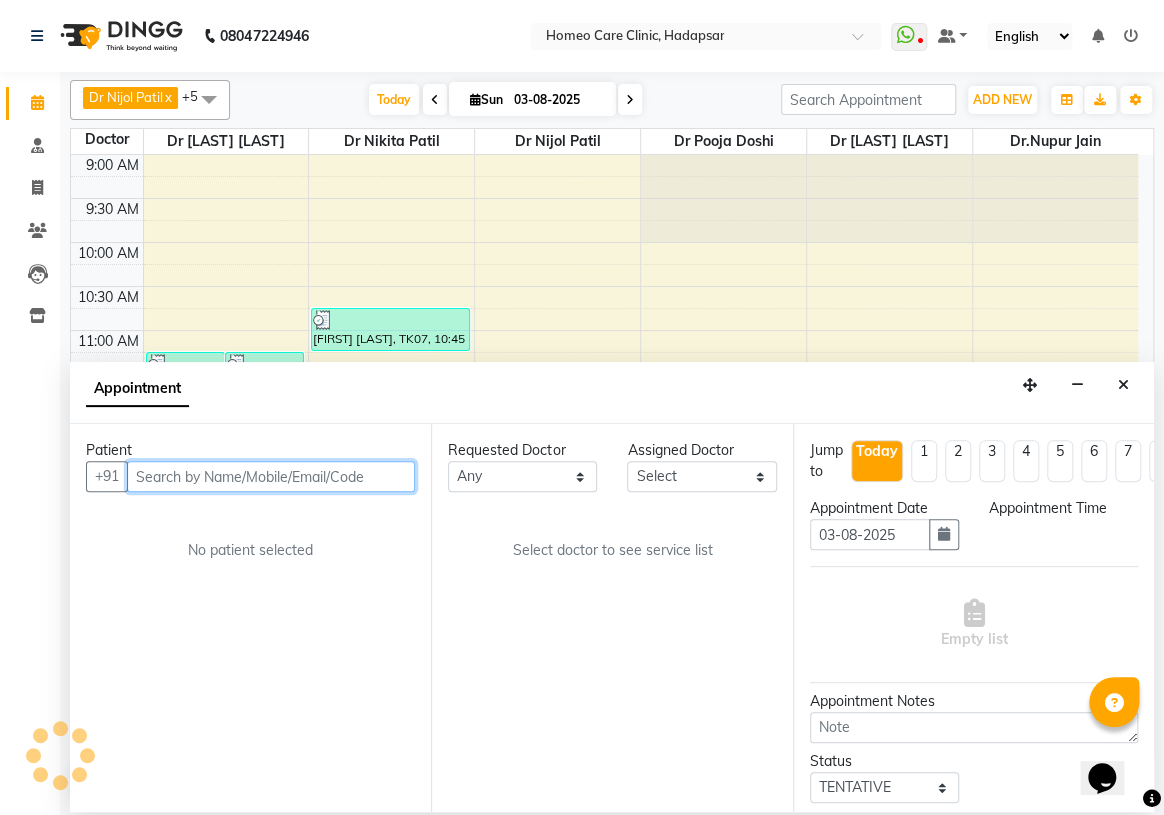 select on "600" 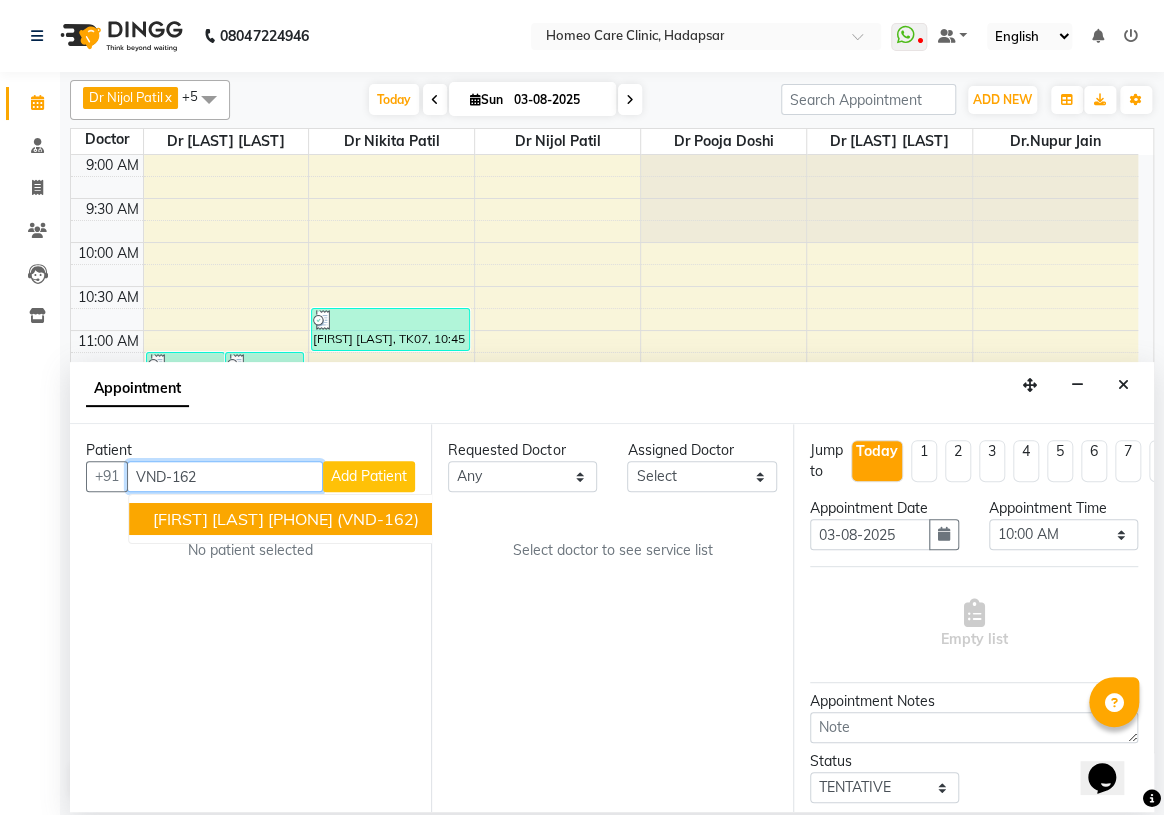 click on "[FIRST] [LAST] [PHONE] [CODE]" at bounding box center [288, 519] 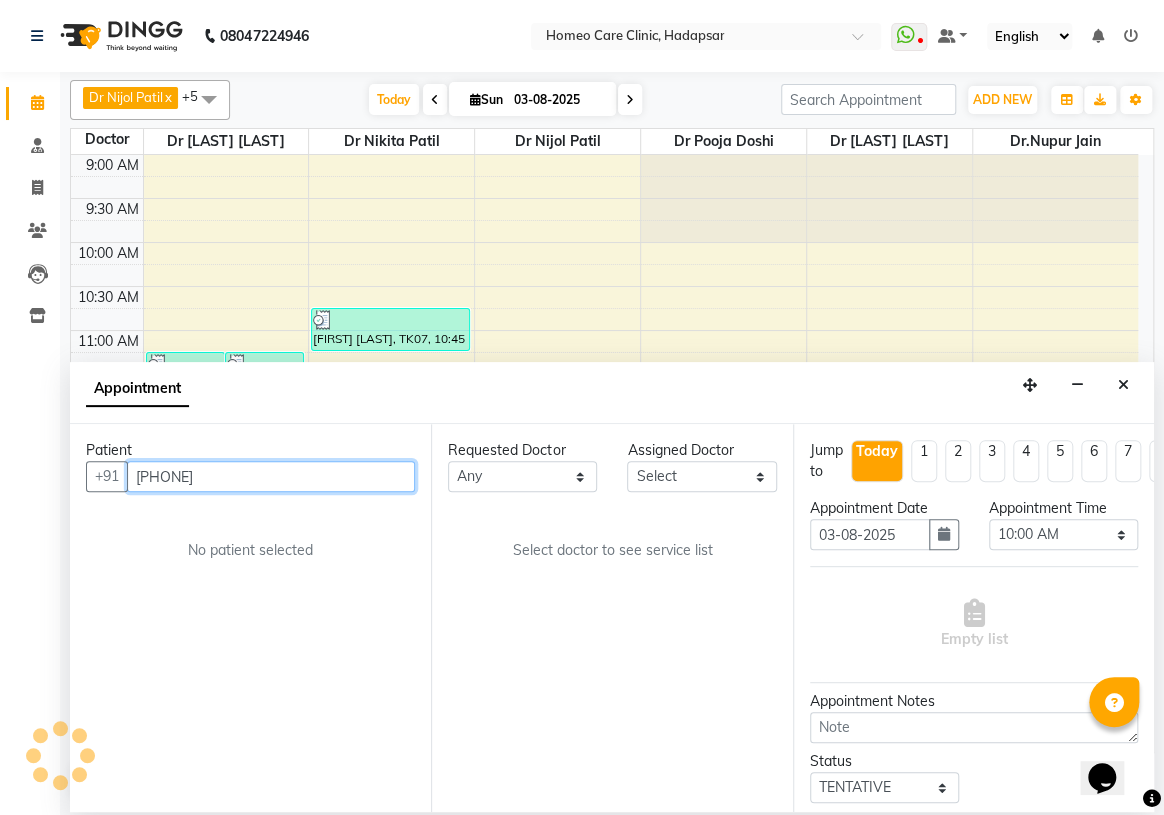 type on "[PHONE]" 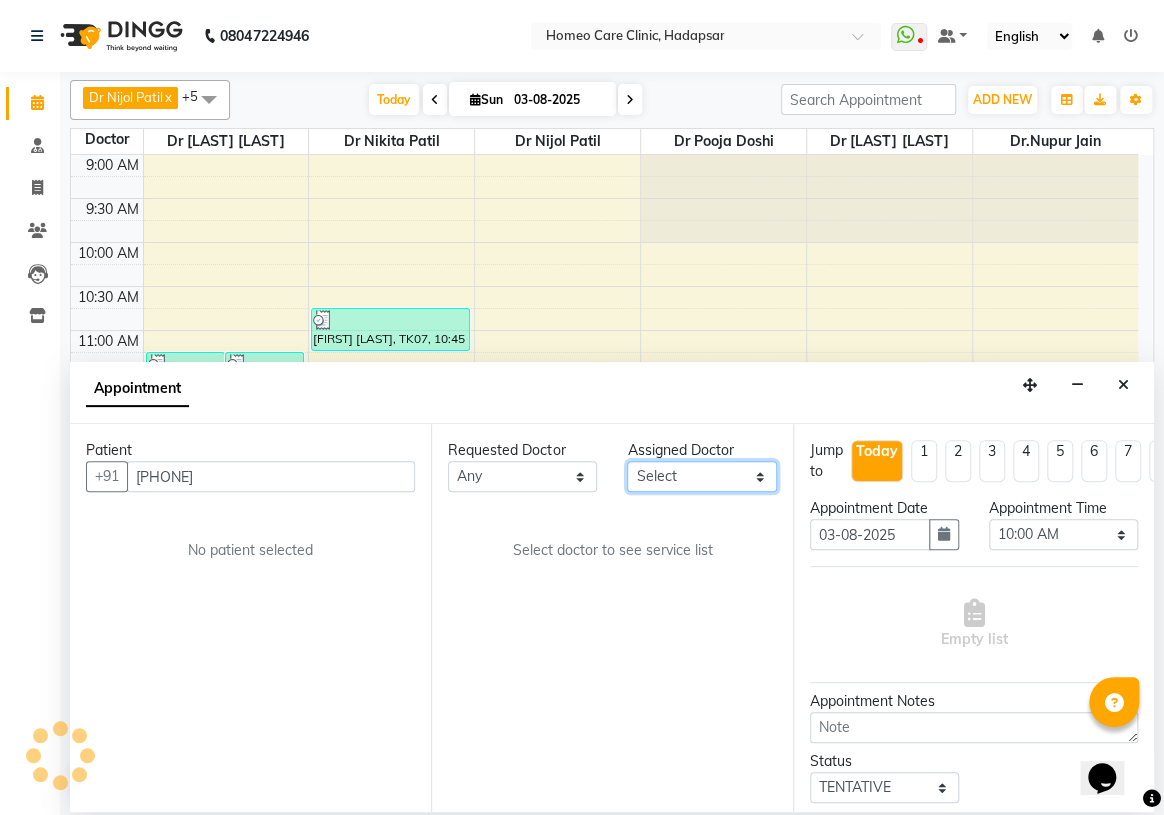 click on "Select Dingg Support Dr.[LAST] [LAST] Dr [LAST] [LAST]  Dr [LAST] [LAST] Dr [LAST] [LAST] Dr [LAST] [LAST] Dr.[LAST] [LAST] Dr [LAST] [LAST] Dr [LAST] [LAST] Dr [LAST] [LAST] [LAST] [LAST] Nikita Bhondave" at bounding box center (701, 476) 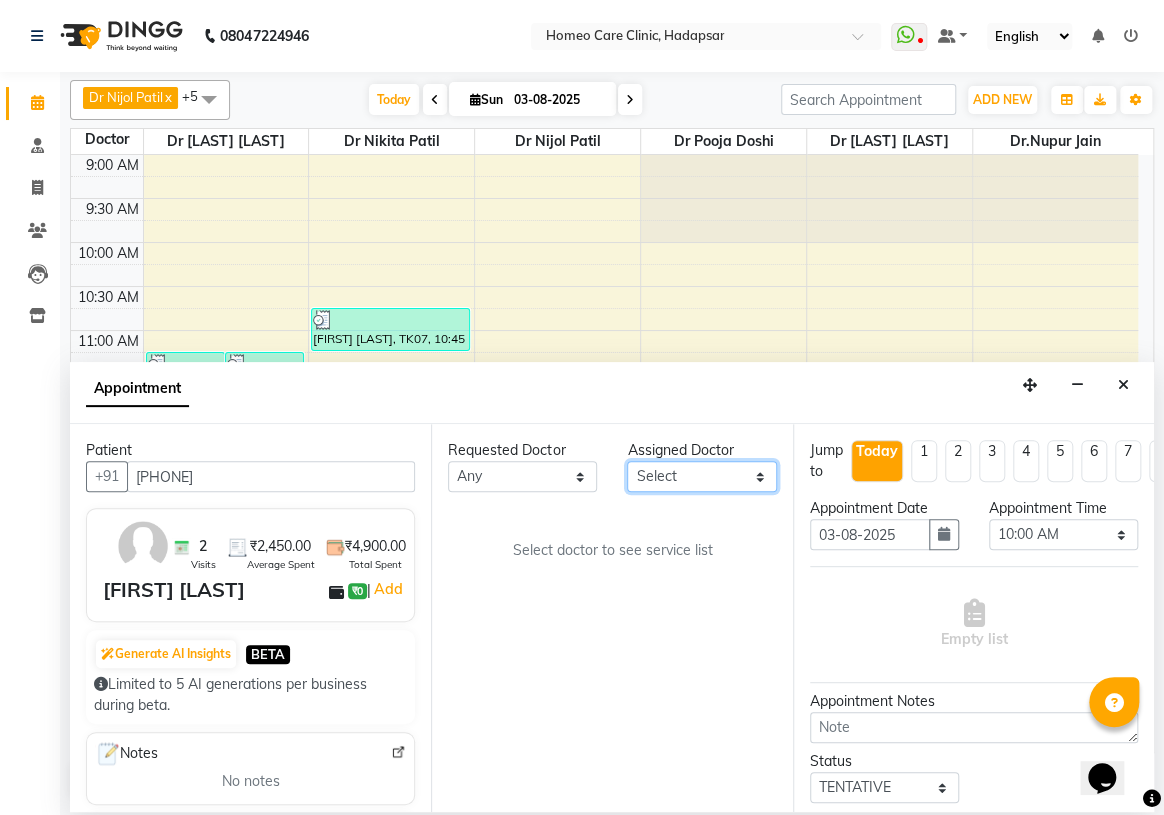select on "70882" 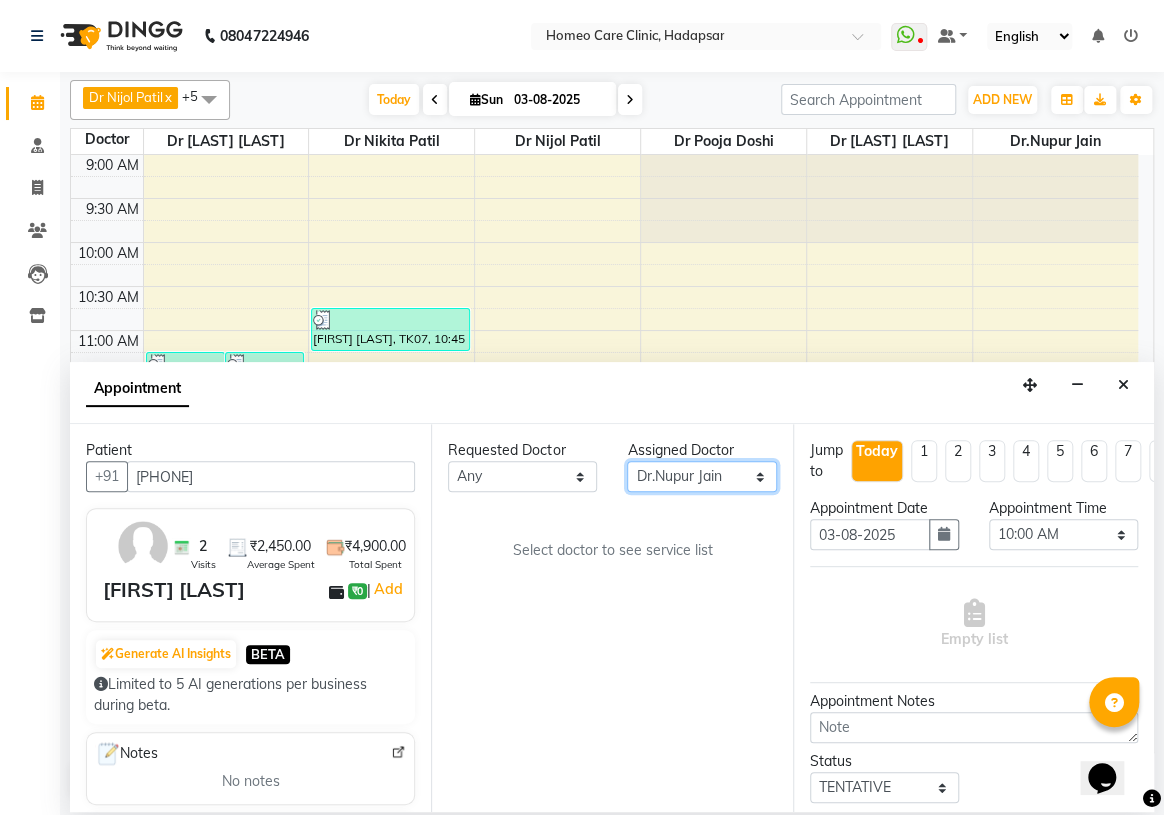 click on "Select Dingg Support Dr.[LAST] [LAST] Dr [LAST] [LAST]  Dr [LAST] [LAST] Dr [LAST] [LAST] Dr [LAST] [LAST] Dr.[LAST] [LAST] Dr [LAST] [LAST] Dr [LAST] [LAST] Dr [LAST] [LAST] [LAST] [LAST] Nikita Bhondave" at bounding box center (701, 476) 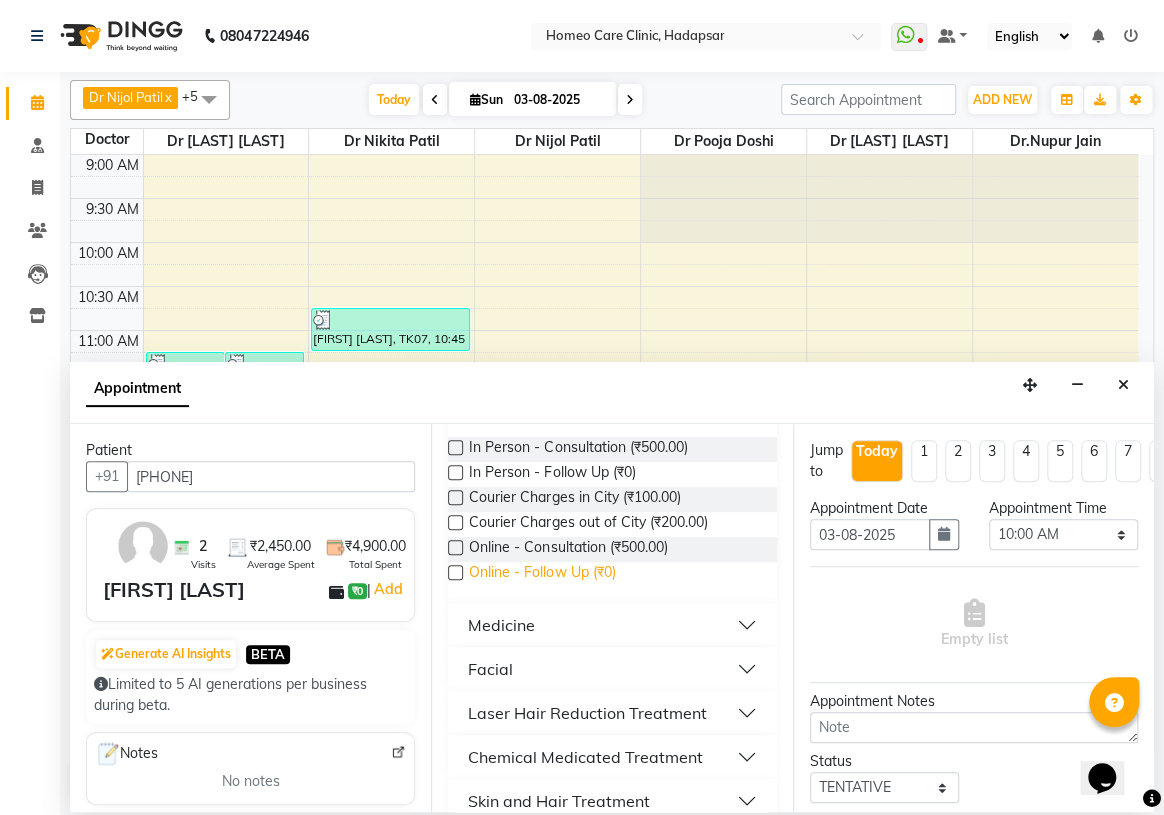 scroll, scrollTop: 90, scrollLeft: 0, axis: vertical 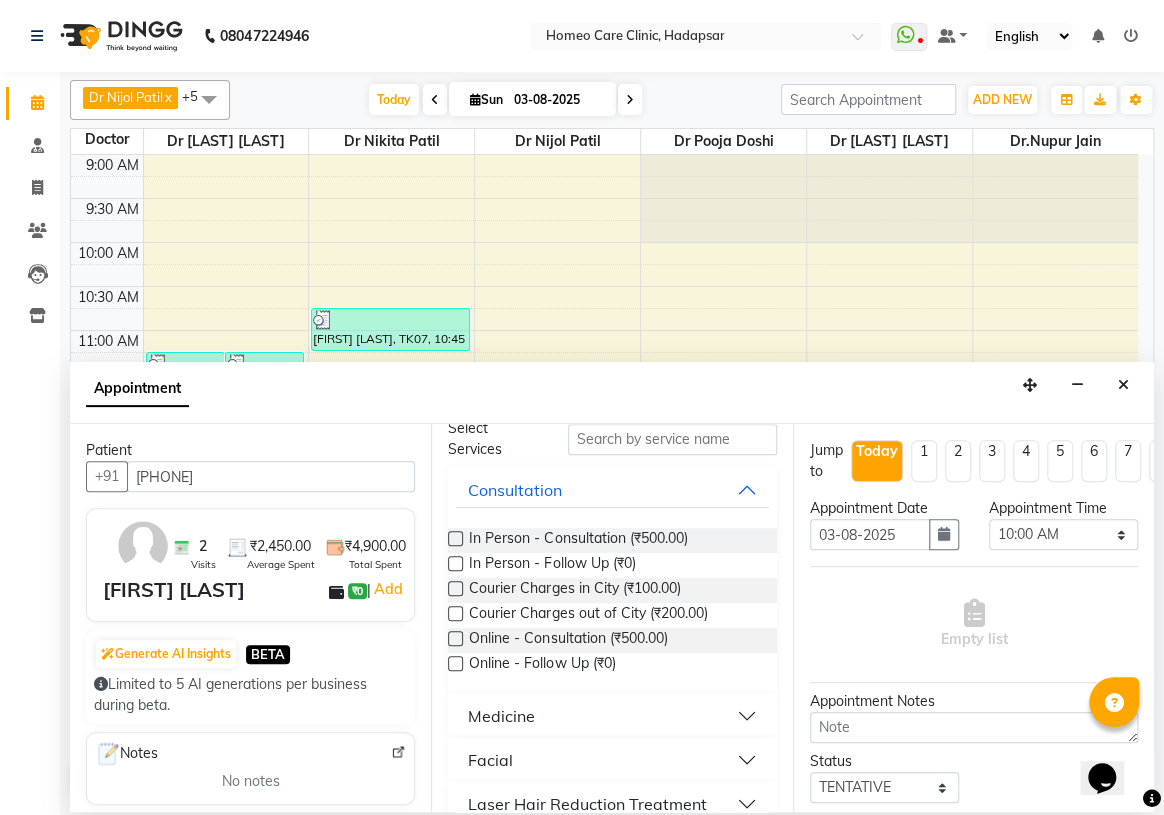 click at bounding box center (455, 663) 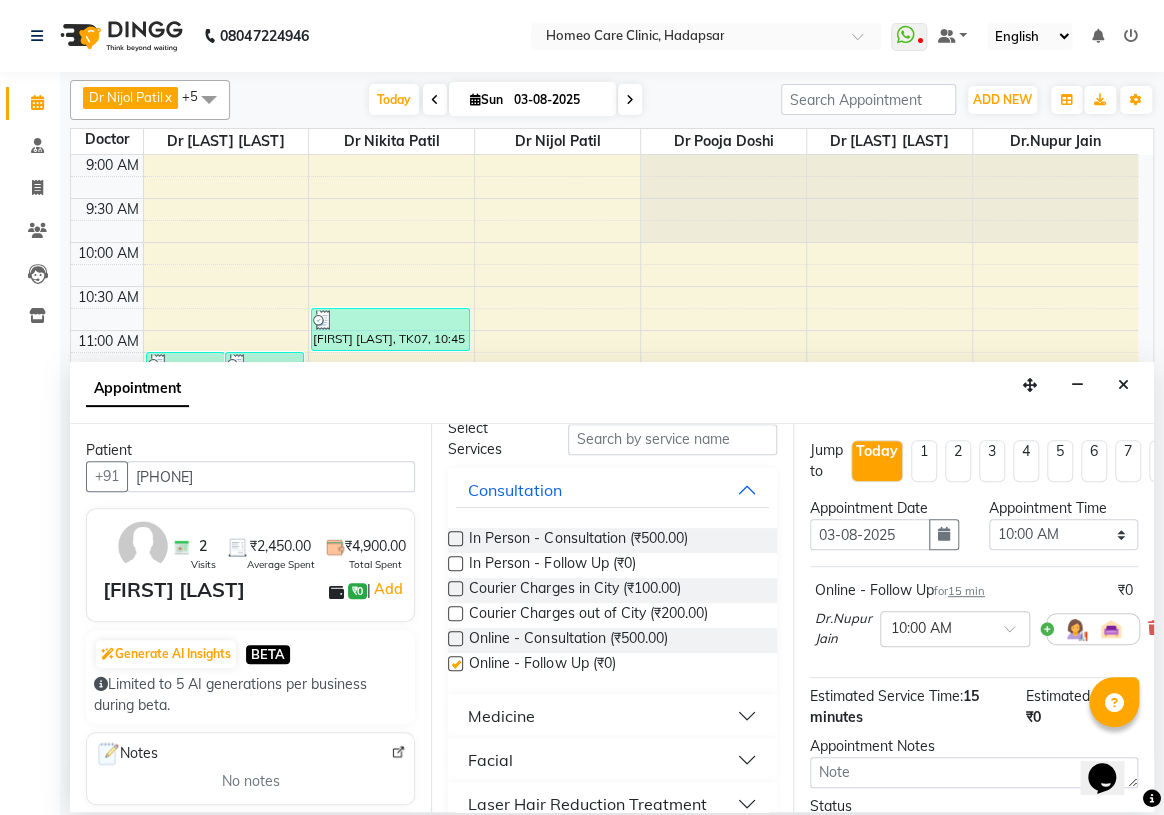 checkbox on "false" 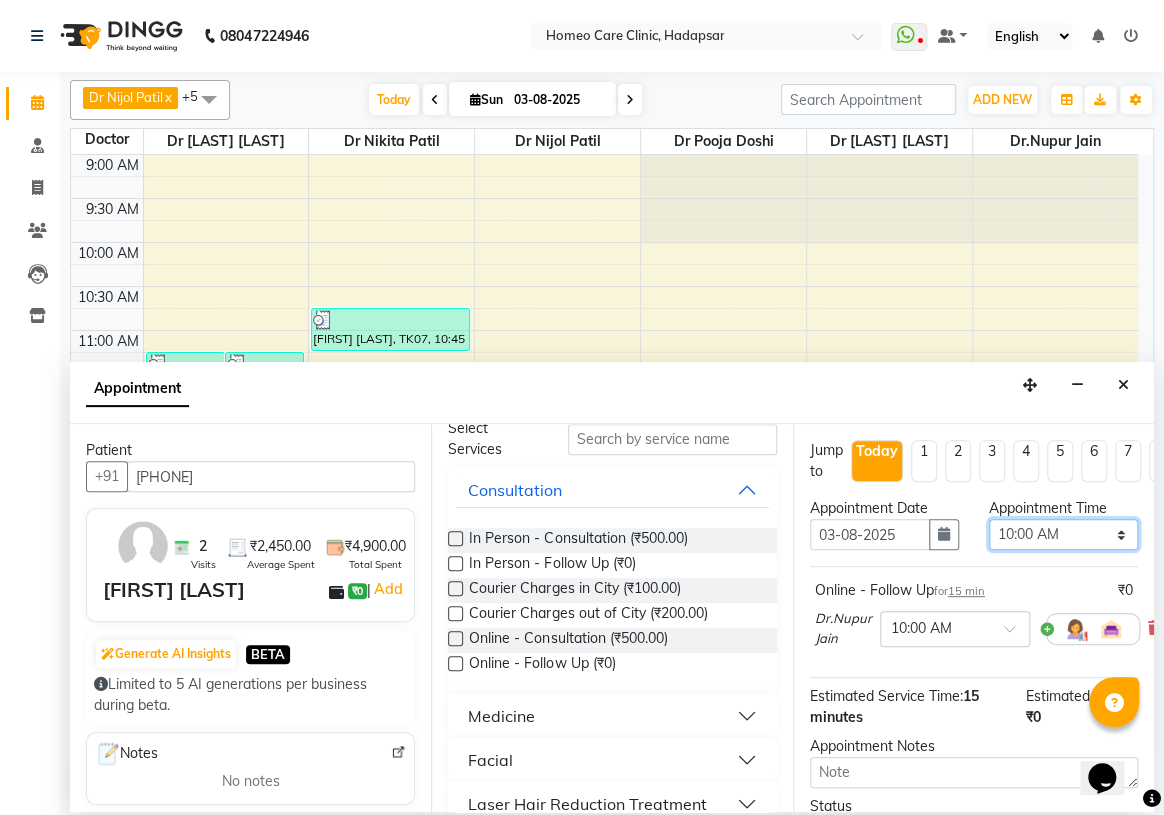 click on "Select 10:00 AM 10:05 AM 10:10 AM 10:15 AM 10:20 AM 10:25 AM 10:30 AM 10:35 AM 10:40 AM 10:45 AM 10:50 AM 10:55 AM 11:00 AM 11:05 AM 11:10 AM 11:15 AM 11:20 AM 11:25 AM 11:30 AM 11:35 AM 11:40 AM 11:45 AM 11:50 AM 11:55 AM 12:00 PM 12:05 PM 12:10 PM 12:15 PM 12:20 PM 12:25 PM 12:30 PM 12:35 PM 12:40 PM 12:45 PM 12:50 PM 12:55 PM 01:00 PM 01:05 PM 01:10 PM 01:15 PM 01:20 PM 01:25 PM 01:30 PM 01:35 PM 01:40 PM 01:45 PM 01:50 PM 01:55 PM 02:00 PM 02:05 PM 02:10 PM 02:15 PM 02:20 PM 02:25 PM 02:30 PM 02:35 PM 02:40 PM 02:45 PM 02:50 PM 02:55 PM 03:00 PM 03:05 PM 03:10 PM 03:15 PM 03:20 PM 03:25 PM 03:30 PM 03:35 PM 03:40 PM 03:45 PM 03:50 PM 03:55 PM 04:00 PM 04:05 PM 04:10 PM 04:15 PM 04:20 PM 04:25 PM 04:30 PM 04:35 PM 04:40 PM 04:45 PM 04:50 PM 04:55 PM 05:00 PM 05:05 PM 05:10 PM 05:15 PM 05:20 PM 05:25 PM 05:30 PM 05:35 PM 05:40 PM 05:45 PM 05:50 PM 05:55 PM 06:00 PM 06:05 PM 06:10 PM 06:15 PM 06:20 PM 06:25 PM 06:30 PM 06:35 PM 06:40 PM 06:45 PM 06:50 PM 06:55 PM 07:00 PM 07:05 PM 07:10 PM 07:15 PM 07:20 PM" at bounding box center [1063, 534] 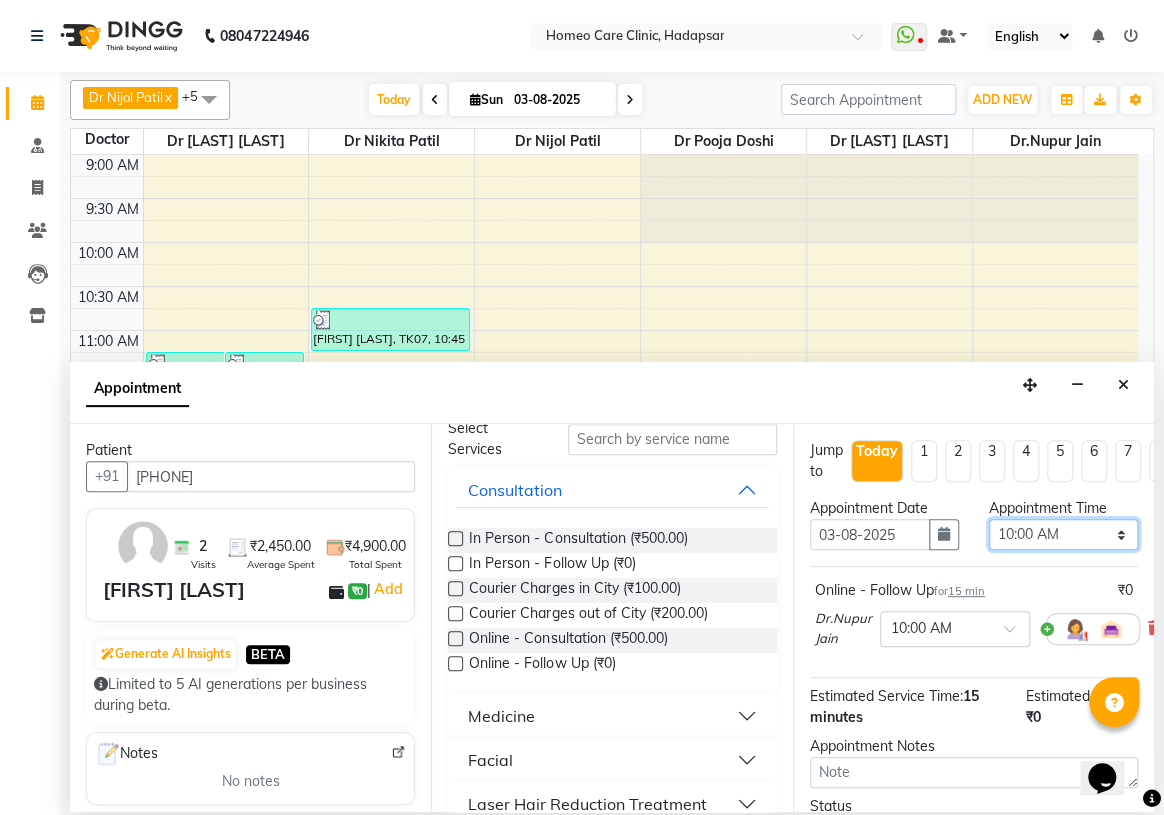 select on "755" 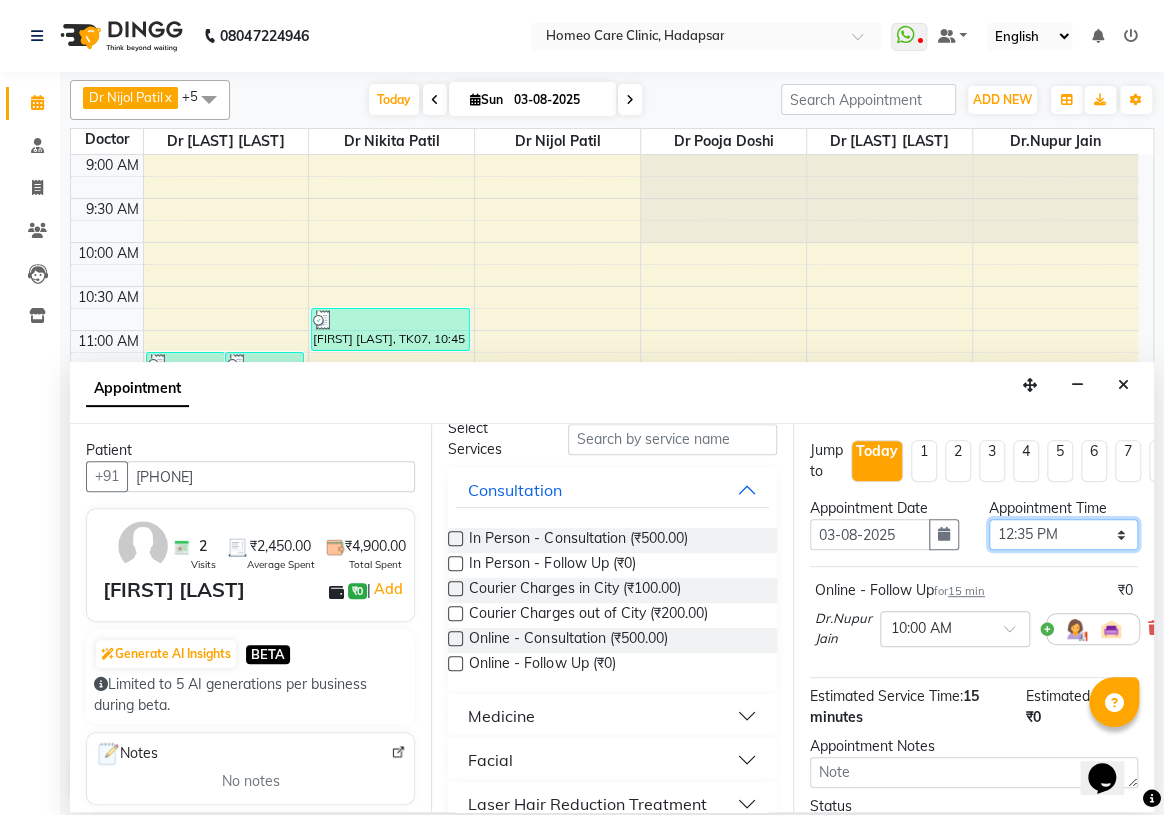 click on "Select 10:00 AM 10:05 AM 10:10 AM 10:15 AM 10:20 AM 10:25 AM 10:30 AM 10:35 AM 10:40 AM 10:45 AM 10:50 AM 10:55 AM 11:00 AM 11:05 AM 11:10 AM 11:15 AM 11:20 AM 11:25 AM 11:30 AM 11:35 AM 11:40 AM 11:45 AM 11:50 AM 11:55 AM 12:00 PM 12:05 PM 12:10 PM 12:15 PM 12:20 PM 12:25 PM 12:30 PM 12:35 PM 12:40 PM 12:45 PM 12:50 PM 12:55 PM 01:00 PM 01:05 PM 01:10 PM 01:15 PM 01:20 PM 01:25 PM 01:30 PM 01:35 PM 01:40 PM 01:45 PM 01:50 PM 01:55 PM 02:00 PM 02:05 PM 02:10 PM 02:15 PM 02:20 PM 02:25 PM 02:30 PM 02:35 PM 02:40 PM 02:45 PM 02:50 PM 02:55 PM 03:00 PM 03:05 PM 03:10 PM 03:15 PM 03:20 PM 03:25 PM 03:30 PM 03:35 PM 03:40 PM 03:45 PM 03:50 PM 03:55 PM 04:00 PM 04:05 PM 04:10 PM 04:15 PM 04:20 PM 04:25 PM 04:30 PM 04:35 PM 04:40 PM 04:45 PM 04:50 PM 04:55 PM 05:00 PM 05:05 PM 05:10 PM 05:15 PM 05:20 PM 05:25 PM 05:30 PM 05:35 PM 05:40 PM 05:45 PM 05:50 PM 05:55 PM 06:00 PM 06:05 PM 06:10 PM 06:15 PM 06:20 PM 06:25 PM 06:30 PM 06:35 PM 06:40 PM 06:45 PM 06:50 PM 06:55 PM 07:00 PM 07:05 PM 07:10 PM 07:15 PM 07:20 PM" at bounding box center [1063, 534] 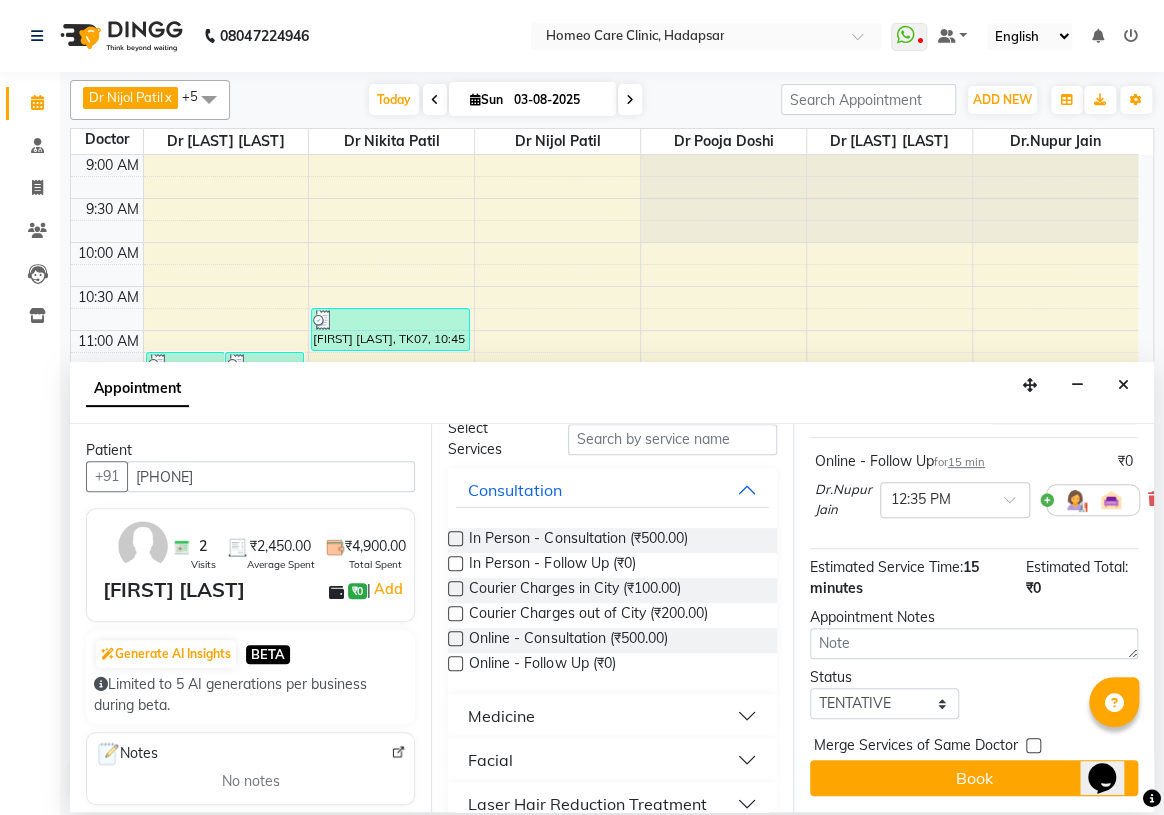 scroll, scrollTop: 141, scrollLeft: 0, axis: vertical 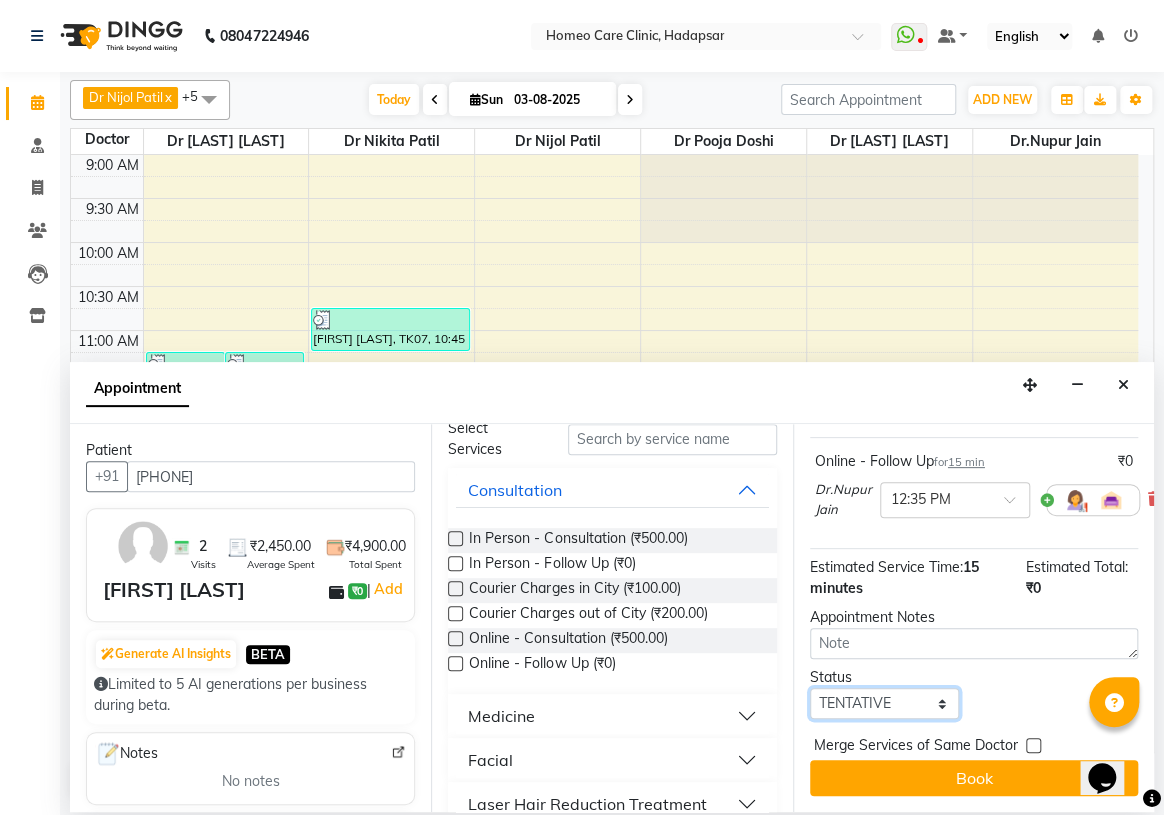 click on "Select TENTATIVE CONFIRM CHECK-IN UPCOMING" at bounding box center [884, 703] 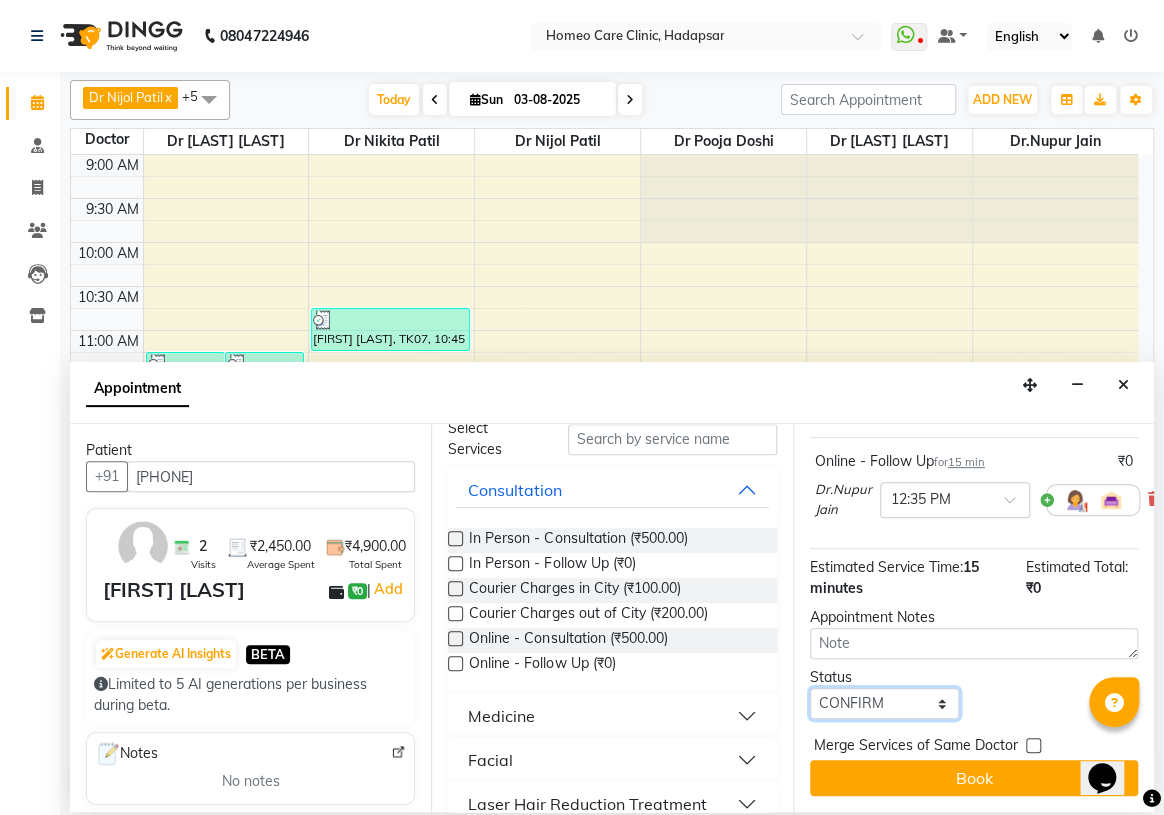 click on "Select TENTATIVE CONFIRM CHECK-IN UPCOMING" at bounding box center [884, 703] 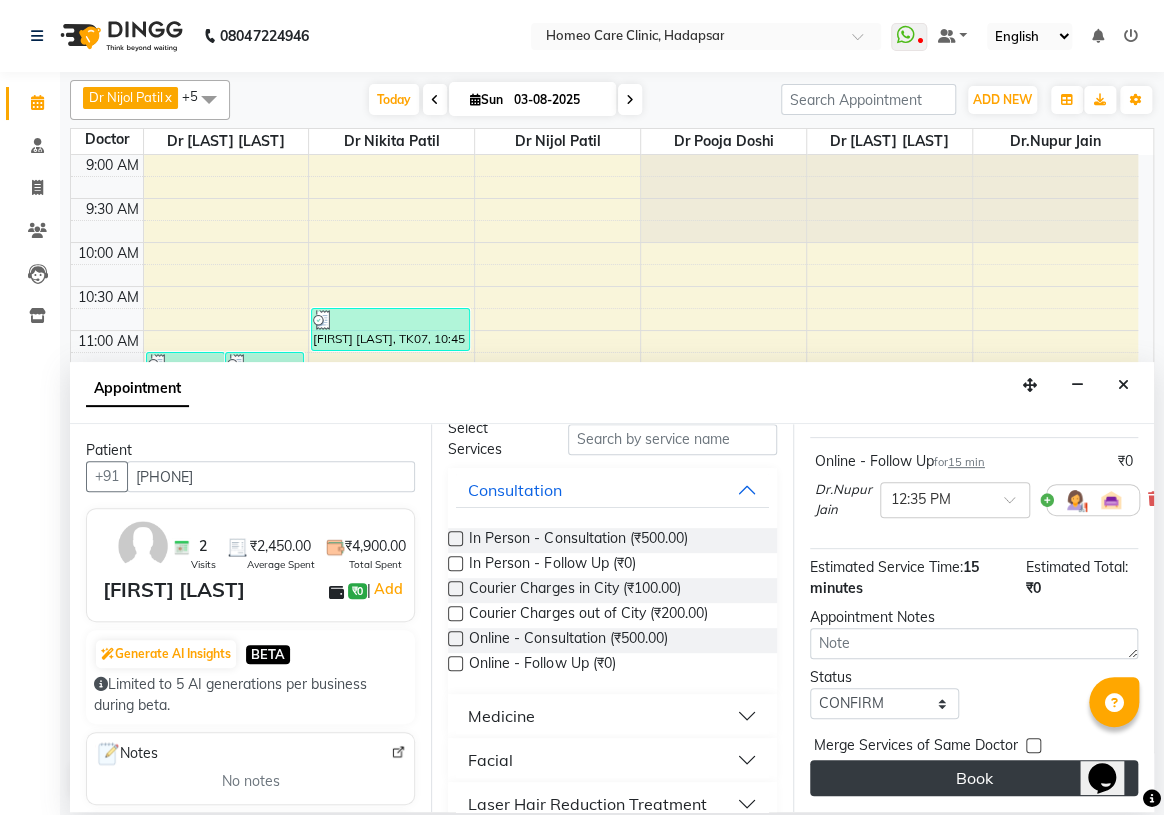 click on "Book" at bounding box center (974, 778) 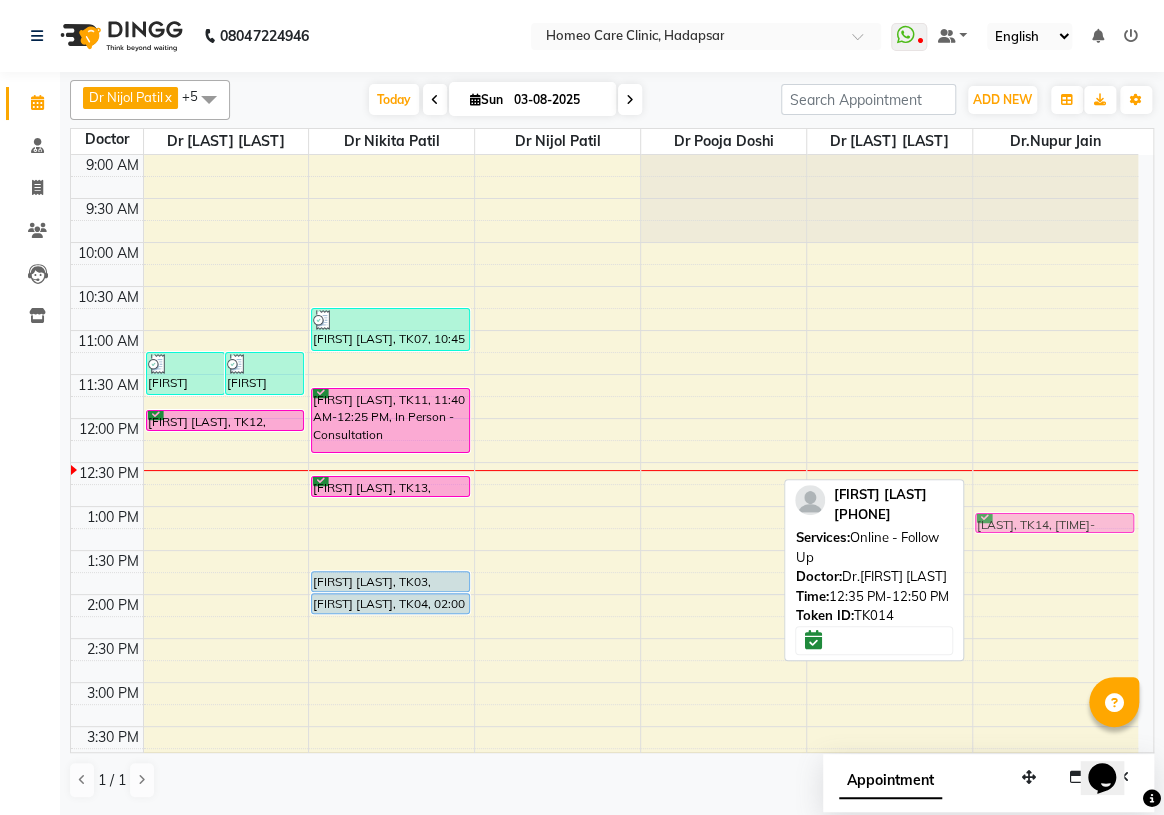 drag, startPoint x: 1083, startPoint y: 473, endPoint x: 1077, endPoint y: 505, distance: 32.55764 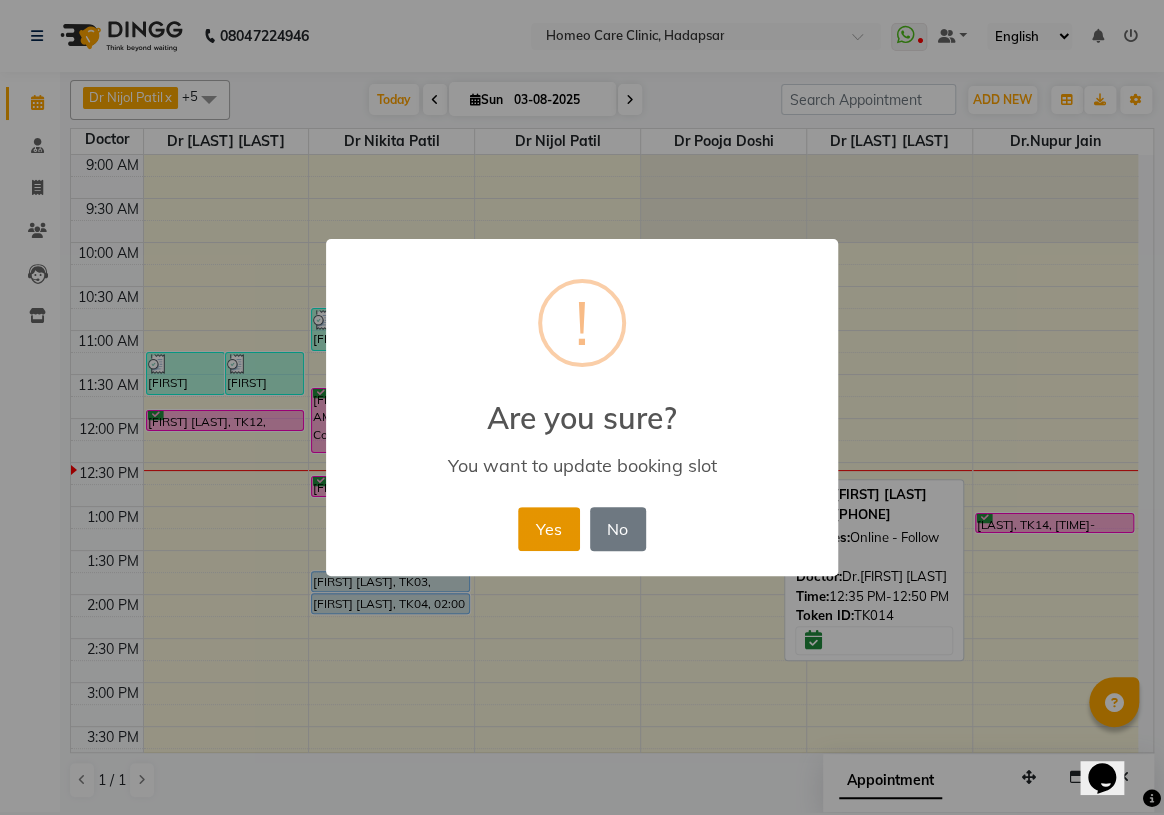 click on "Yes" at bounding box center [548, 529] 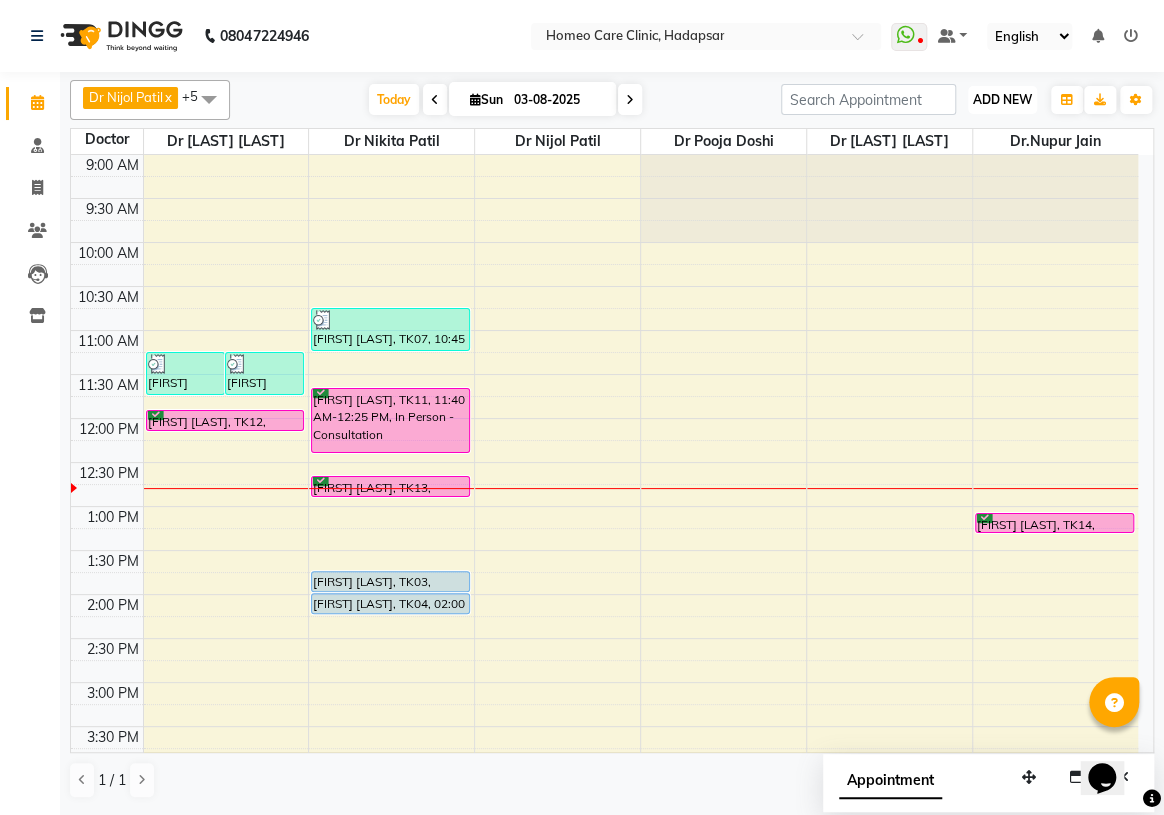 click on "ADD NEW" at bounding box center [1002, 99] 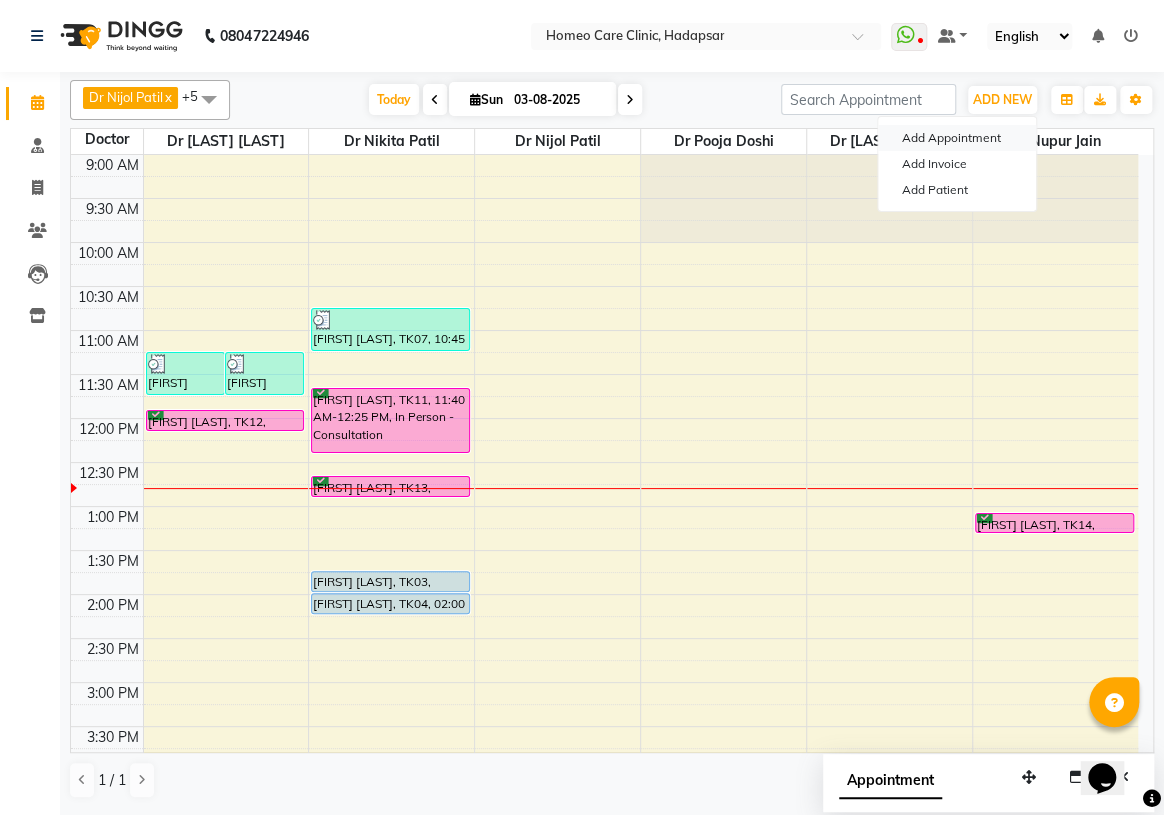 click on "Add Appointment" at bounding box center [957, 138] 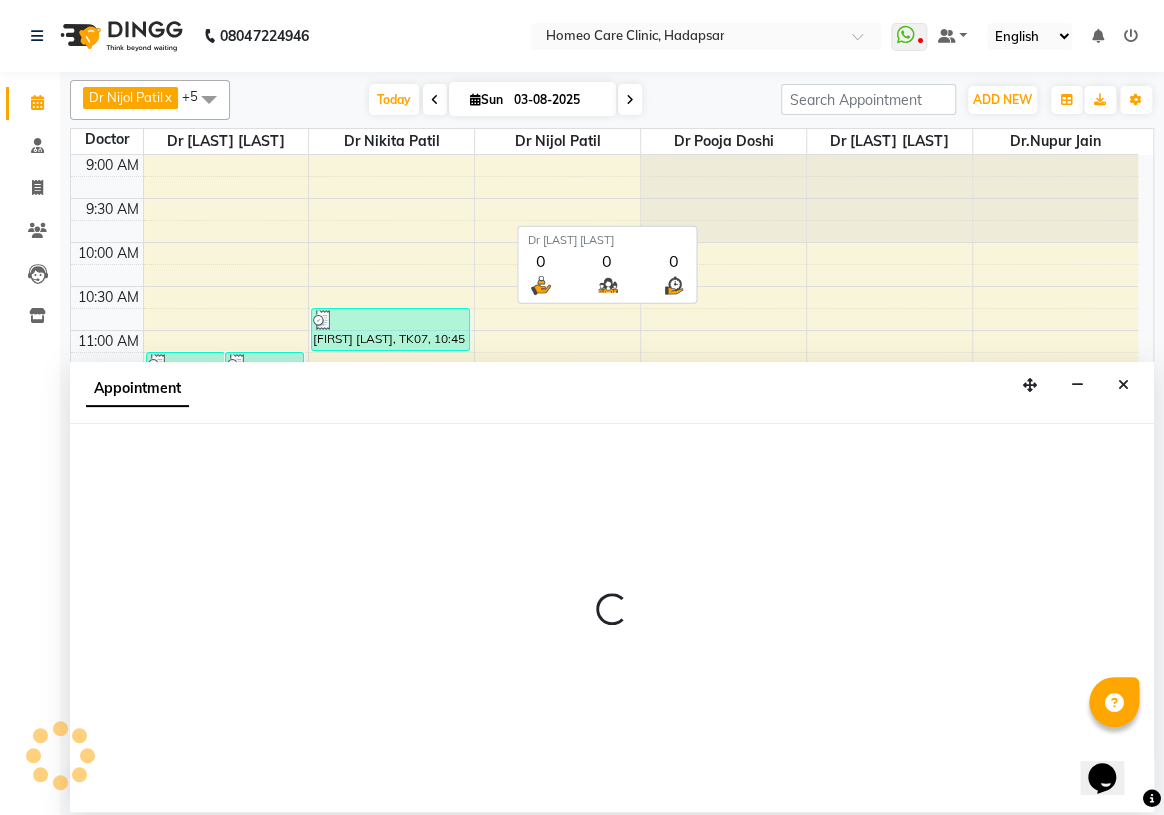 select on "tentative" 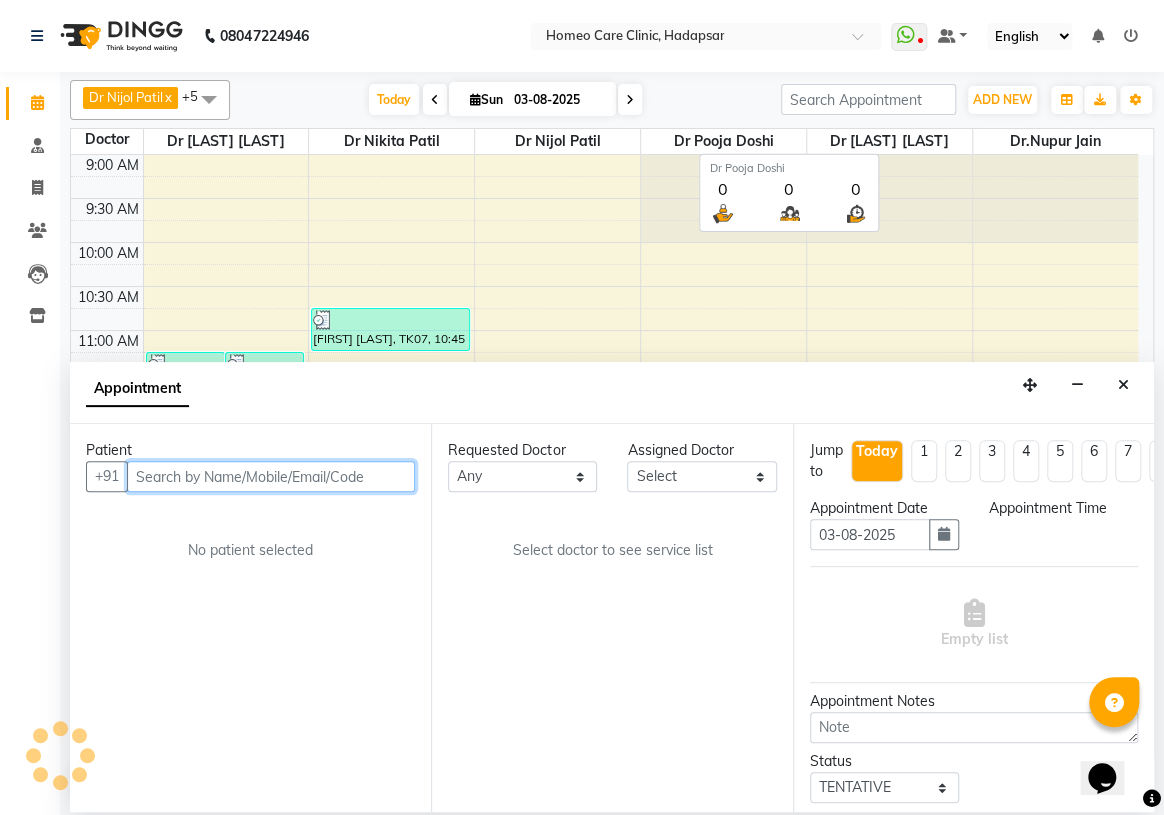 select on "600" 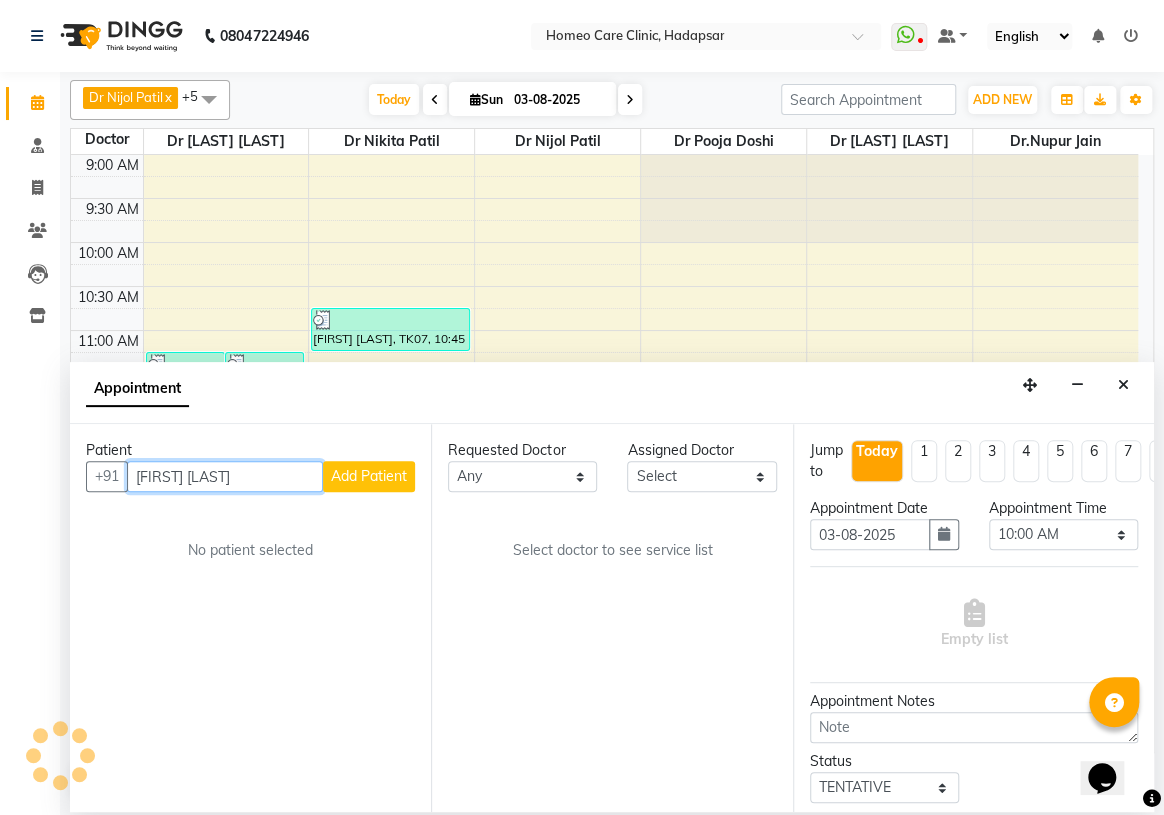 type on "[FIRST] [LAST]" 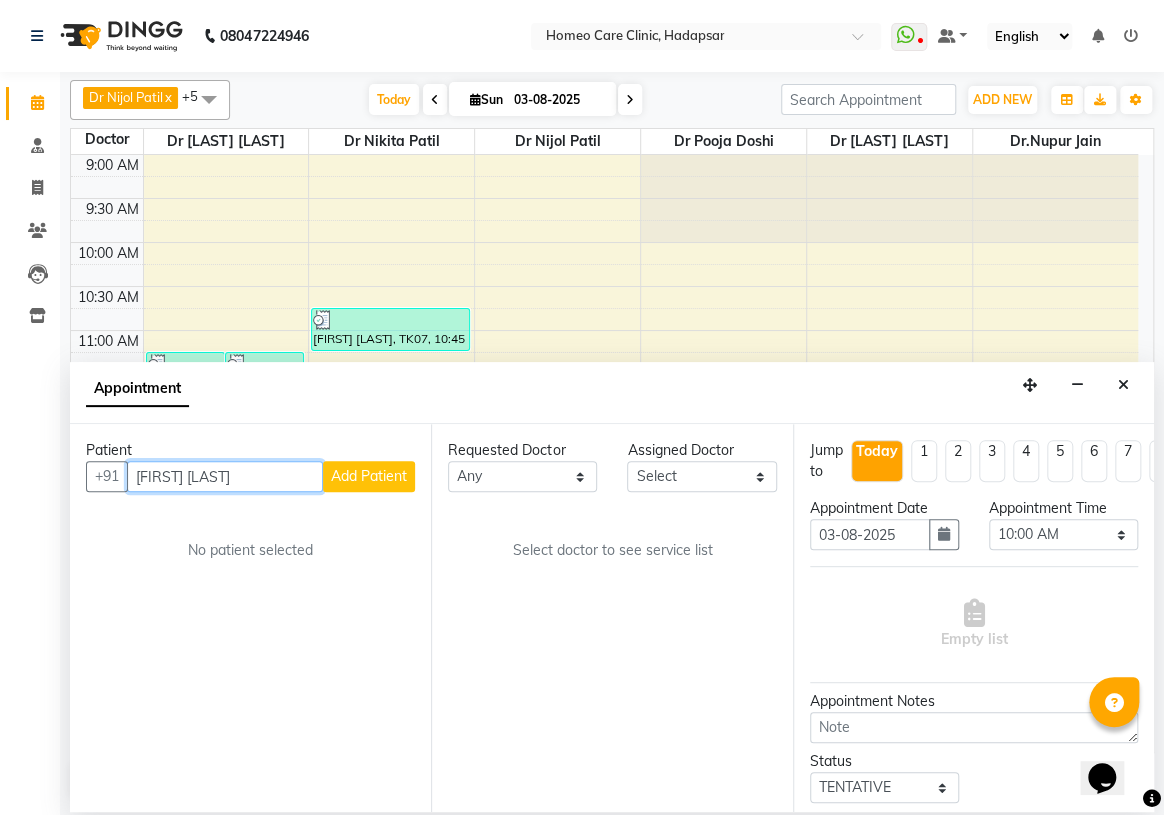 drag, startPoint x: 282, startPoint y: 477, endPoint x: 20, endPoint y: 476, distance: 262.00192 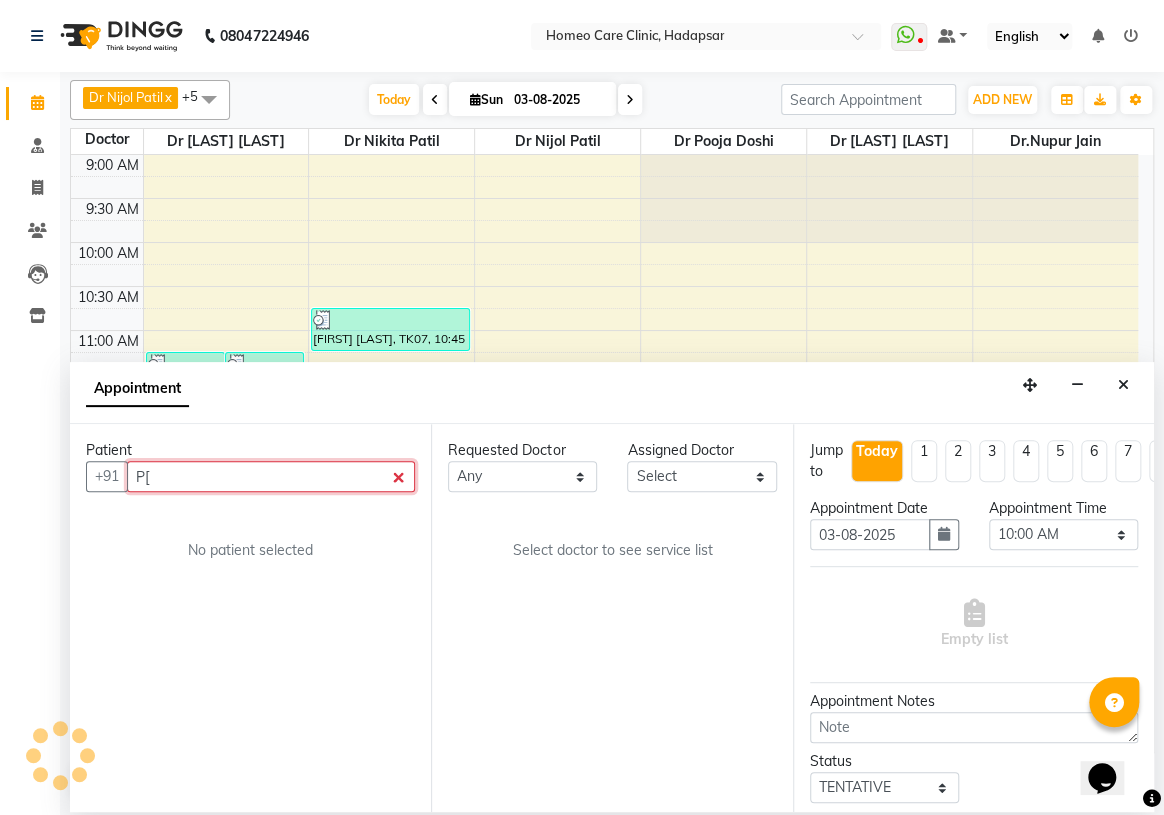 type on "P" 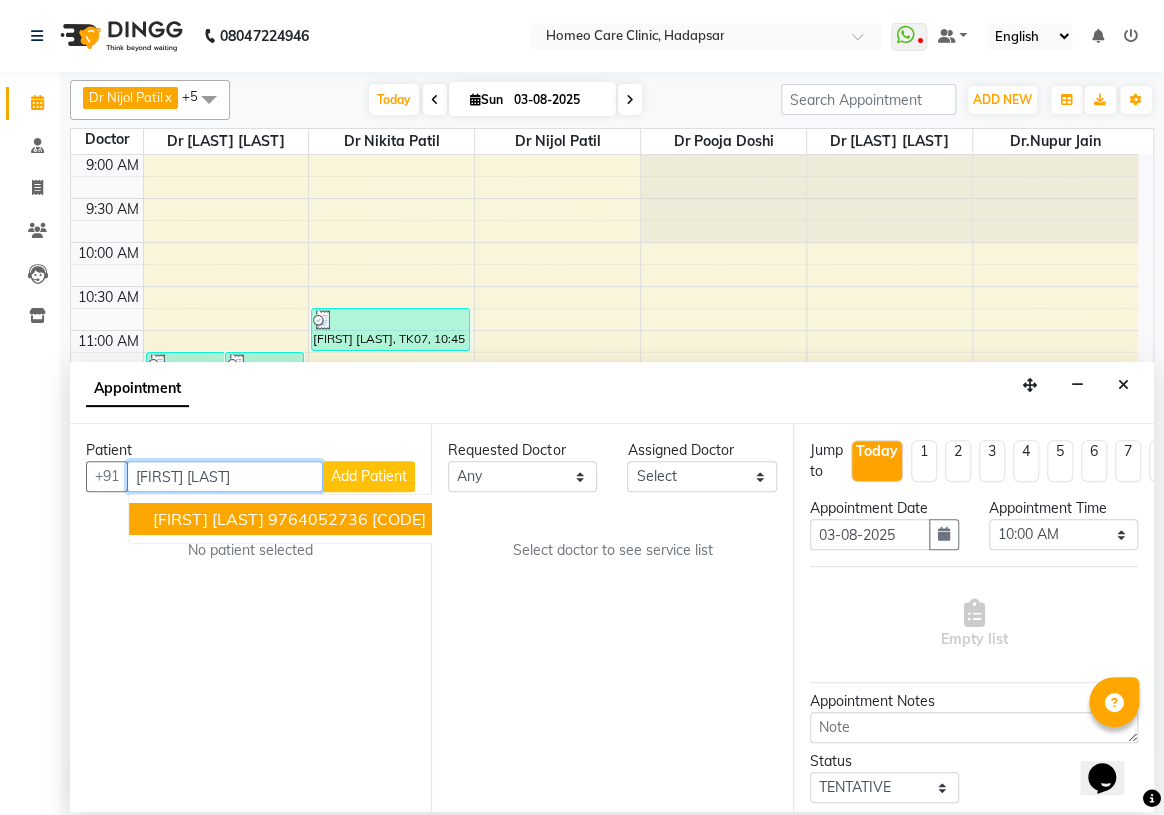 click on "9764052736" at bounding box center [318, 519] 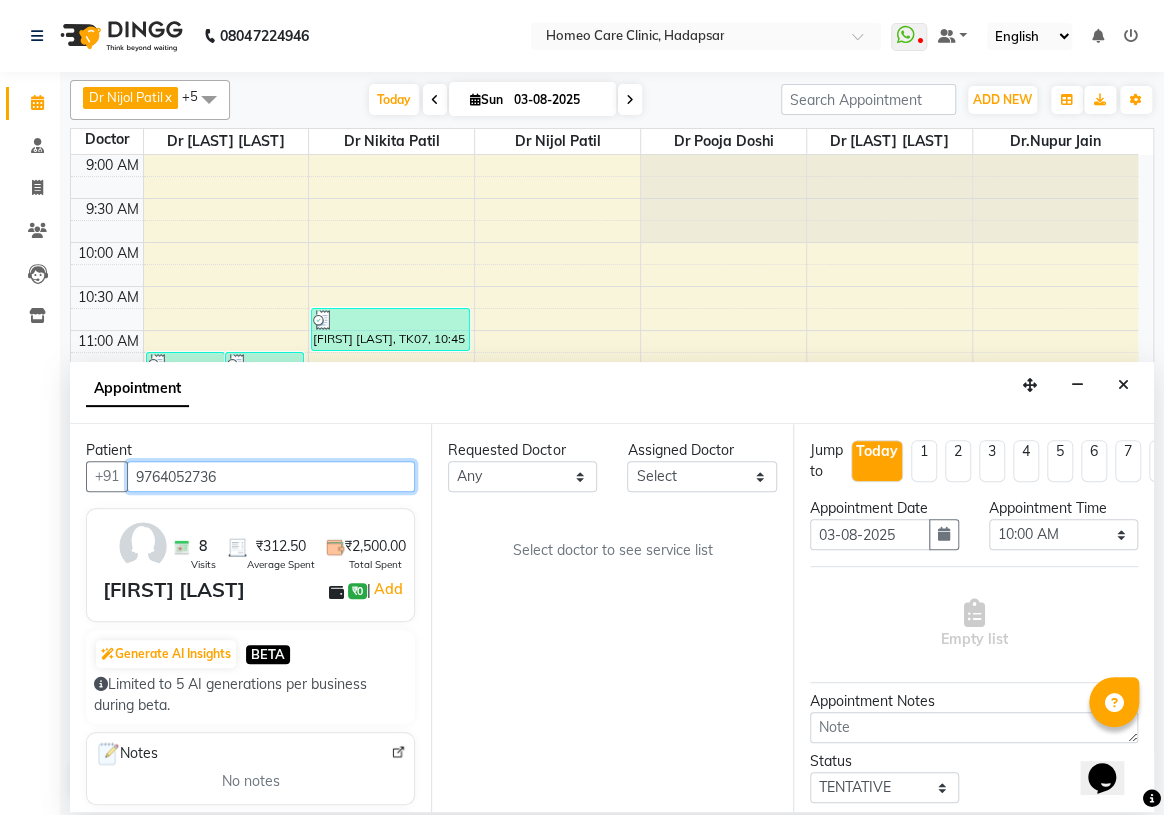 type on "9764052736" 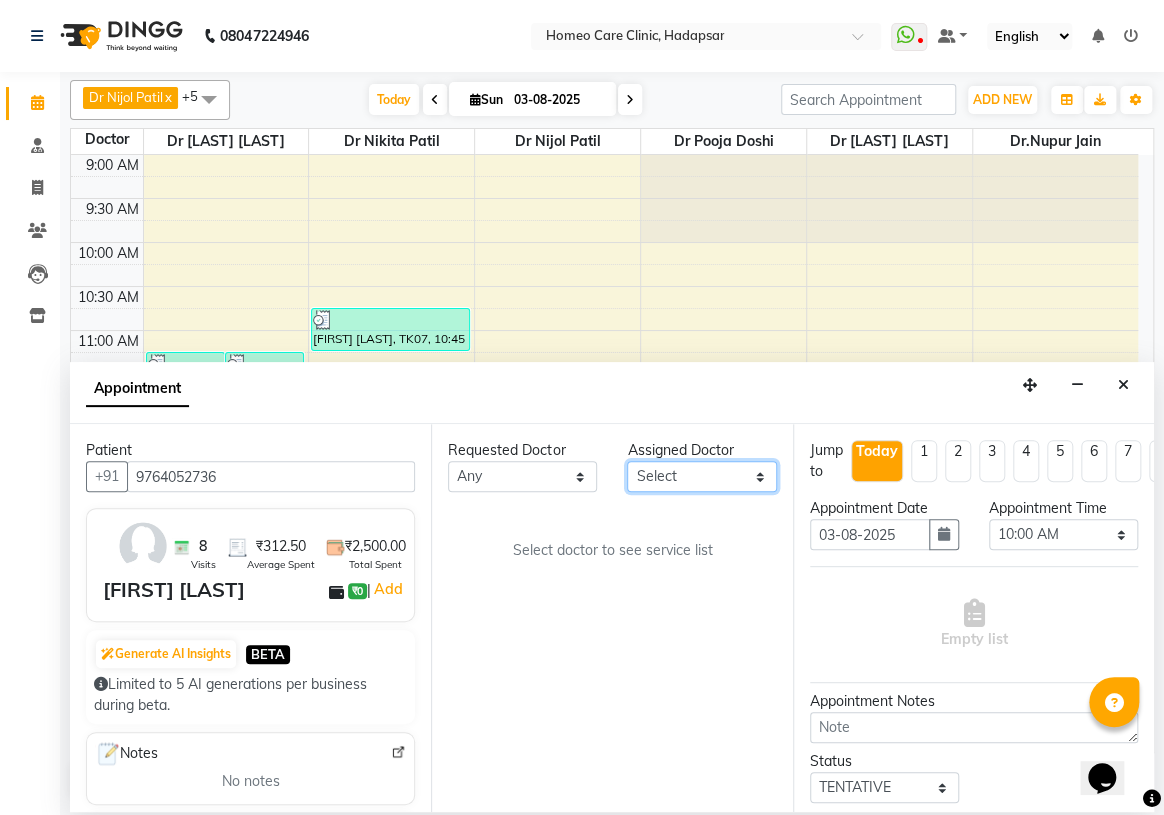 drag, startPoint x: 732, startPoint y: 488, endPoint x: 720, endPoint y: 486, distance: 12.165525 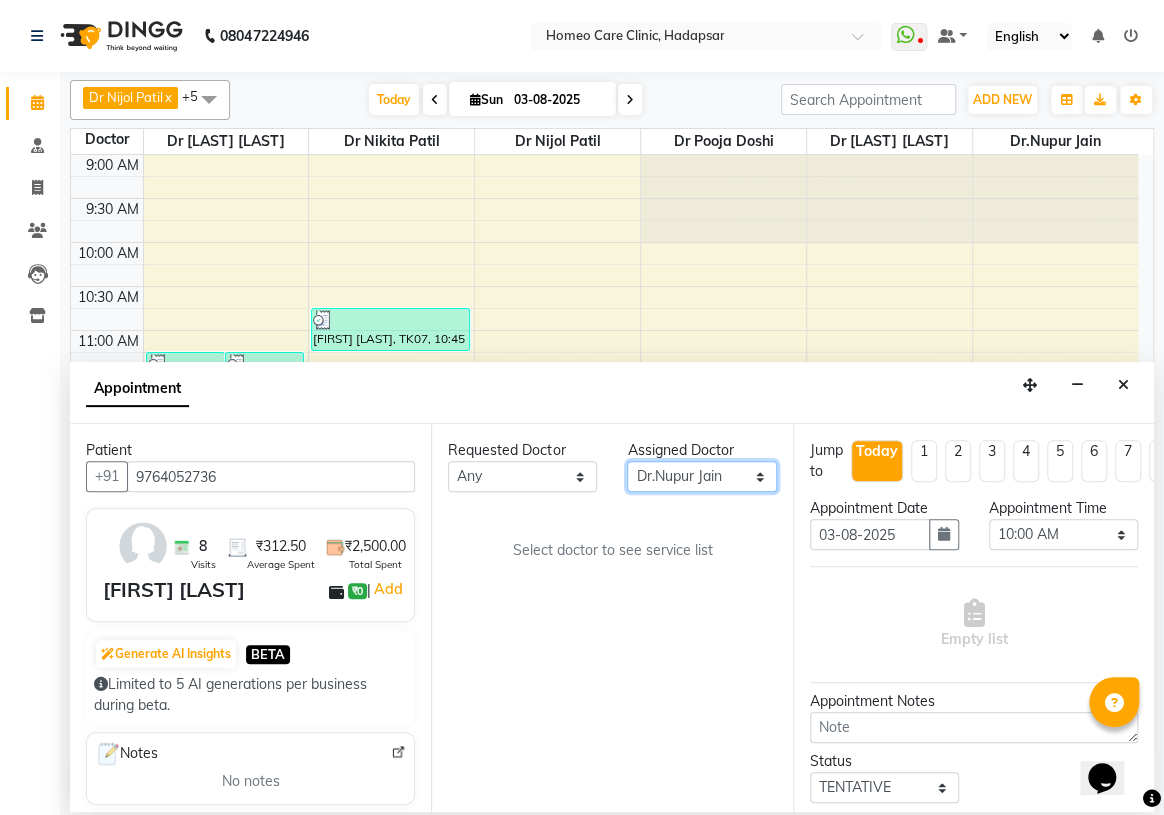 click on "Select Dingg Support Dr.[LAST] [LAST] Dr [LAST] [LAST]  Dr [LAST] [LAST] Dr [LAST] [LAST] Dr [LAST] [LAST] Dr.[LAST] [LAST] Dr [LAST] [LAST] Dr [LAST] [LAST] Dr [LAST] [LAST] [LAST] [LAST] Nikita Bhondave" at bounding box center [701, 476] 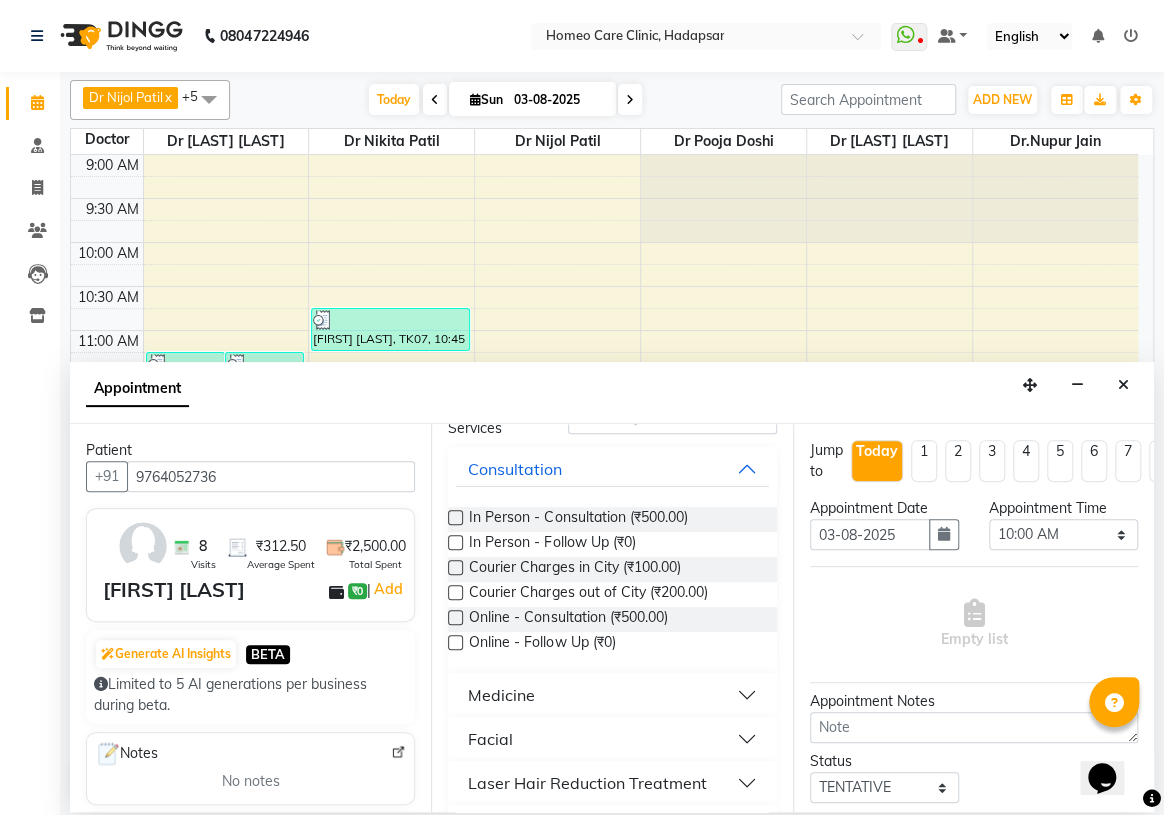 scroll, scrollTop: 90, scrollLeft: 0, axis: vertical 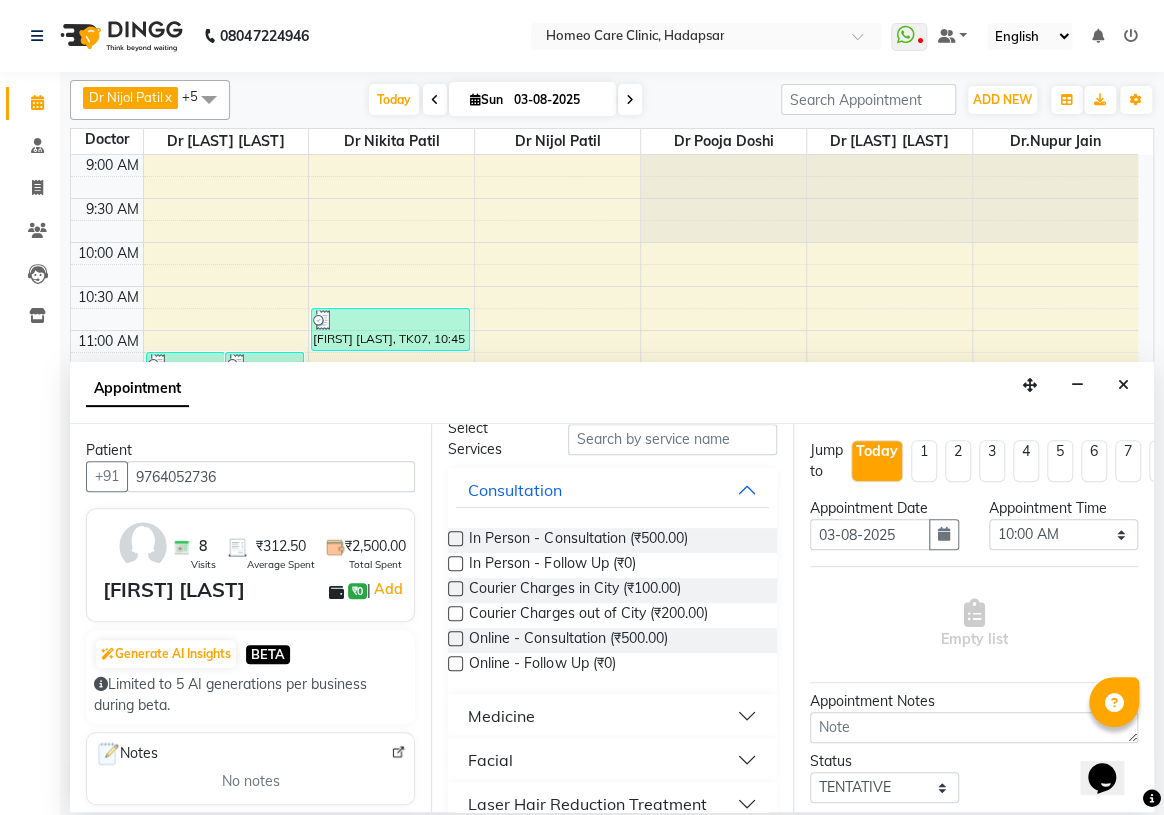 click at bounding box center [455, 563] 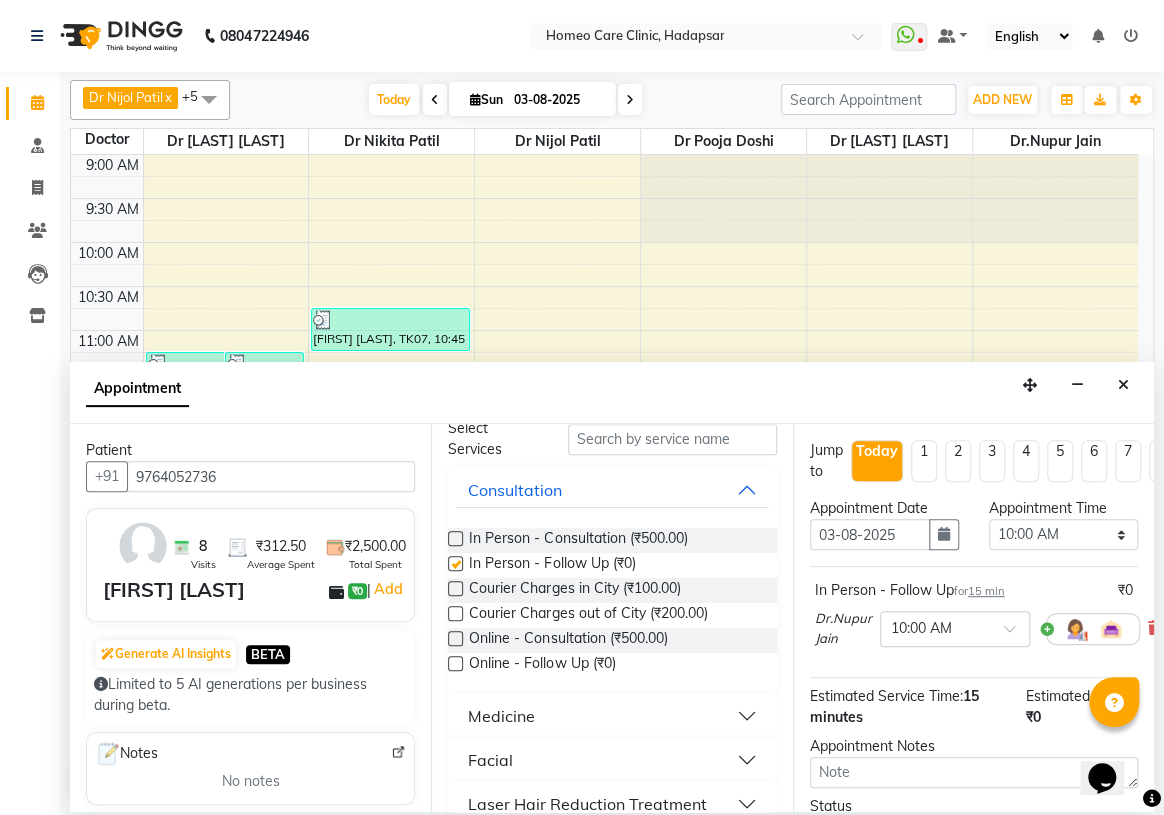 checkbox on "false" 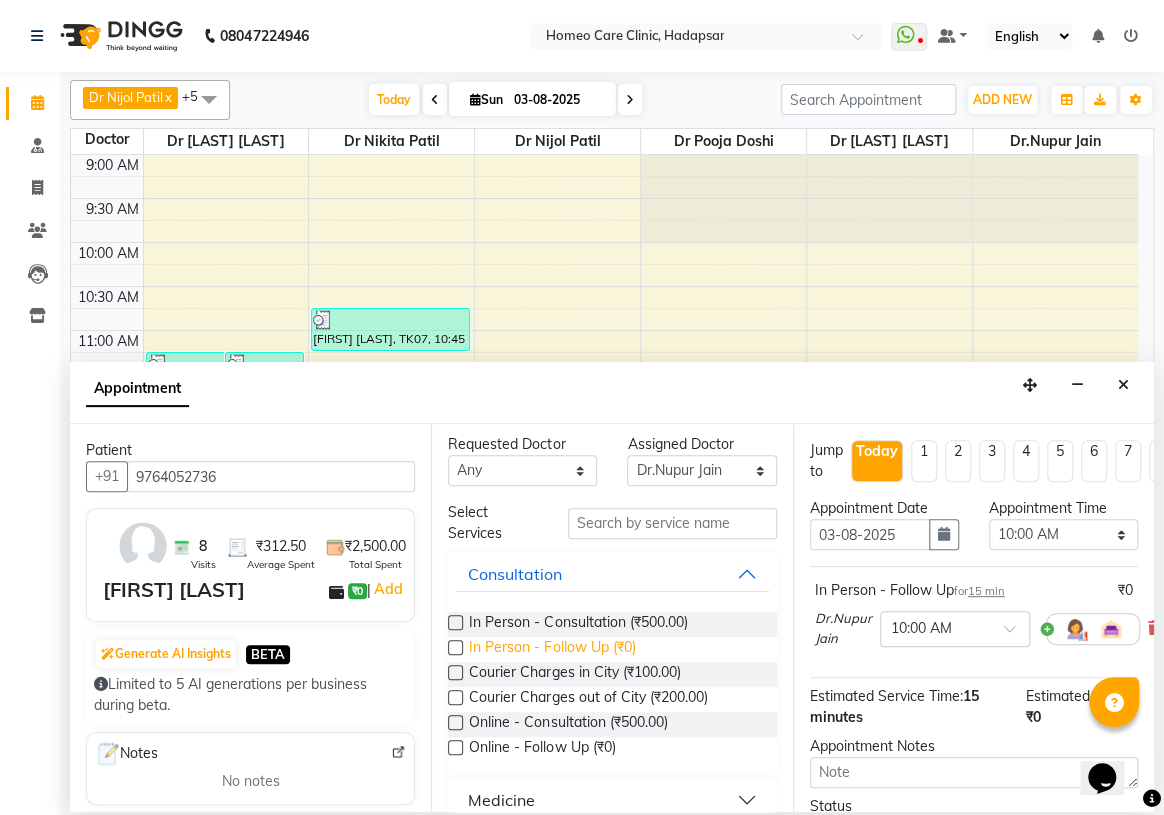 scroll, scrollTop: 0, scrollLeft: 0, axis: both 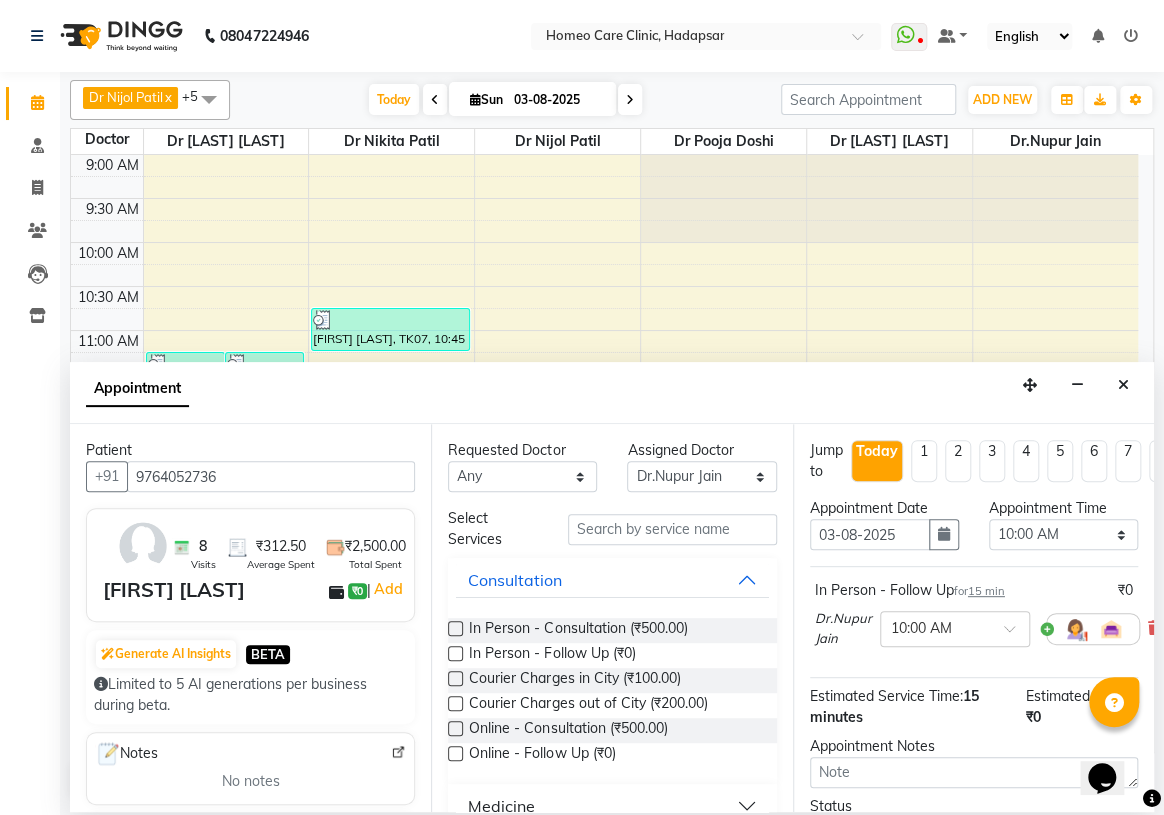 click at bounding box center (455, 753) 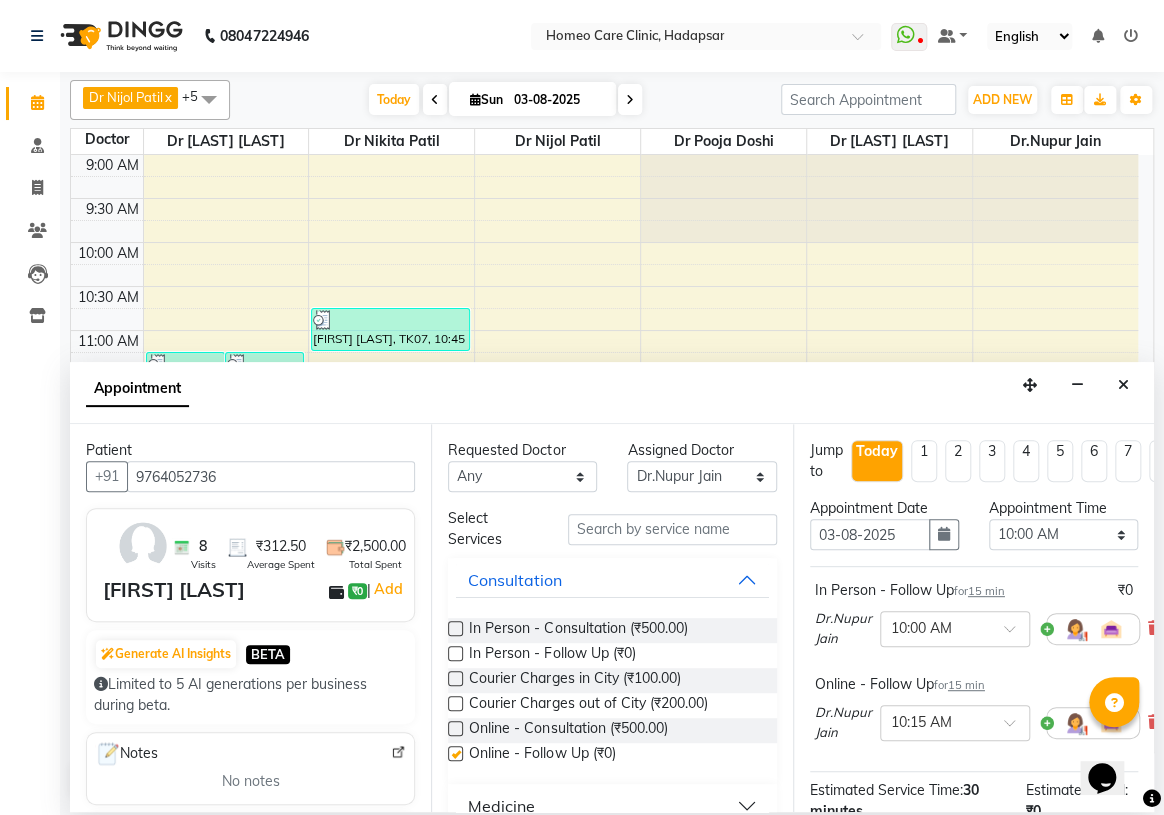 checkbox on "false" 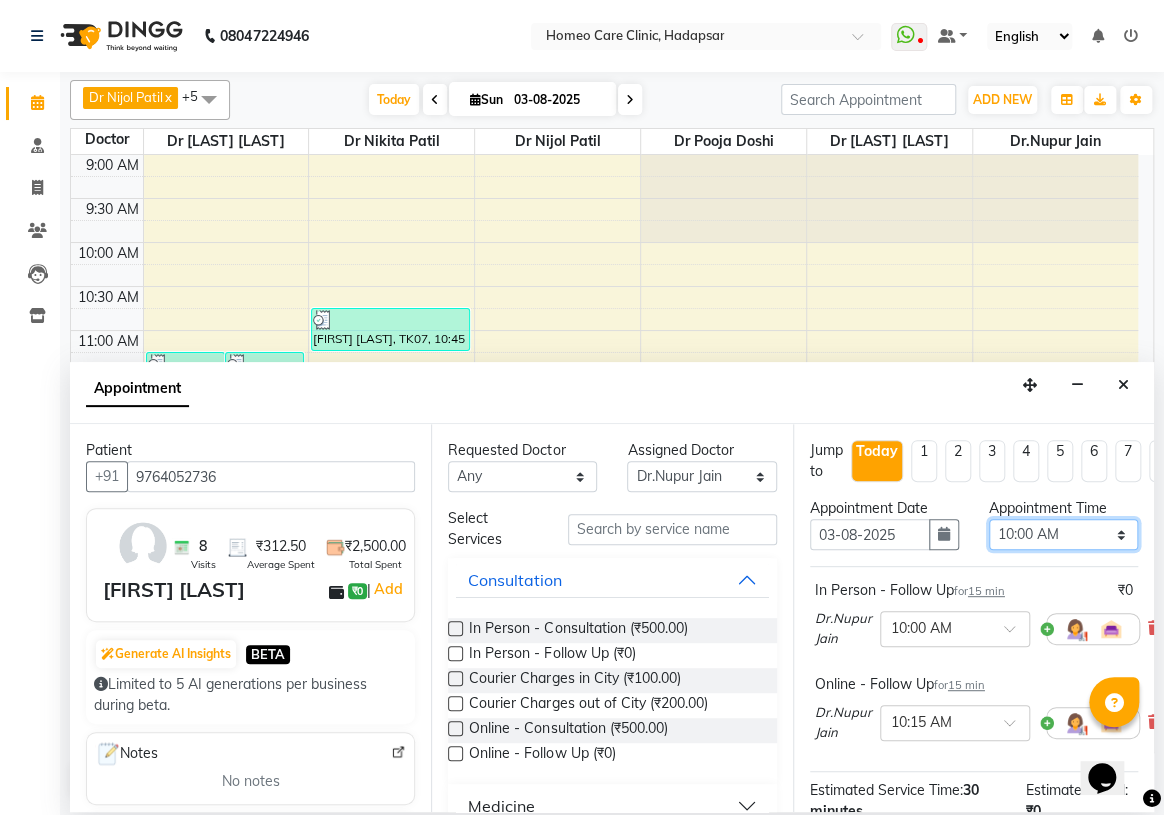 click on "Select 10:00 AM 10:05 AM 10:10 AM 10:15 AM 10:20 AM 10:25 AM 10:30 AM 10:35 AM 10:40 AM 10:45 AM 10:50 AM 10:55 AM 11:00 AM 11:05 AM 11:10 AM 11:15 AM 11:20 AM 11:25 AM 11:30 AM 11:35 AM 11:40 AM 11:45 AM 11:50 AM 11:55 AM 12:00 PM 12:05 PM 12:10 PM 12:15 PM 12:20 PM 12:25 PM 12:30 PM 12:35 PM 12:40 PM 12:45 PM 12:50 PM 12:55 PM 01:00 PM 01:05 PM 01:10 PM 01:15 PM 01:20 PM 01:25 PM 01:30 PM 01:35 PM 01:40 PM 01:45 PM 01:50 PM 01:55 PM 02:00 PM 02:05 PM 02:10 PM 02:15 PM 02:20 PM 02:25 PM 02:30 PM 02:35 PM 02:40 PM 02:45 PM 02:50 PM 02:55 PM 03:00 PM 03:05 PM 03:10 PM 03:15 PM 03:20 PM 03:25 PM 03:30 PM 03:35 PM 03:40 PM 03:45 PM 03:50 PM 03:55 PM 04:00 PM 04:05 PM 04:10 PM 04:15 PM 04:20 PM 04:25 PM 04:30 PM 04:35 PM 04:40 PM 04:45 PM 04:50 PM 04:55 PM 05:00 PM 05:05 PM 05:10 PM 05:15 PM 05:20 PM 05:25 PM 05:30 PM 05:35 PM 05:40 PM 05:45 PM 05:50 PM 05:55 PM 06:00 PM 06:05 PM 06:10 PM 06:15 PM 06:20 PM 06:25 PM 06:30 PM 06:35 PM 06:40 PM 06:45 PM 06:50 PM 06:55 PM 07:00 PM 07:05 PM 07:10 PM 07:15 PM 07:20 PM" at bounding box center (1063, 534) 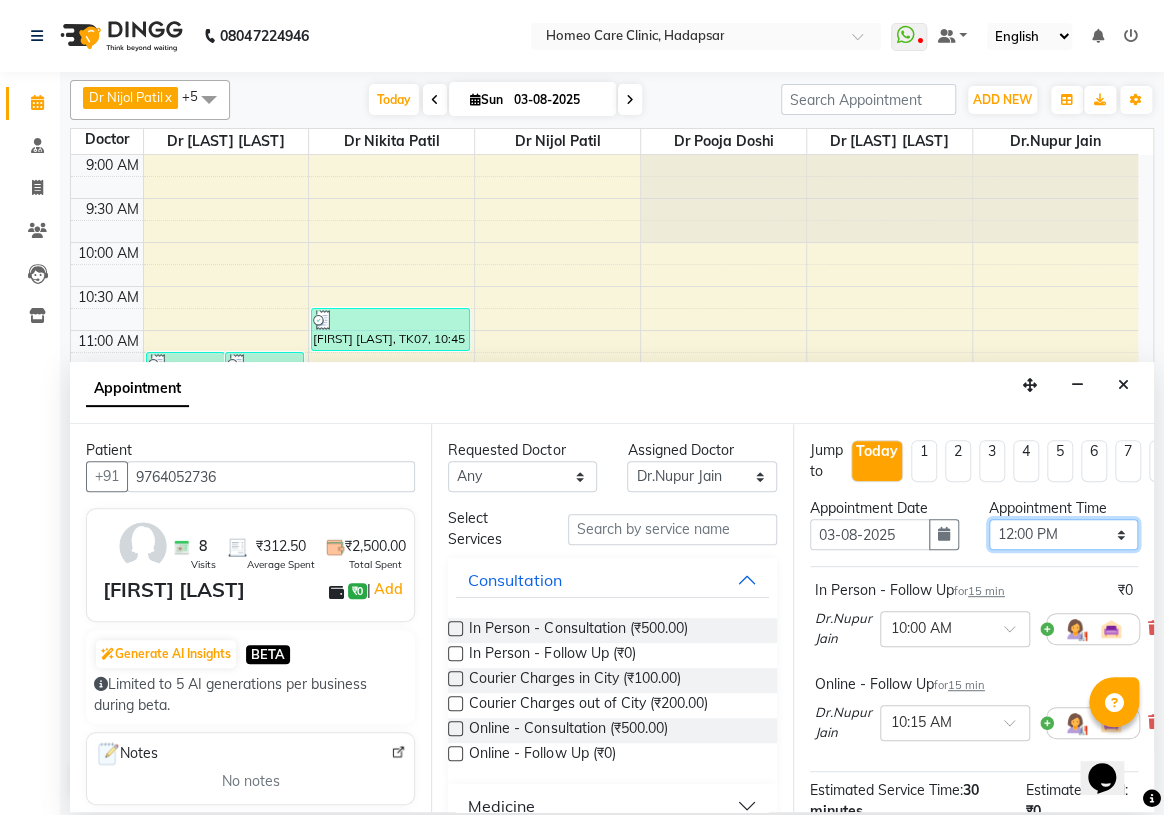 click on "Select 10:00 AM 10:05 AM 10:10 AM 10:15 AM 10:20 AM 10:25 AM 10:30 AM 10:35 AM 10:40 AM 10:45 AM 10:50 AM 10:55 AM 11:00 AM 11:05 AM 11:10 AM 11:15 AM 11:20 AM 11:25 AM 11:30 AM 11:35 AM 11:40 AM 11:45 AM 11:50 AM 11:55 AM 12:00 PM 12:05 PM 12:10 PM 12:15 PM 12:20 PM 12:25 PM 12:30 PM 12:35 PM 12:40 PM 12:45 PM 12:50 PM 12:55 PM 01:00 PM 01:05 PM 01:10 PM 01:15 PM 01:20 PM 01:25 PM 01:30 PM 01:35 PM 01:40 PM 01:45 PM 01:50 PM 01:55 PM 02:00 PM 02:05 PM 02:10 PM 02:15 PM 02:20 PM 02:25 PM 02:30 PM 02:35 PM 02:40 PM 02:45 PM 02:50 PM 02:55 PM 03:00 PM 03:05 PM 03:10 PM 03:15 PM 03:20 PM 03:25 PM 03:30 PM 03:35 PM 03:40 PM 03:45 PM 03:50 PM 03:55 PM 04:00 PM 04:05 PM 04:10 PM 04:15 PM 04:20 PM 04:25 PM 04:30 PM 04:35 PM 04:40 PM 04:45 PM 04:50 PM 04:55 PM 05:00 PM 05:05 PM 05:10 PM 05:15 PM 05:20 PM 05:25 PM 05:30 PM 05:35 PM 05:40 PM 05:45 PM 05:50 PM 05:55 PM 06:00 PM 06:05 PM 06:10 PM 06:15 PM 06:20 PM 06:25 PM 06:30 PM 06:35 PM 06:40 PM 06:45 PM 06:50 PM 06:55 PM 07:00 PM 07:05 PM 07:10 PM 07:15 PM 07:20 PM" at bounding box center (1063, 534) 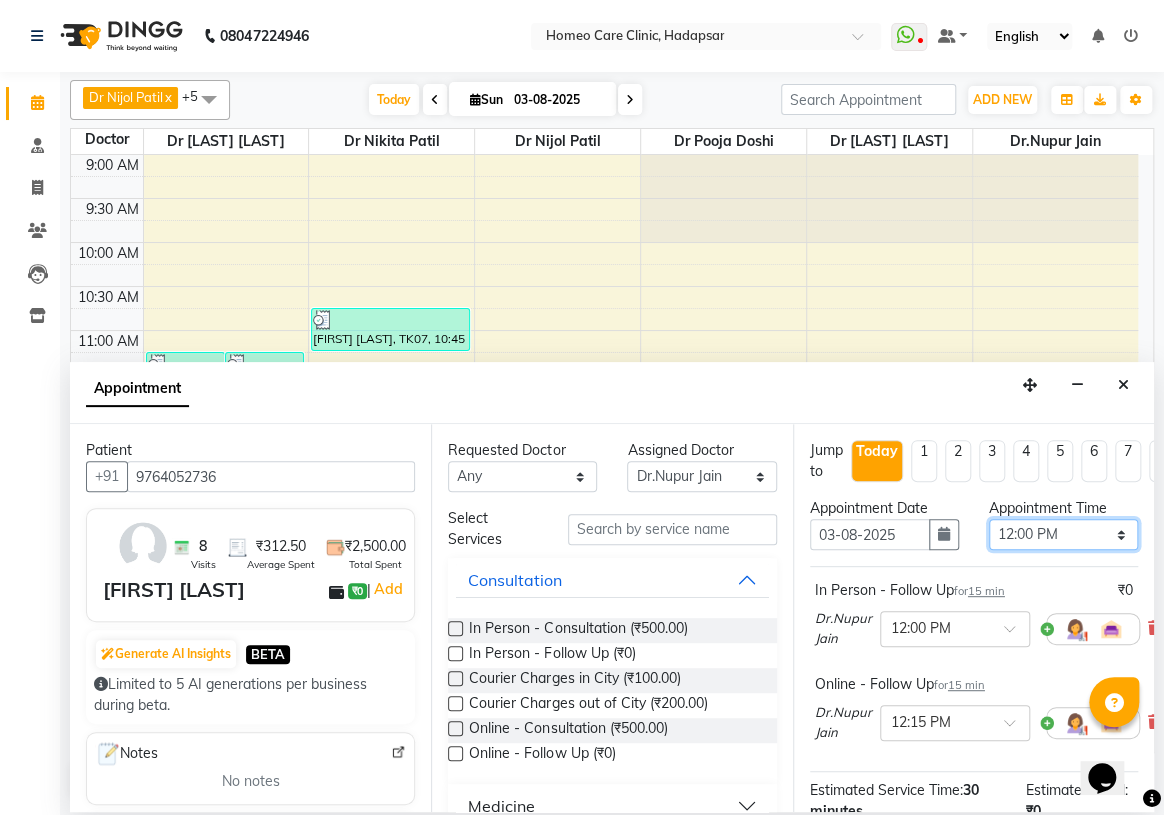 scroll, scrollTop: 236, scrollLeft: 0, axis: vertical 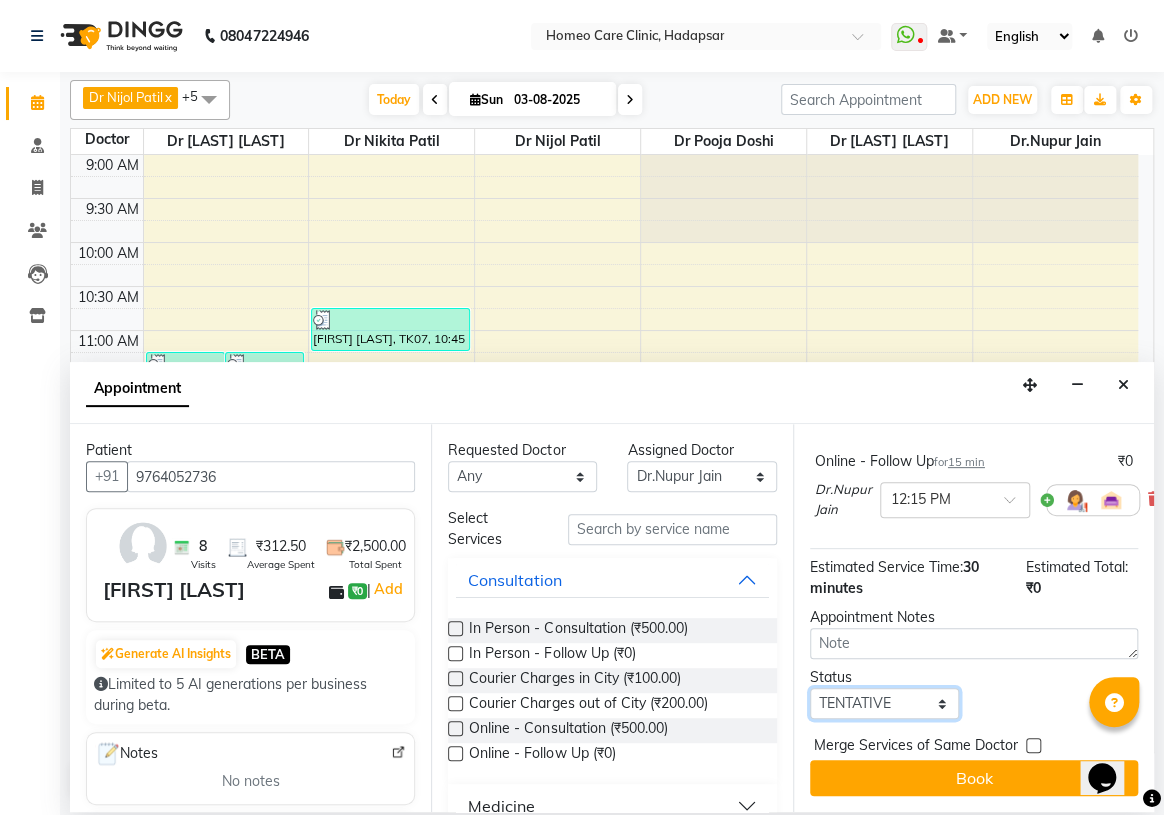 drag, startPoint x: 837, startPoint y: 691, endPoint x: 847, endPoint y: 680, distance: 14.866069 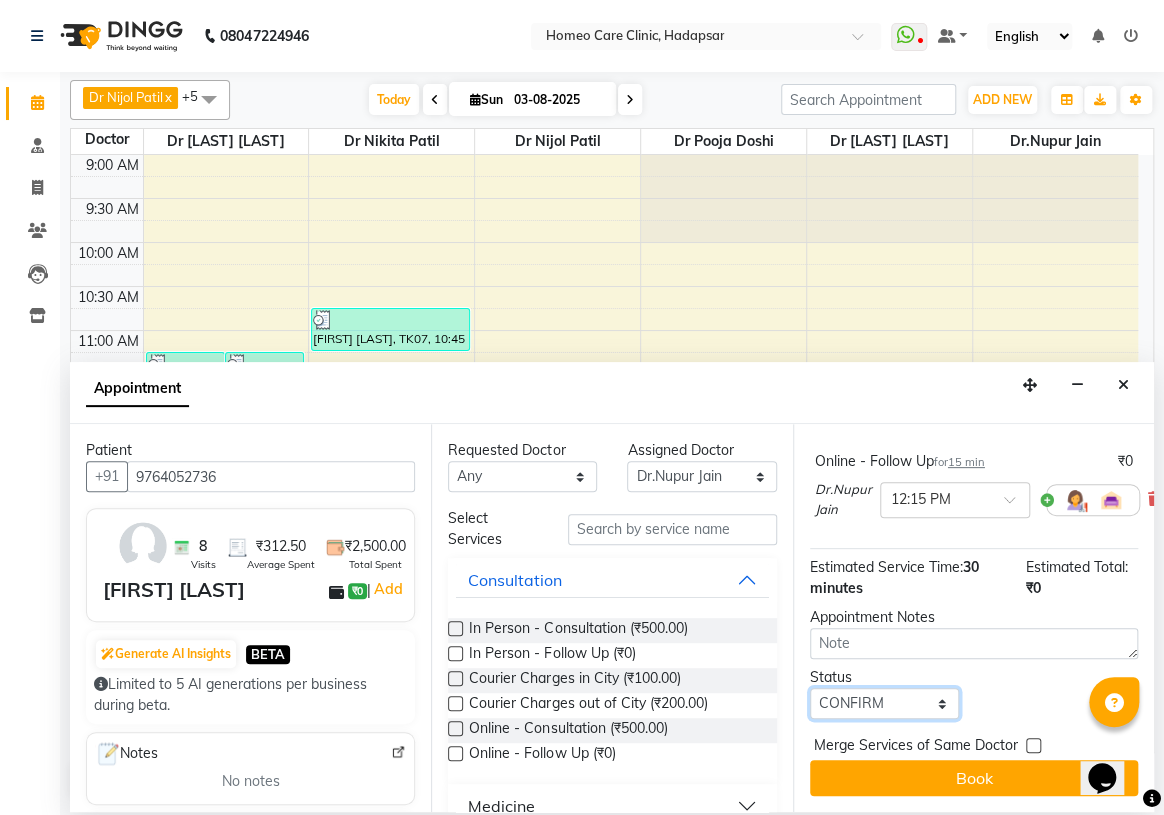 click on "Select TENTATIVE CONFIRM CHECK-IN UPCOMING" at bounding box center [884, 703] 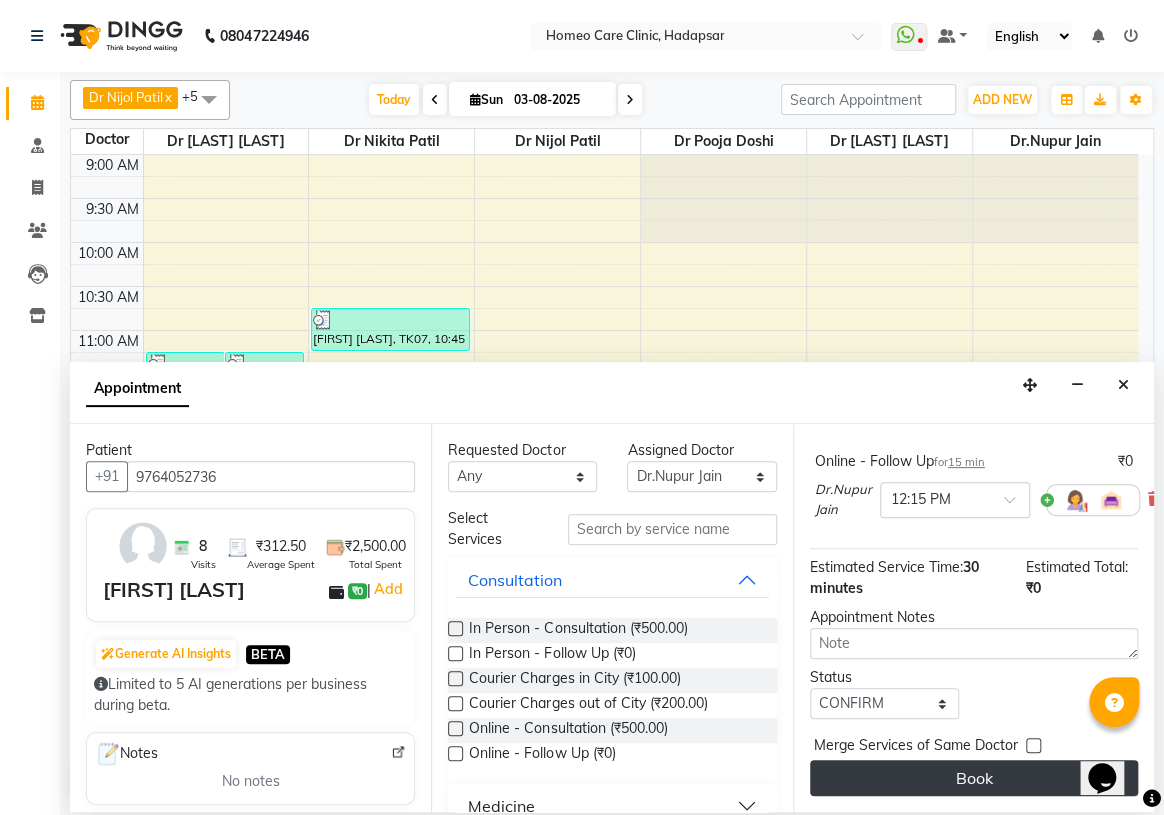 click on "Book" at bounding box center (974, 778) 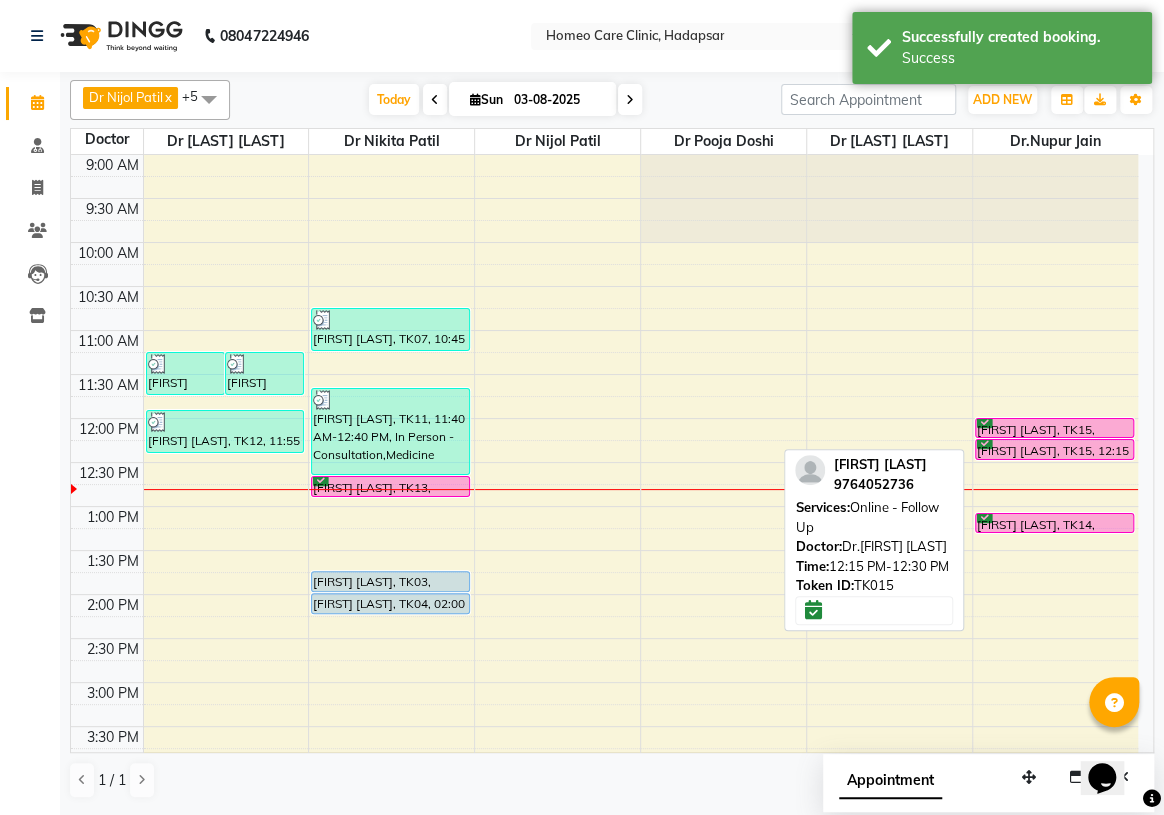 click on "[FIRST] [LAST], TK15, 12:15 PM-12:30 PM, Online - Follow Up" at bounding box center (1054, 449) 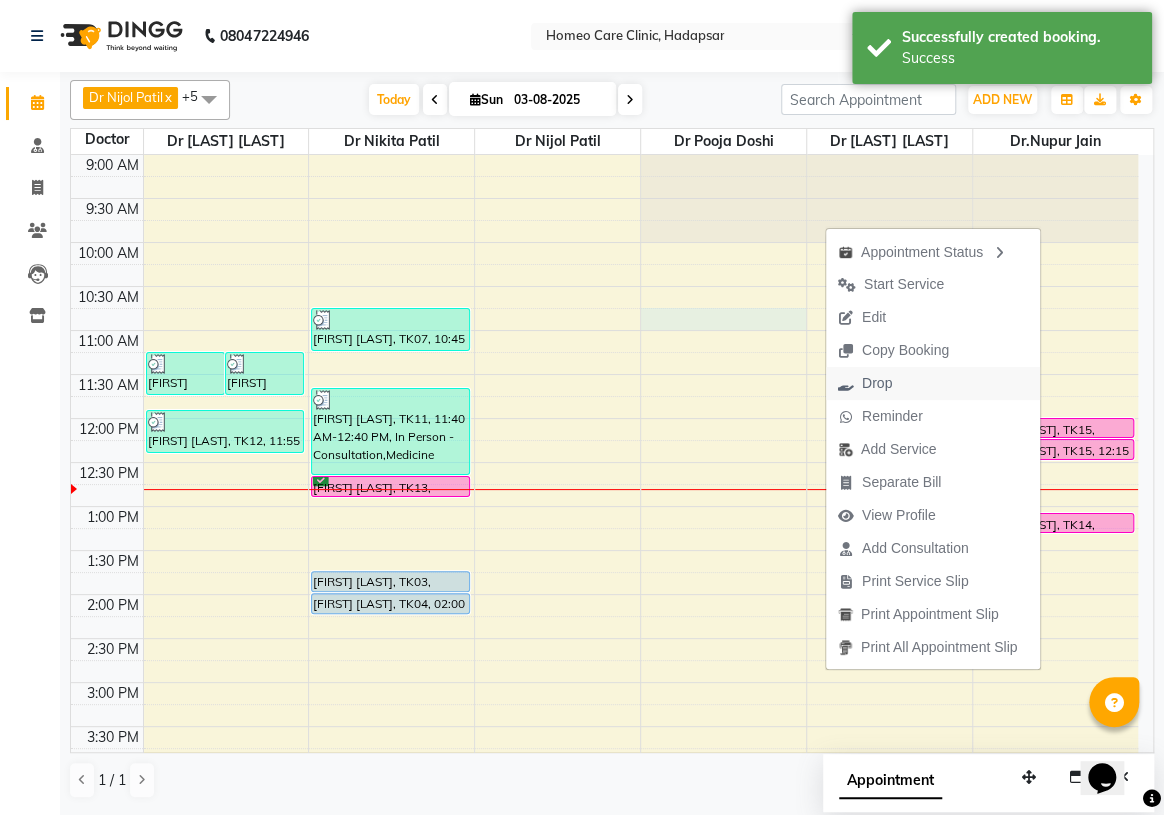 click on "[FIRST] [LAST], TK09, 11:15 AM-11:45 AM, In Person - Follow Up,Medicine     [FIRST] [LAST], TK10, 11:15 AM-11:45 AM, In Person - Follow Up,Medicine     [FIRST] [LAST], TK12, 11:55 AM-12:25 PM, In Person - Follow Up,Medicine    [FIRST] [LAST], TK01, 07:45 PM-08:00 PM, In Person - Follow Up    [FIRST] [LAST], TK02, 08:00 PM-08:15 PM, Online - Follow Up     [FIRST] [LAST], TK07, 10:45 AM-11:15 AM, In Person - Follow Up,Medicine     [FIRST] [LAST], TK11, 11:40 AM-12:40 PM, In Person - Consultation,Medicine     [FIRST] [LAST], TK13, 12:40 PM-12:55 PM, In Person - Follow Up    [FIRST] [LAST], TK03, 01:45 PM-02:00 PM, In Person - Follow Up    [FIRST] [LAST], TK04, 02:00 PM-02:15 PM, In Person - Follow Up     [FIRST] [LAST], TK15, 12:00 PM-12:15 PM, In Person - Follow Up" at bounding box center (604, 770) 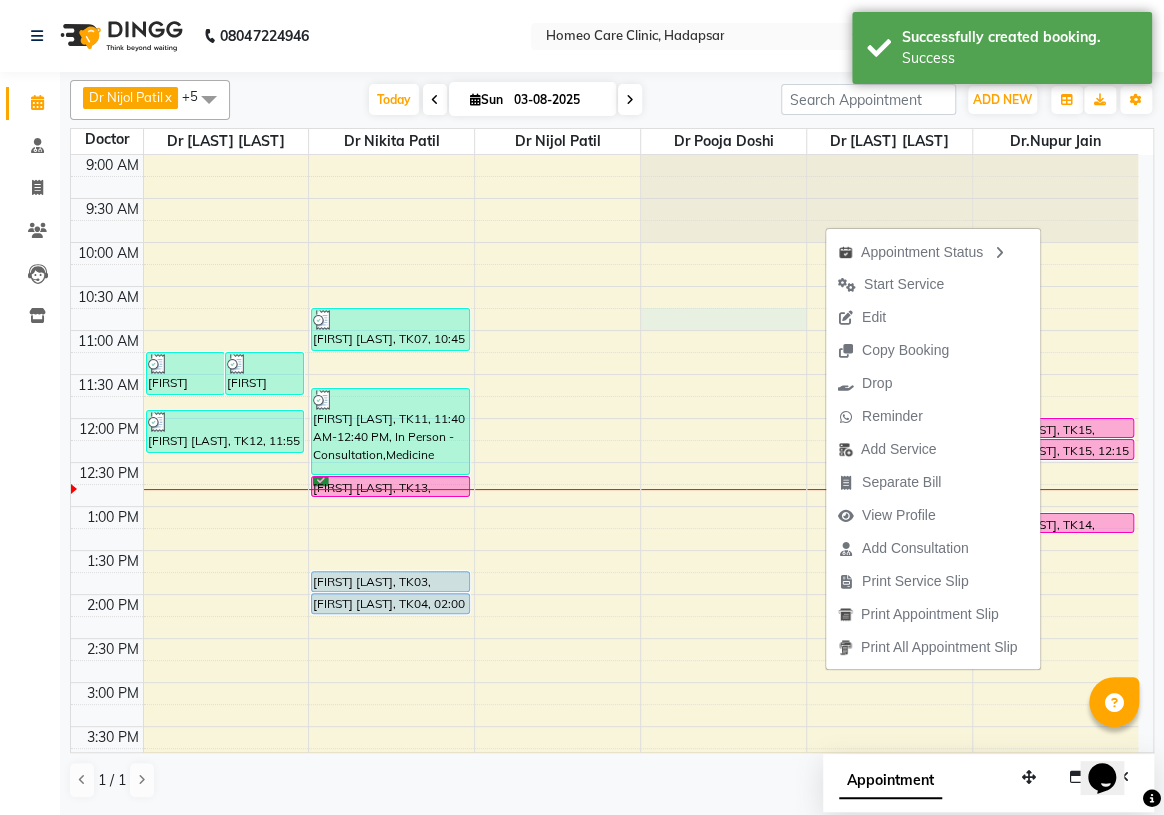 select on "66337" 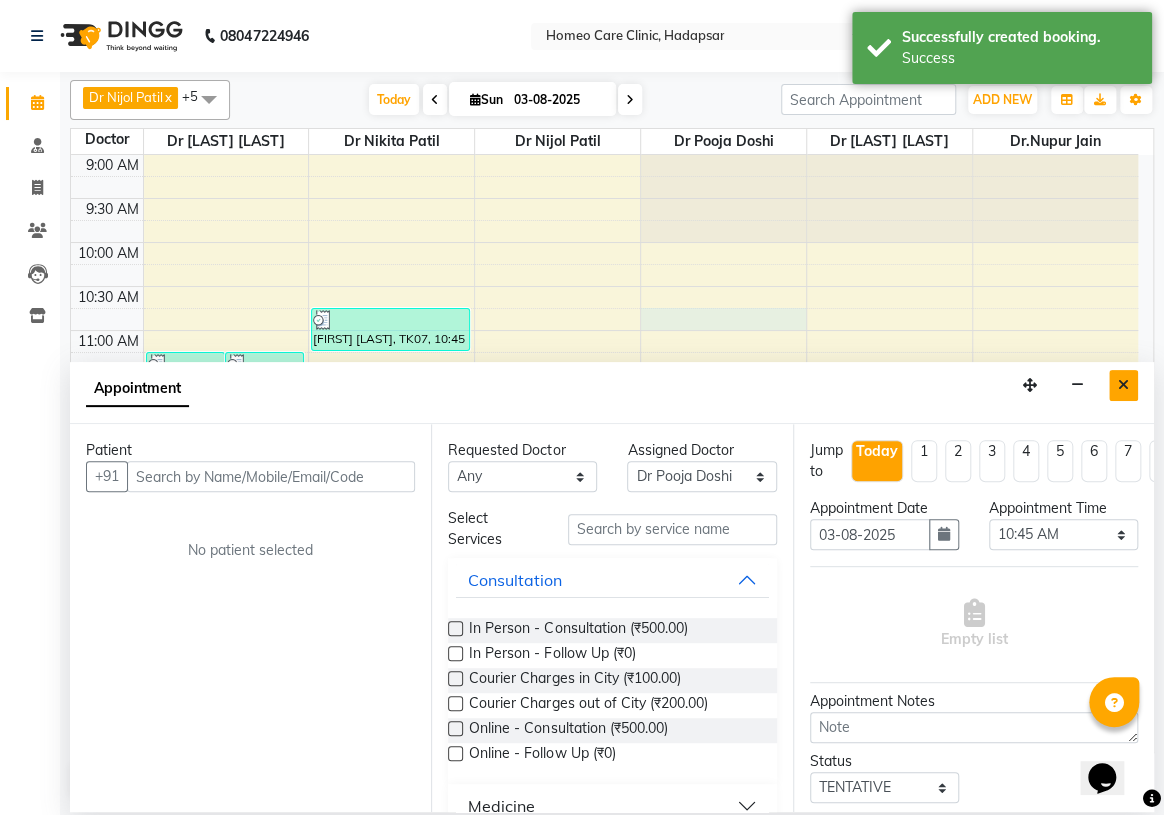 click at bounding box center [1123, 385] 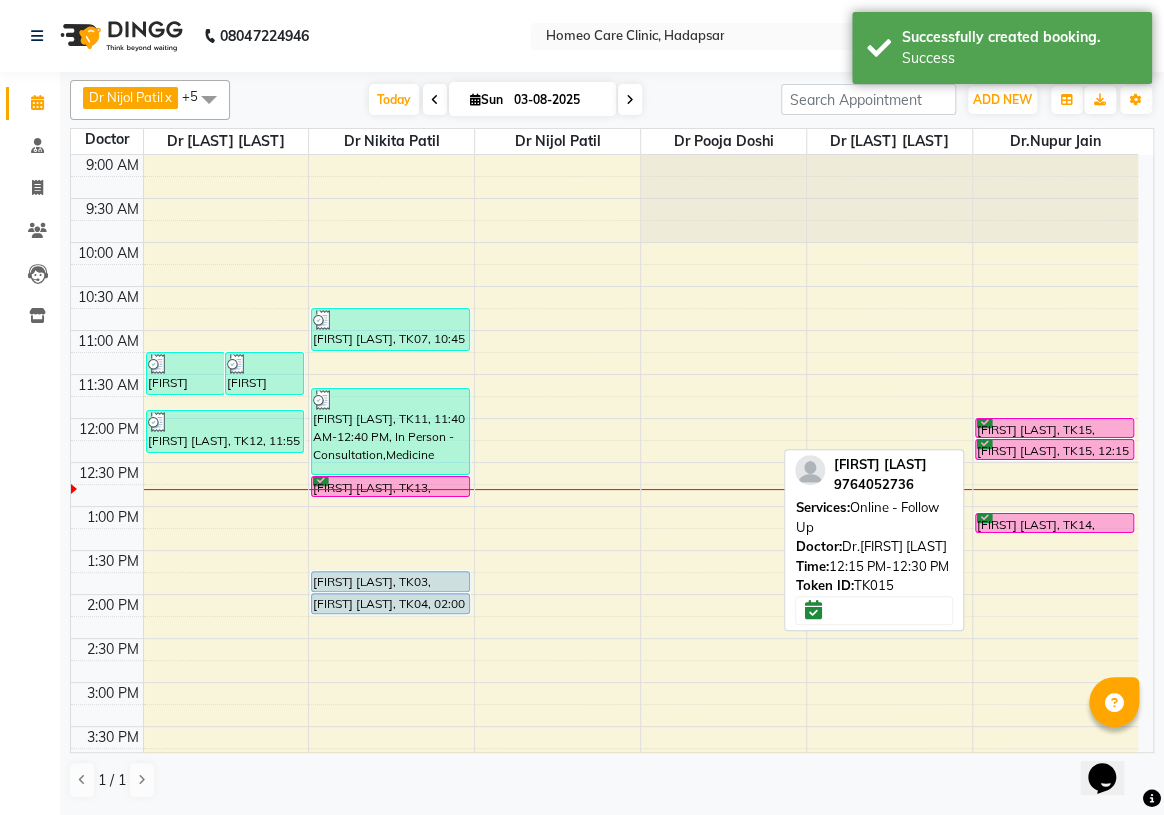 click on "[FIRST] [LAST], TK15, 12:15 PM-12:30 PM, Online - Follow Up" at bounding box center (1054, 449) 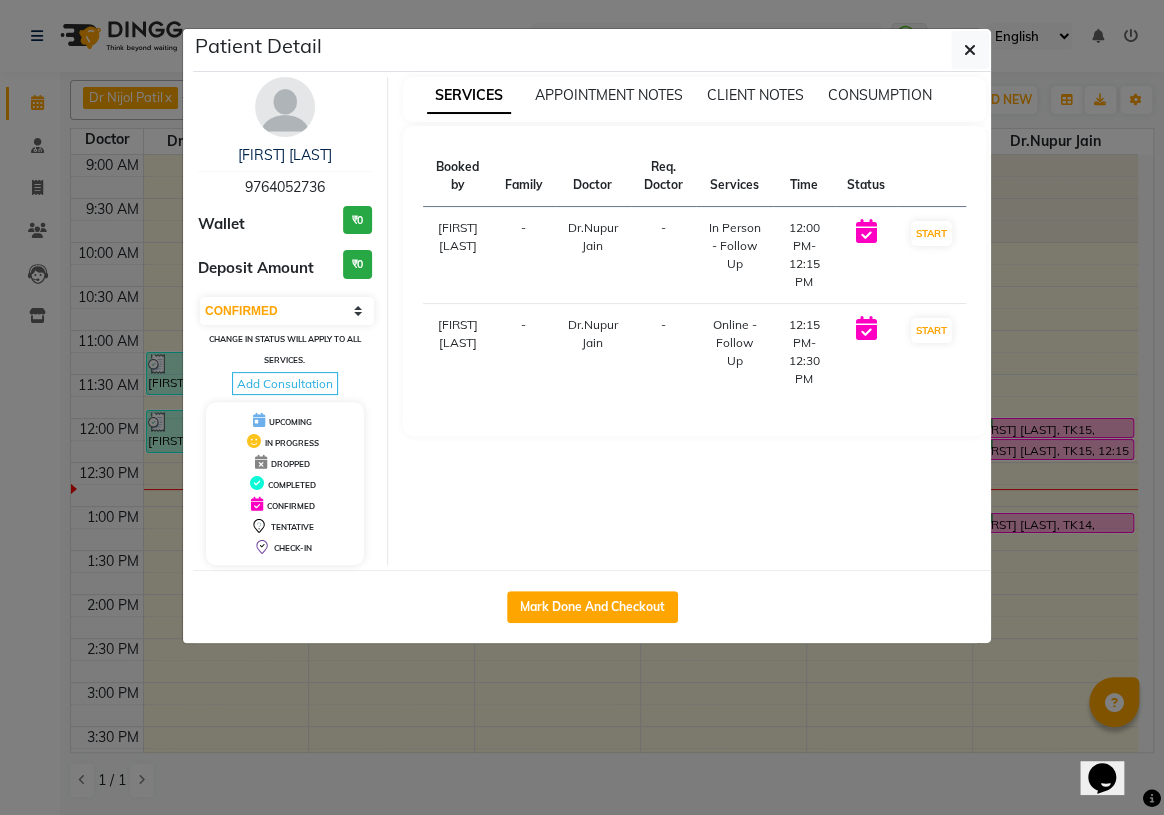 drag, startPoint x: 1159, startPoint y: 459, endPoint x: 560, endPoint y: 17, distance: 744.4226 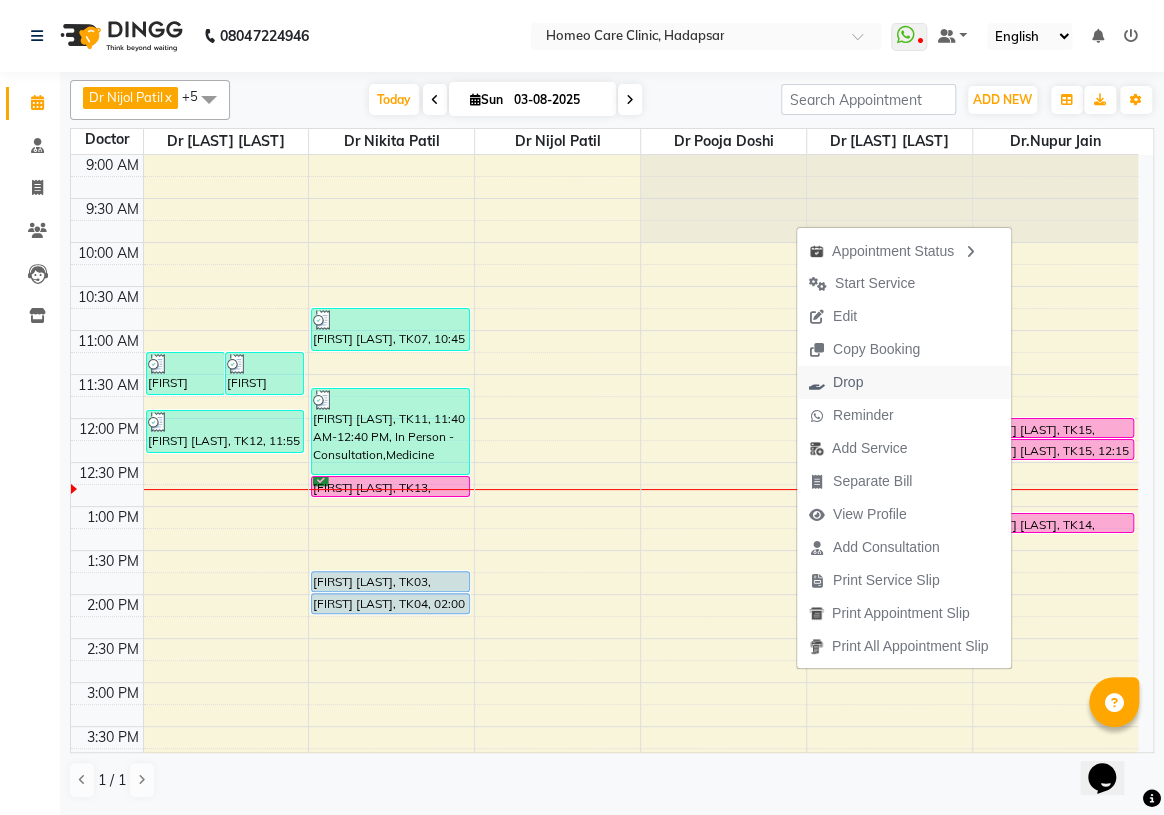 click on "Drop" at bounding box center [904, 382] 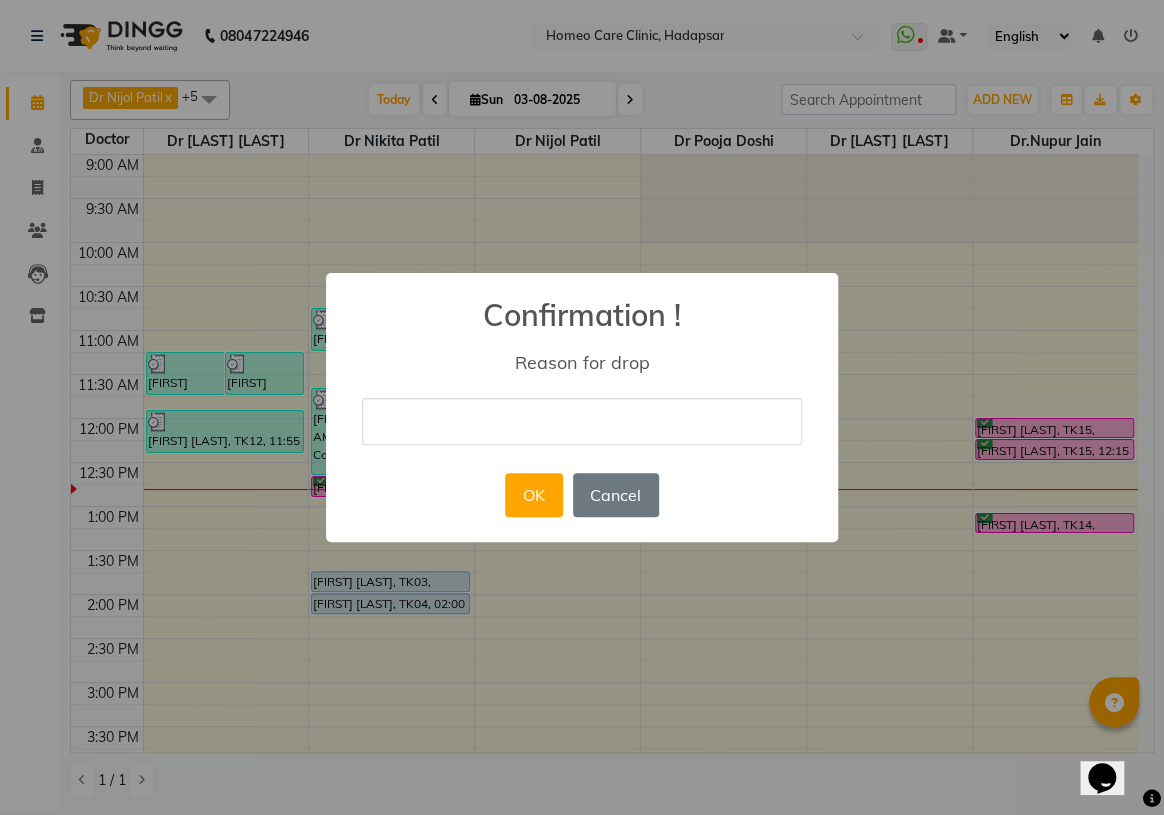 click at bounding box center [582, 421] 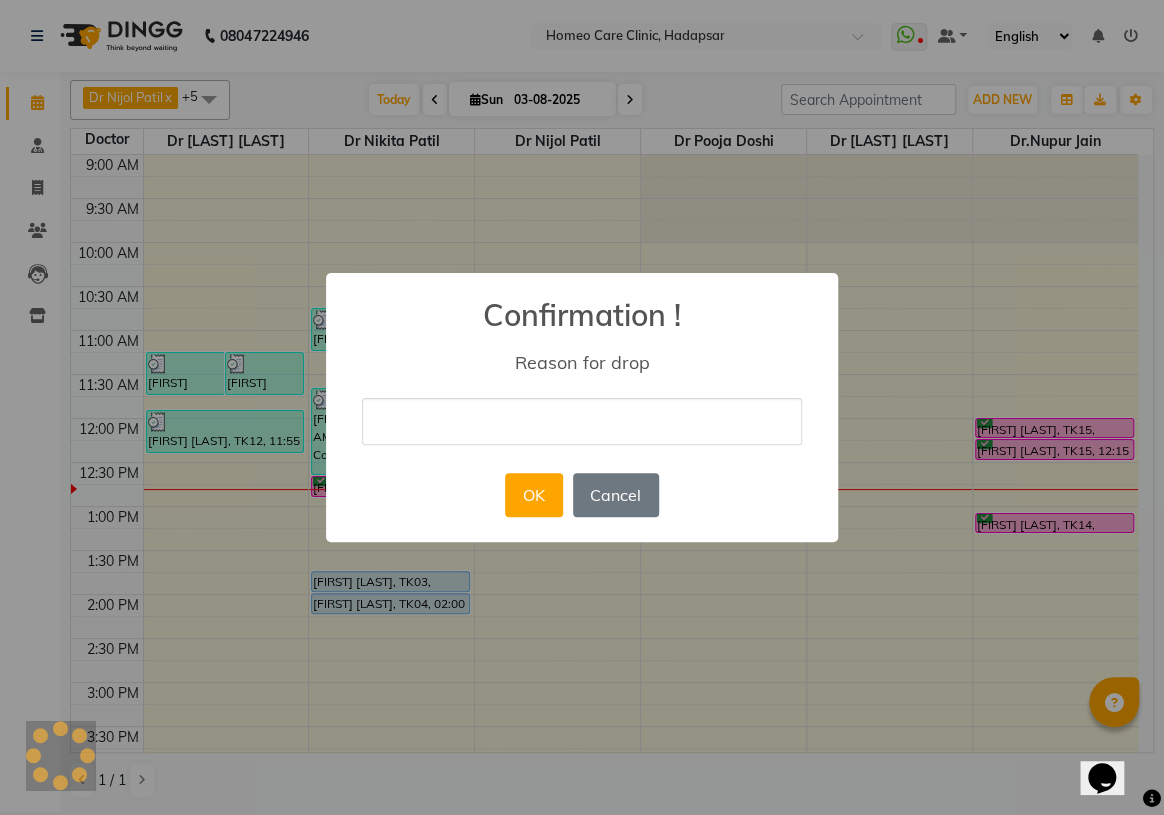 type on "DOUBLE" 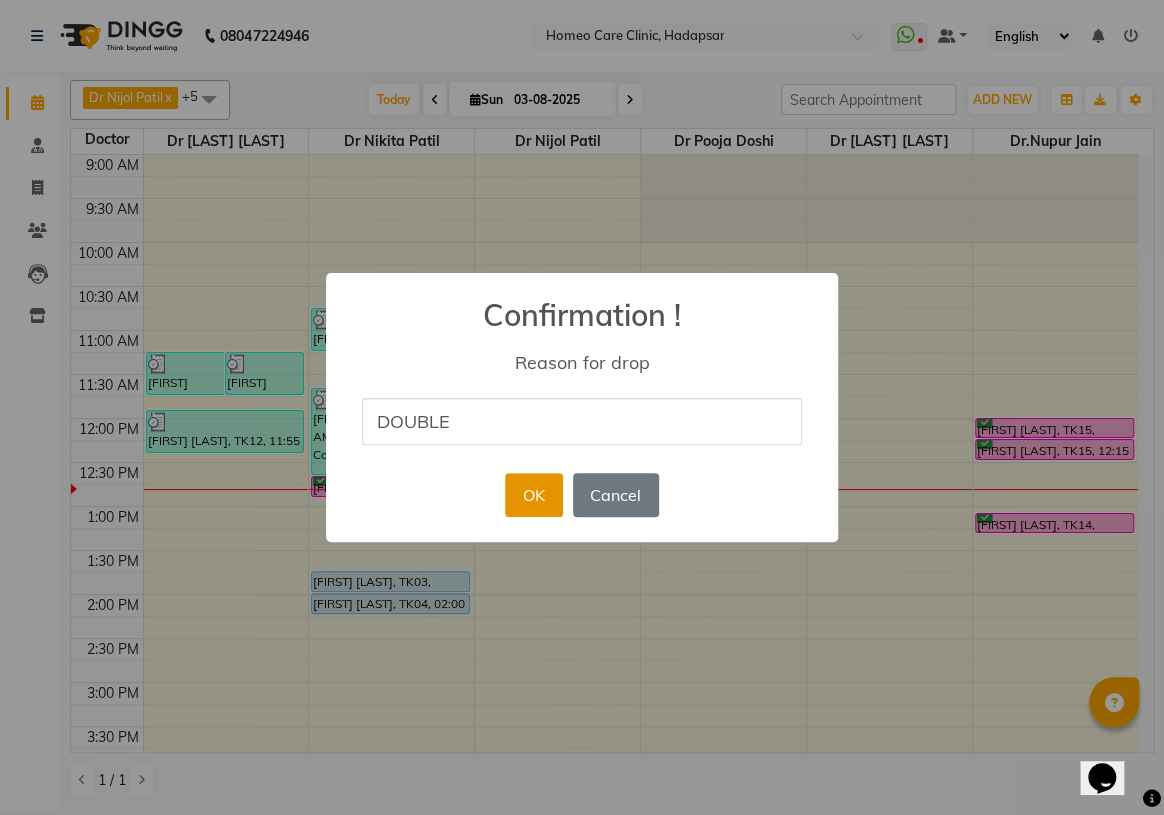 click on "OK" at bounding box center [533, 495] 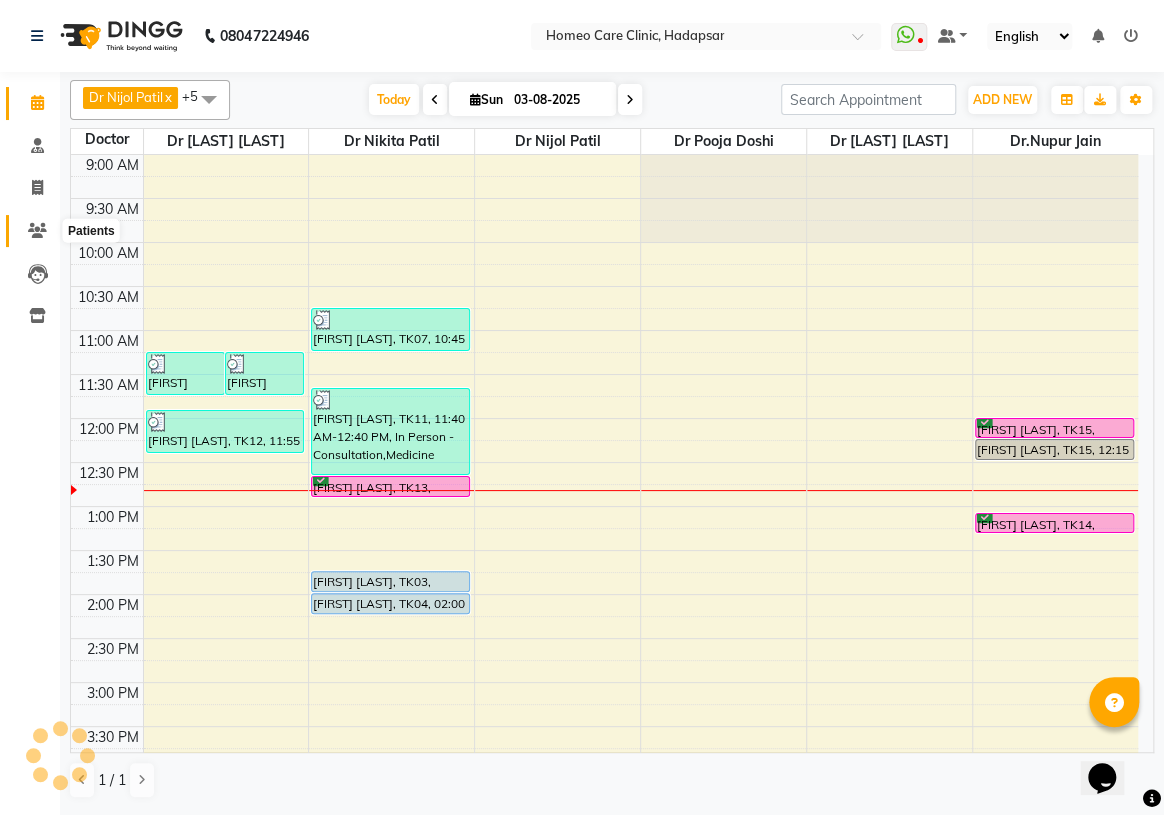 click 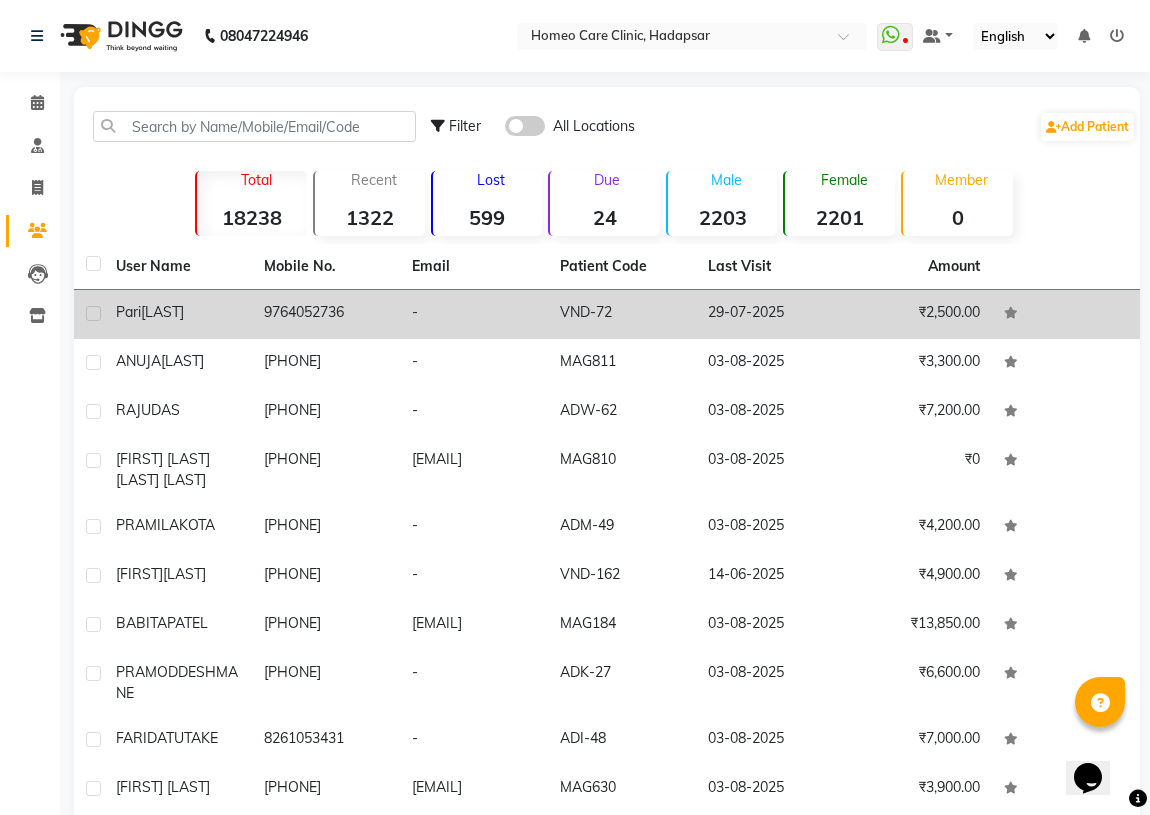 click on "VND-72" 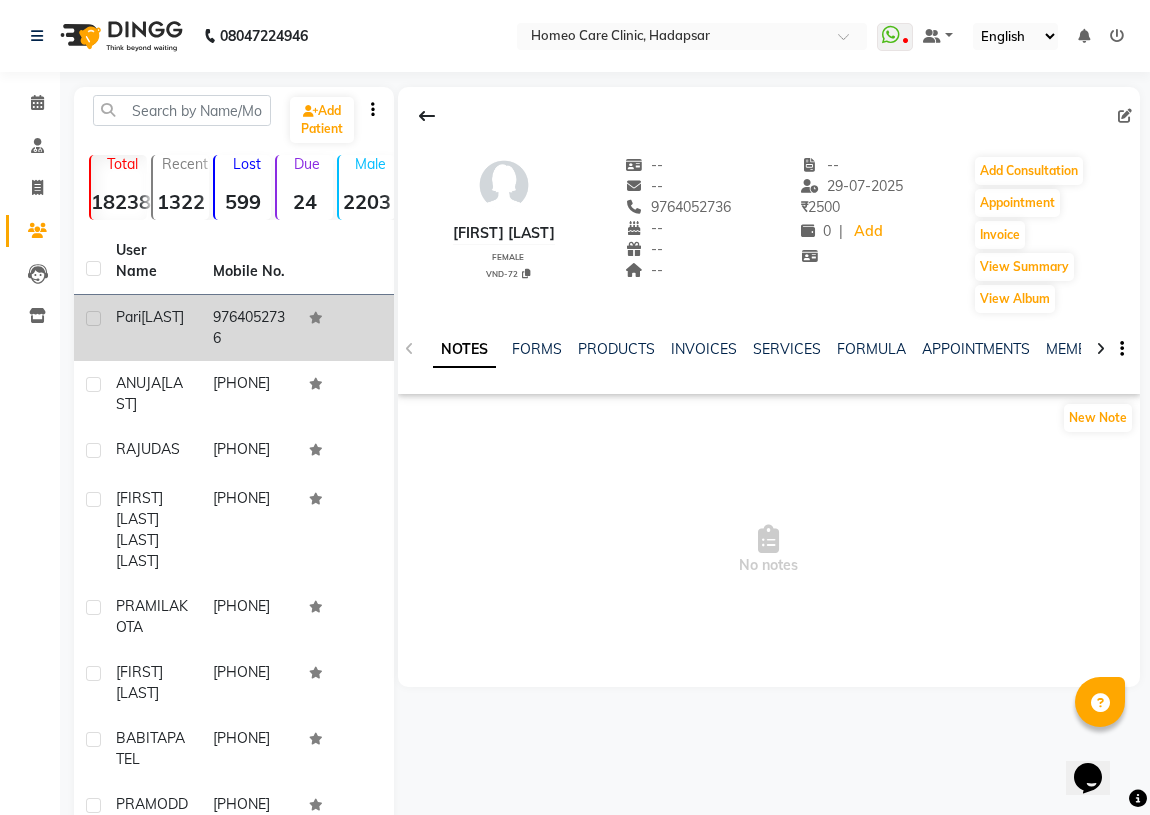 drag, startPoint x: 665, startPoint y: 203, endPoint x: 772, endPoint y: 213, distance: 107.46627 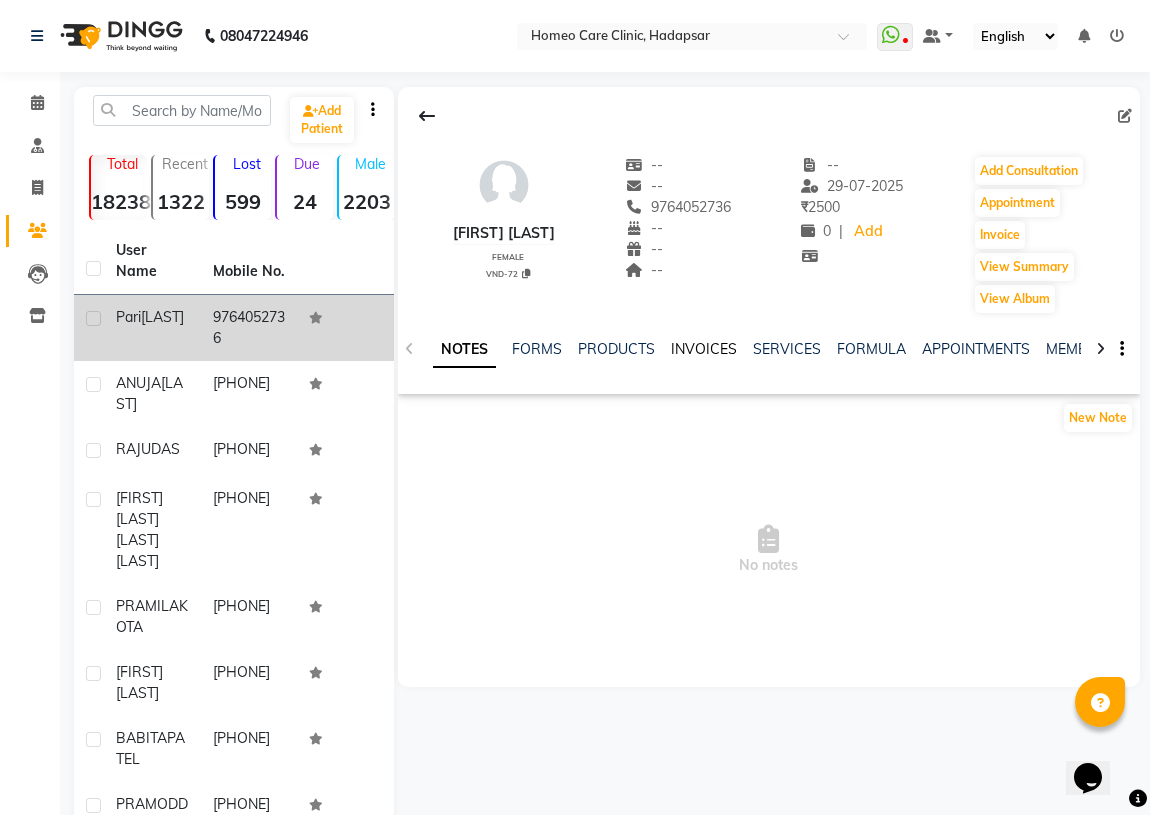 click on "INVOICES" 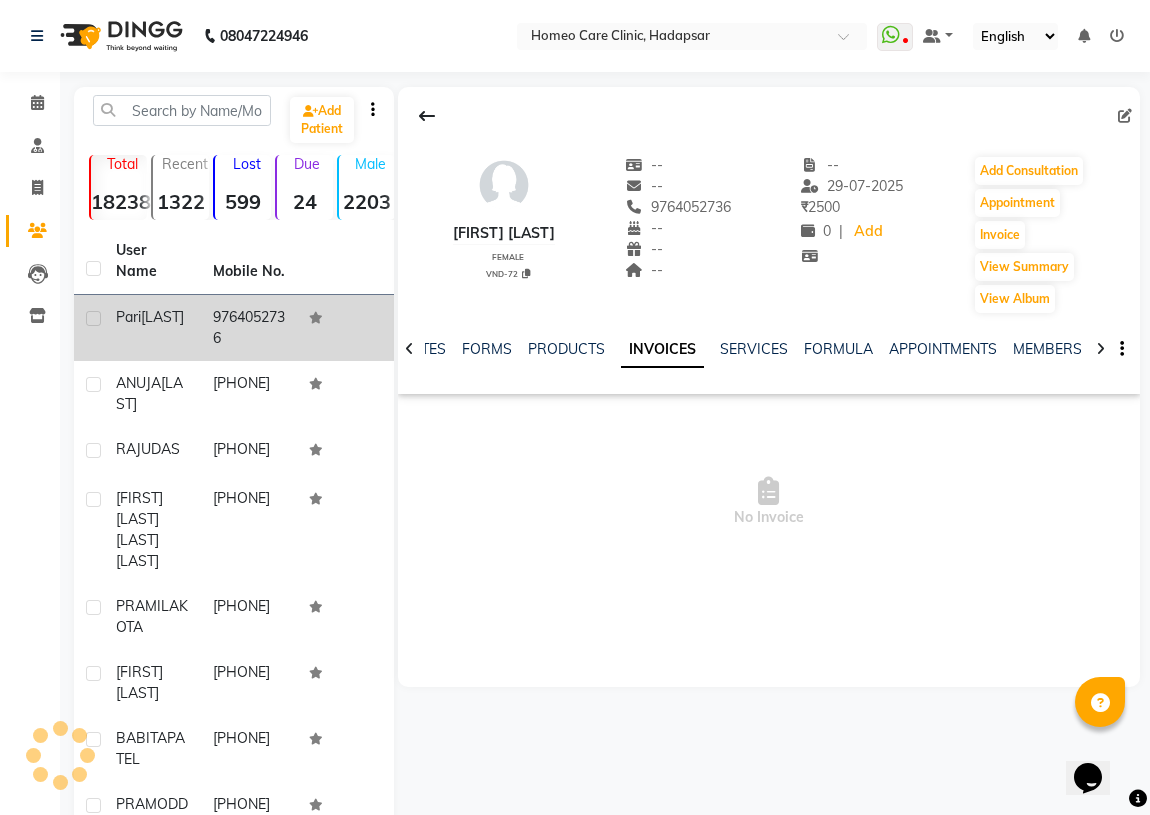 click on "NOTES FORMS PRODUCTS INVOICES SERVICES FORMULA APPOINTMENTS MEMBERSHIP PACKAGES VOUCHERS GIFTCARDS POINTS FAMILY CARDS WALLET" 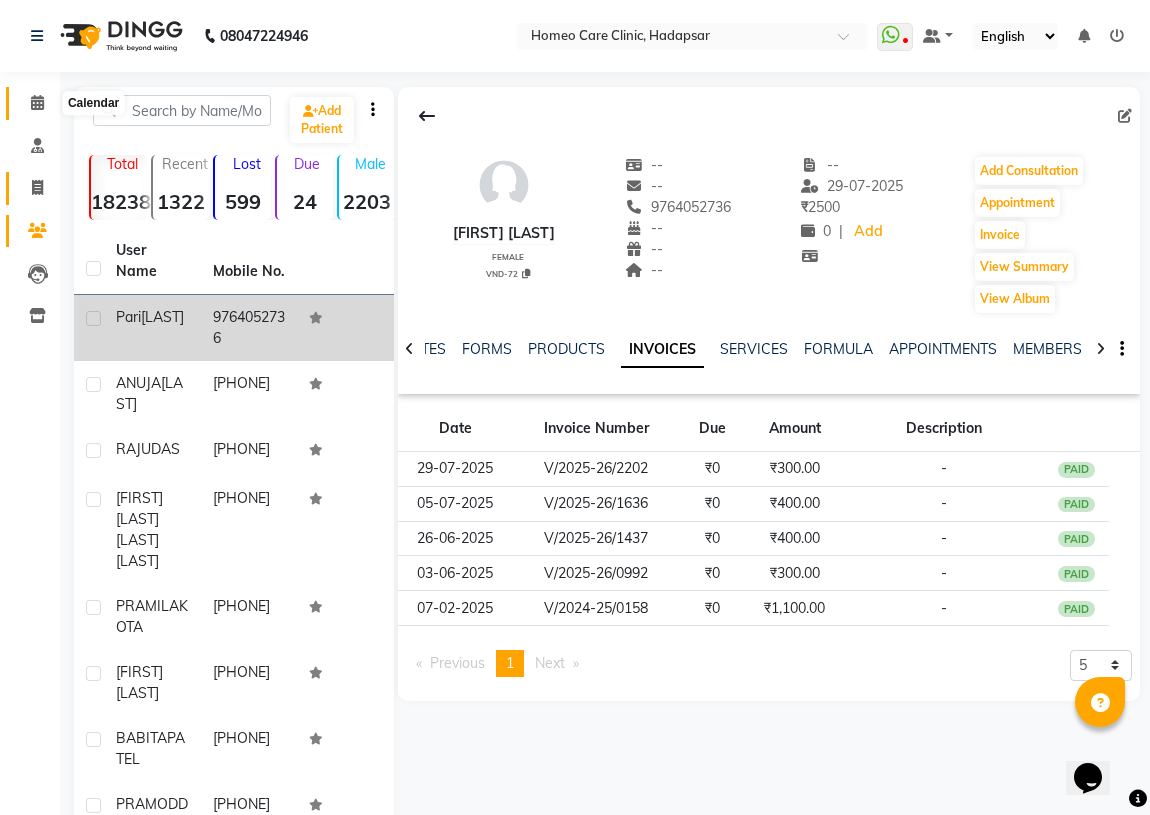 drag, startPoint x: 48, startPoint y: 101, endPoint x: 26, endPoint y: 182, distance: 83.9345 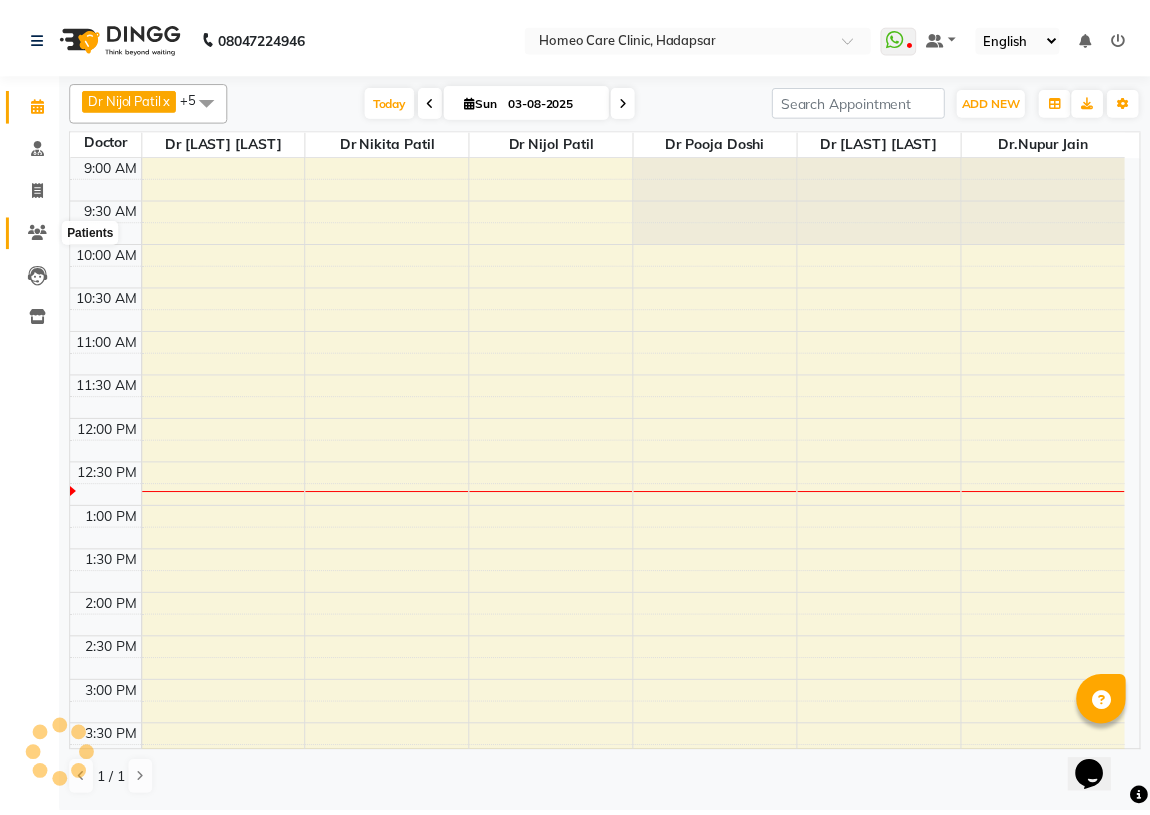scroll, scrollTop: 263, scrollLeft: 0, axis: vertical 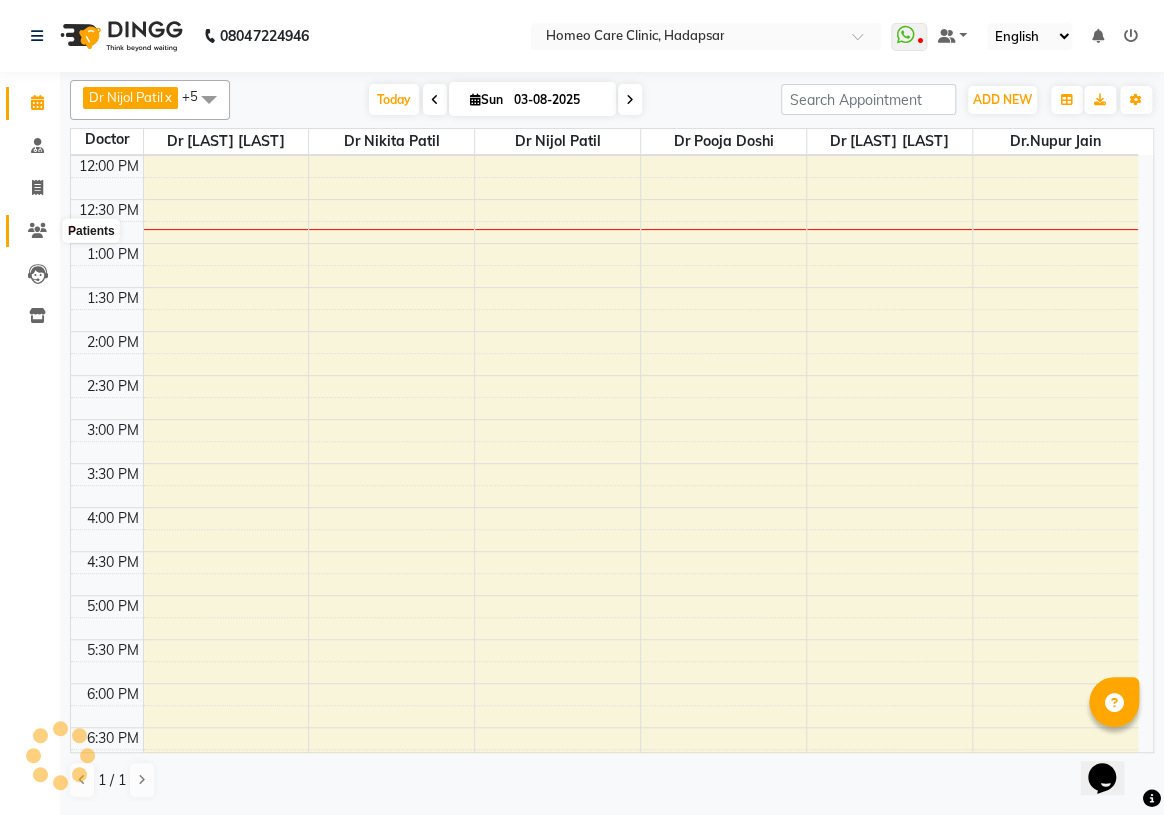 click 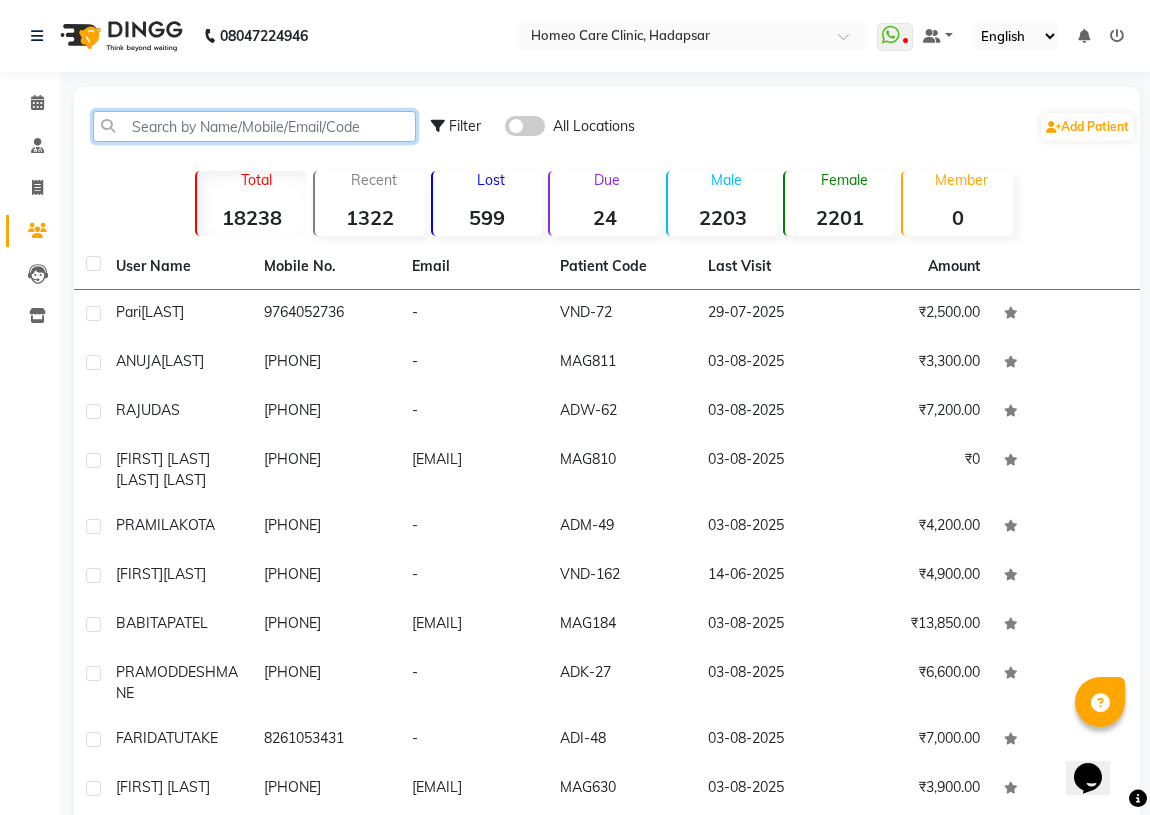 click 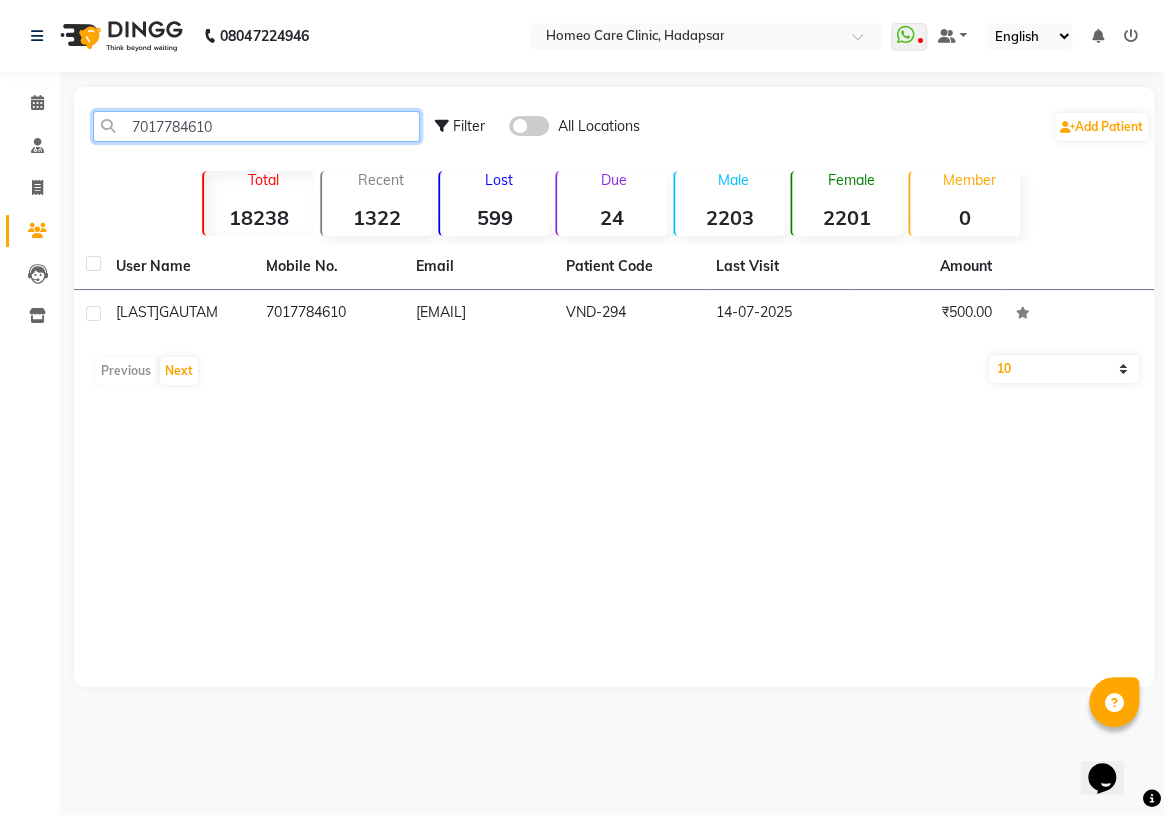 type on "7017784610" 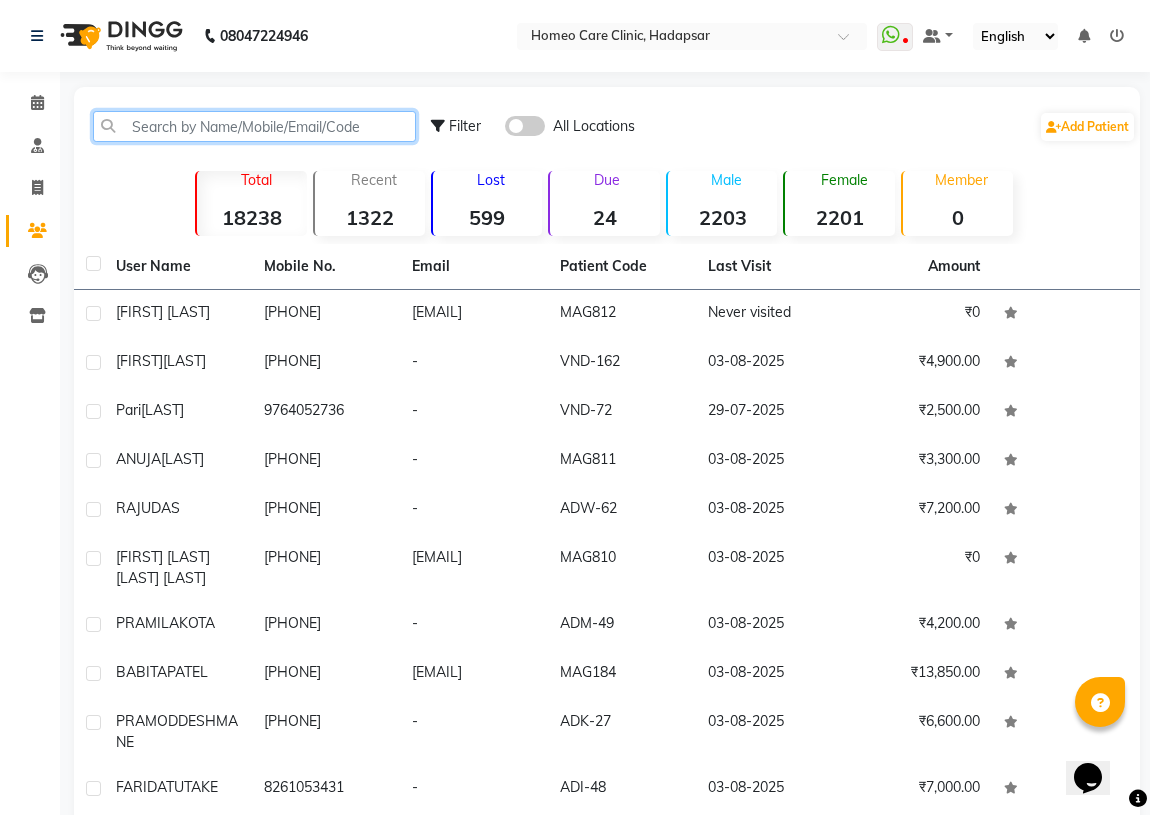 paste on "[PHONE]" 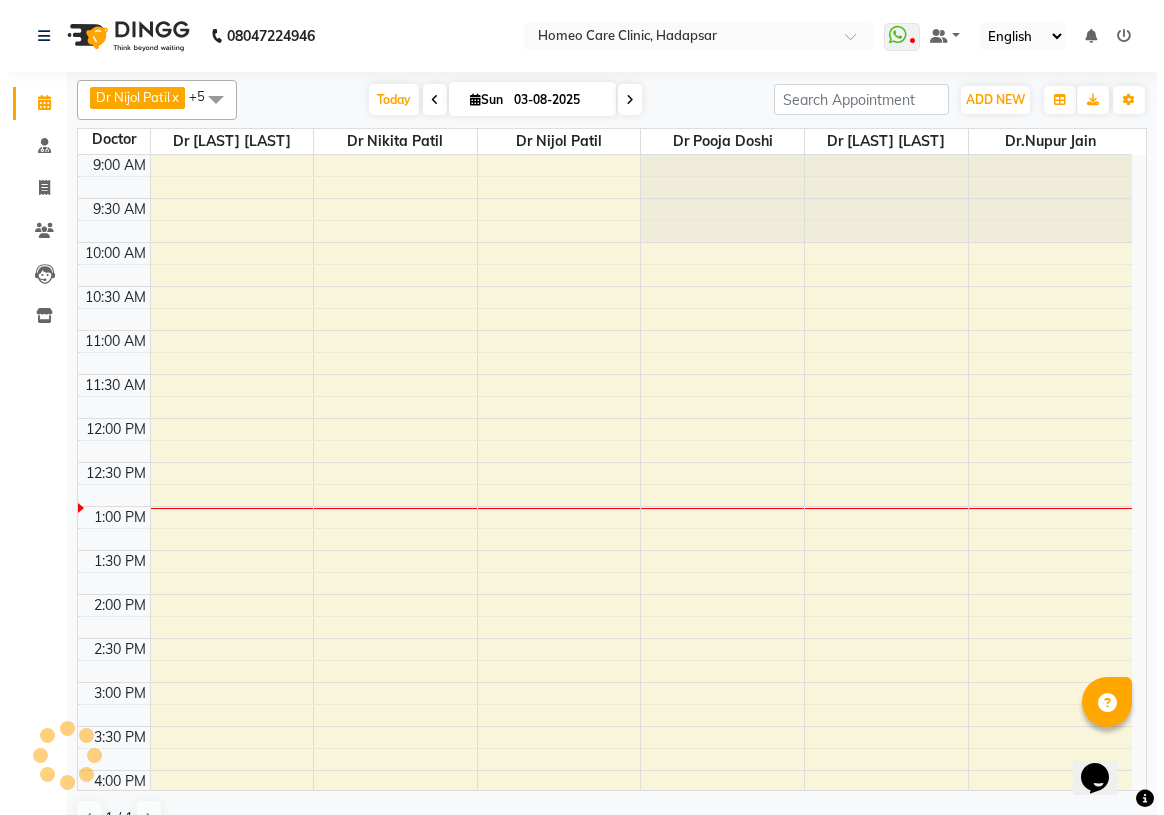 scroll, scrollTop: 0, scrollLeft: 0, axis: both 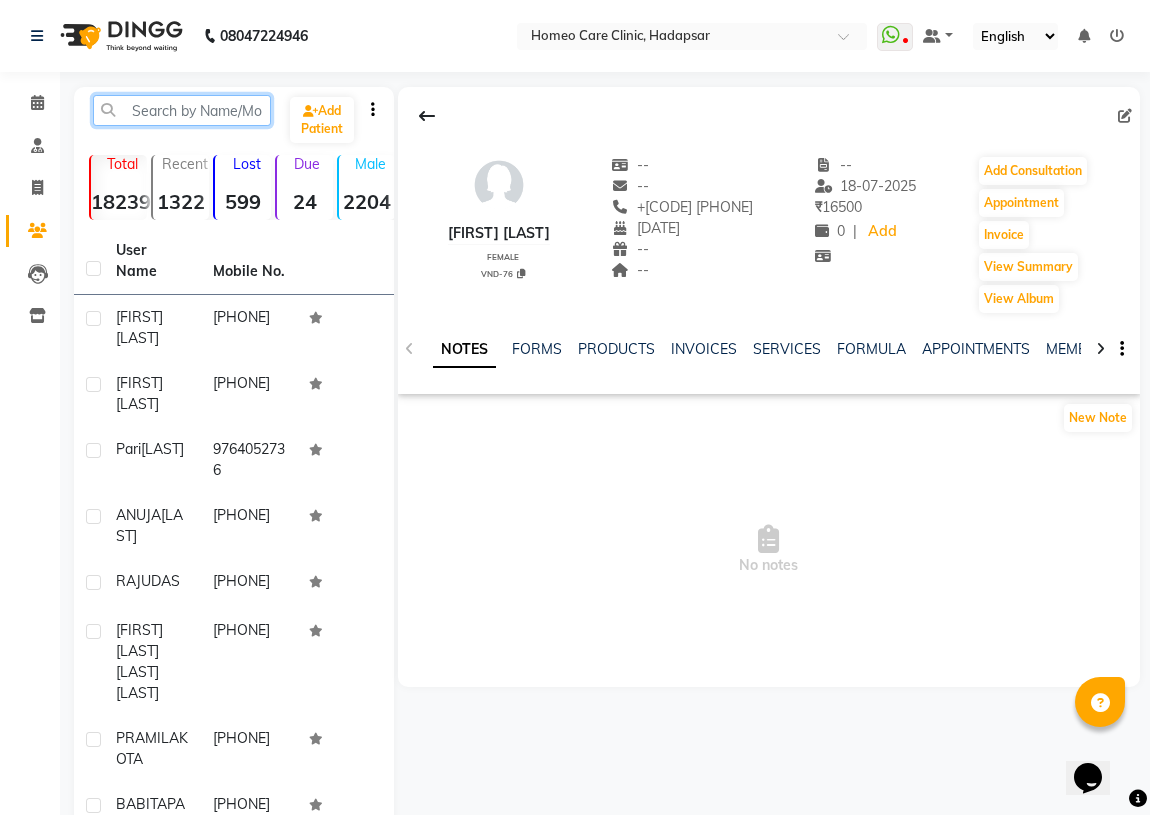 click 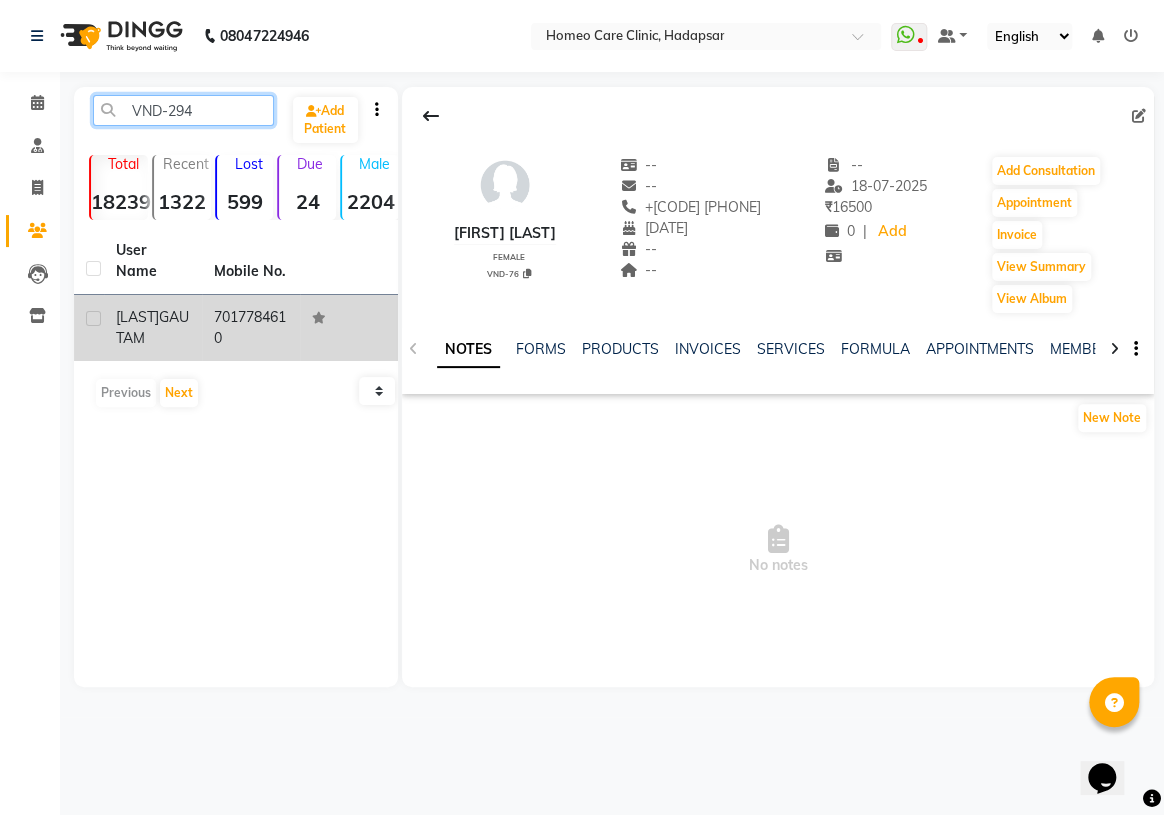 type on "VND-294" 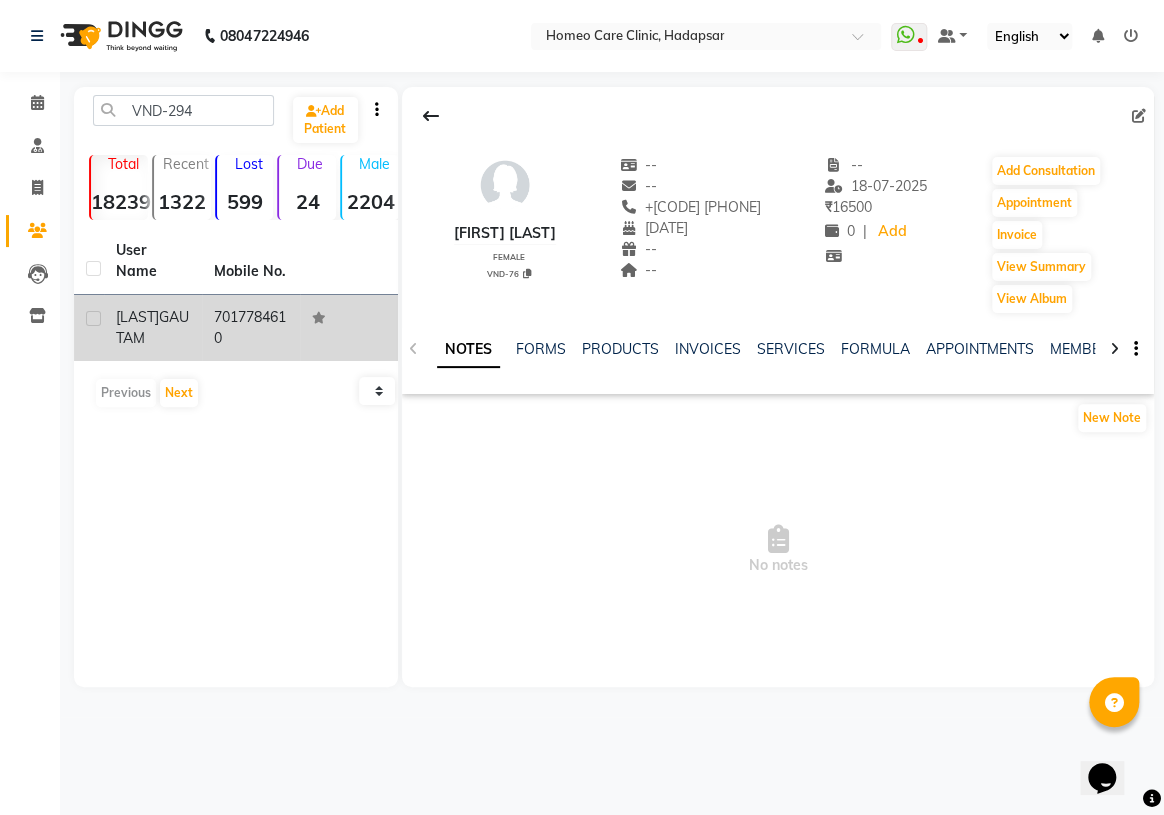 click on "[FIRST] [LAST]" 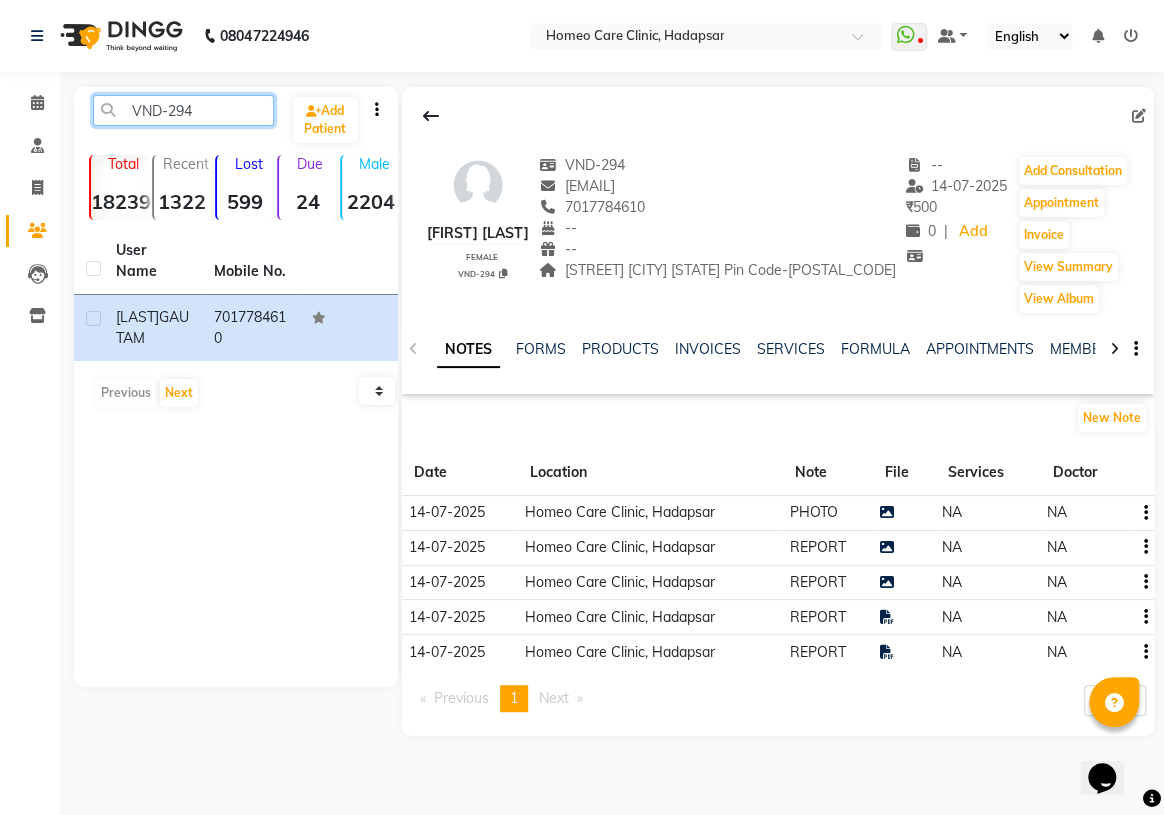 drag, startPoint x: 203, startPoint y: 101, endPoint x: 0, endPoint y: 113, distance: 203.35437 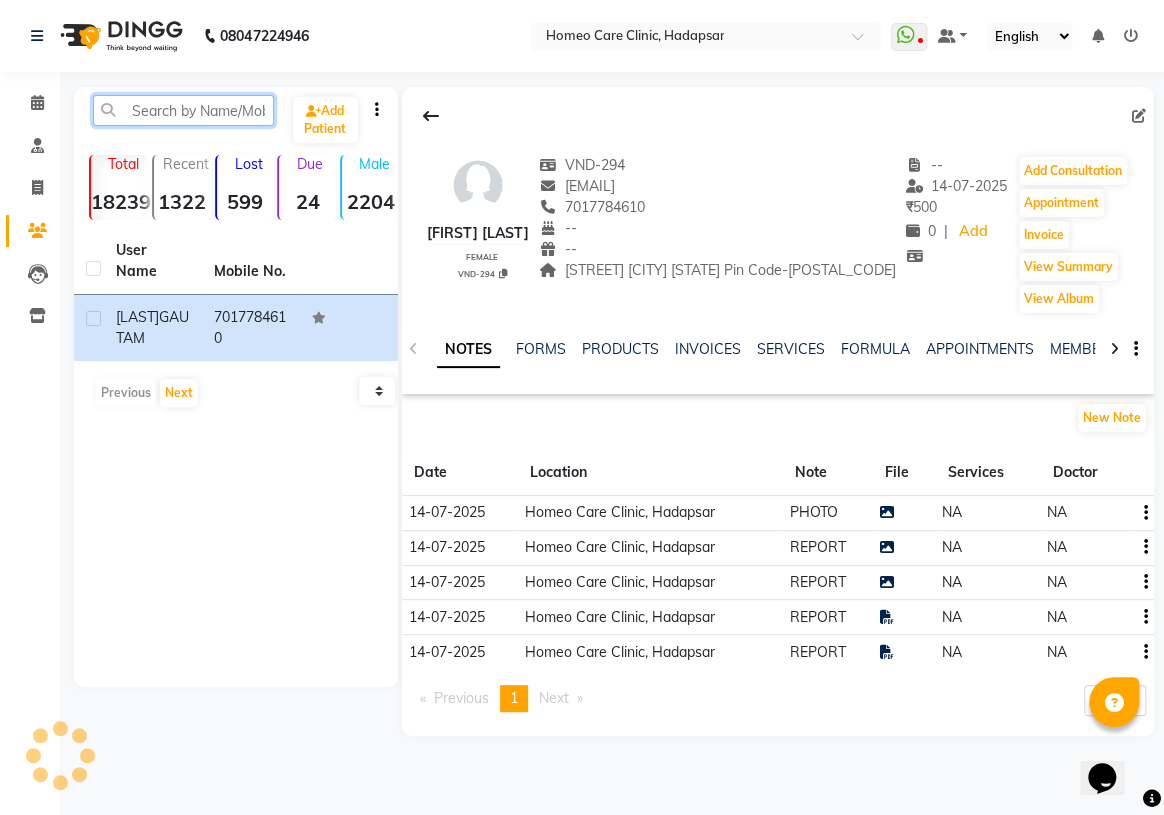 paste on "7017784610" 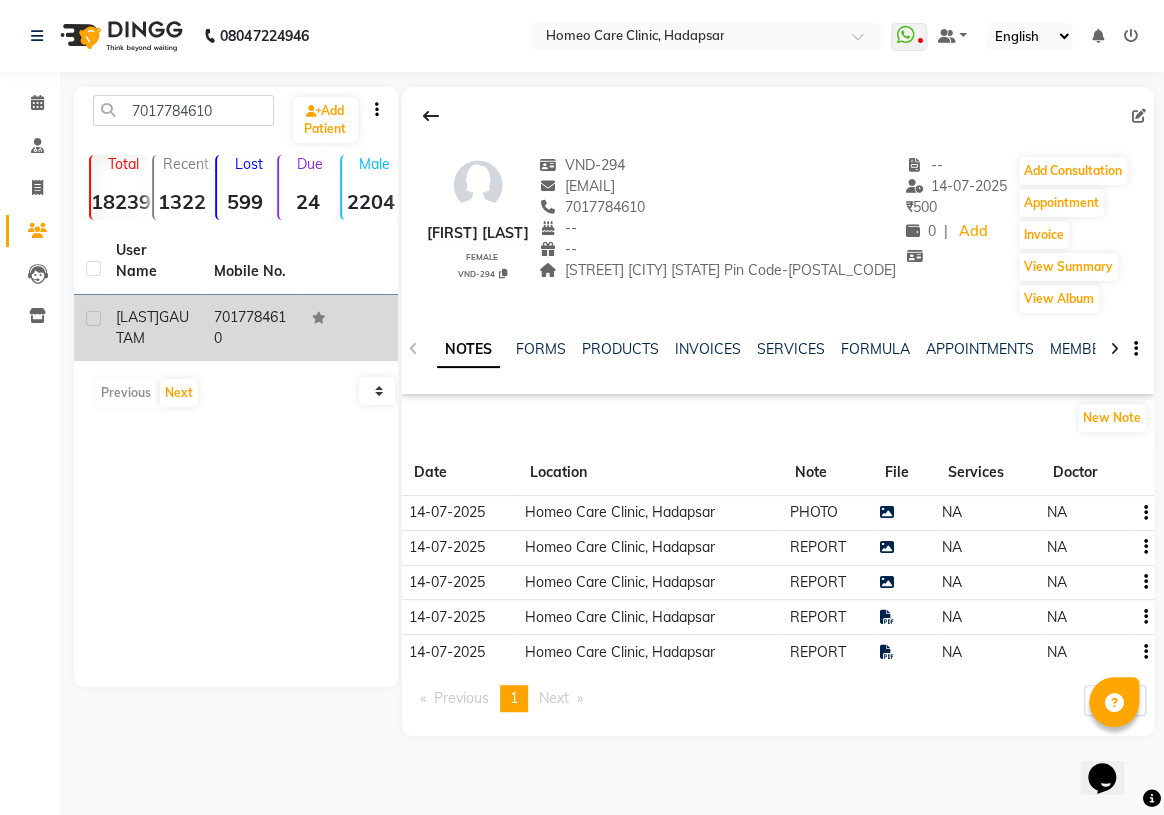 click on "7017784610" 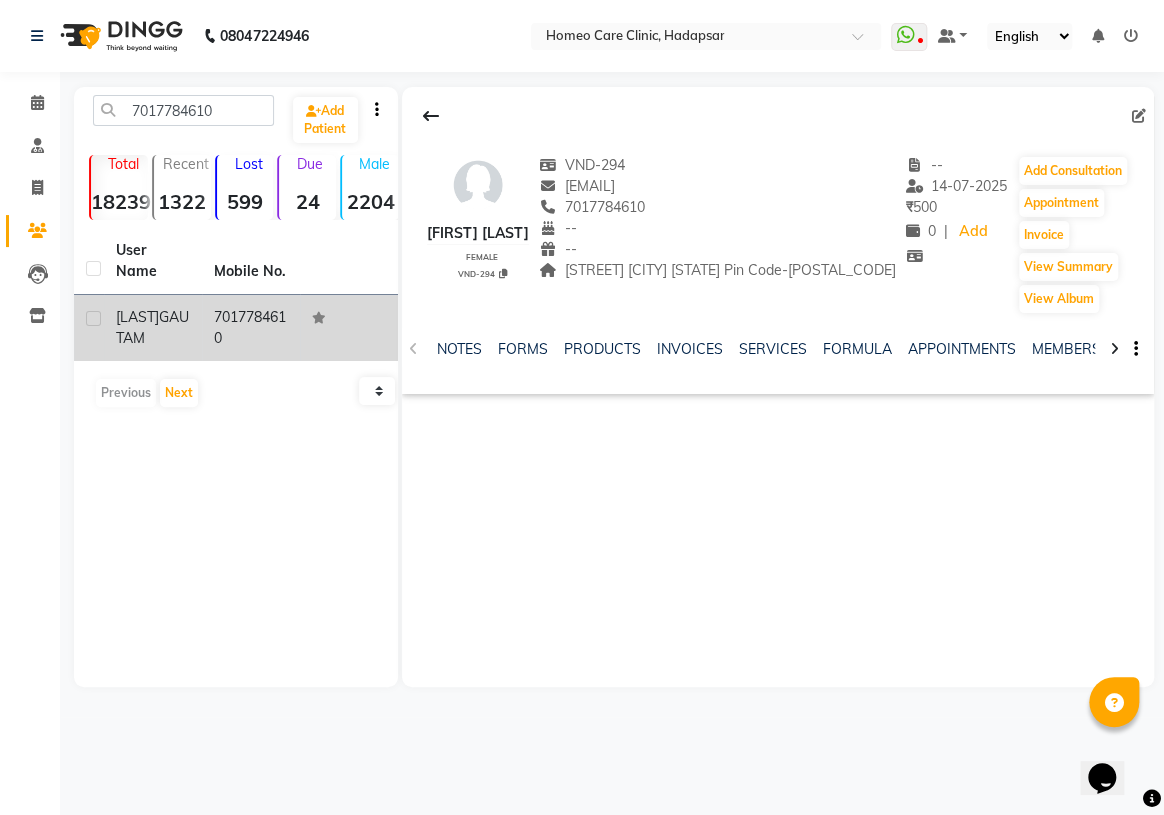 click on "7017784610" 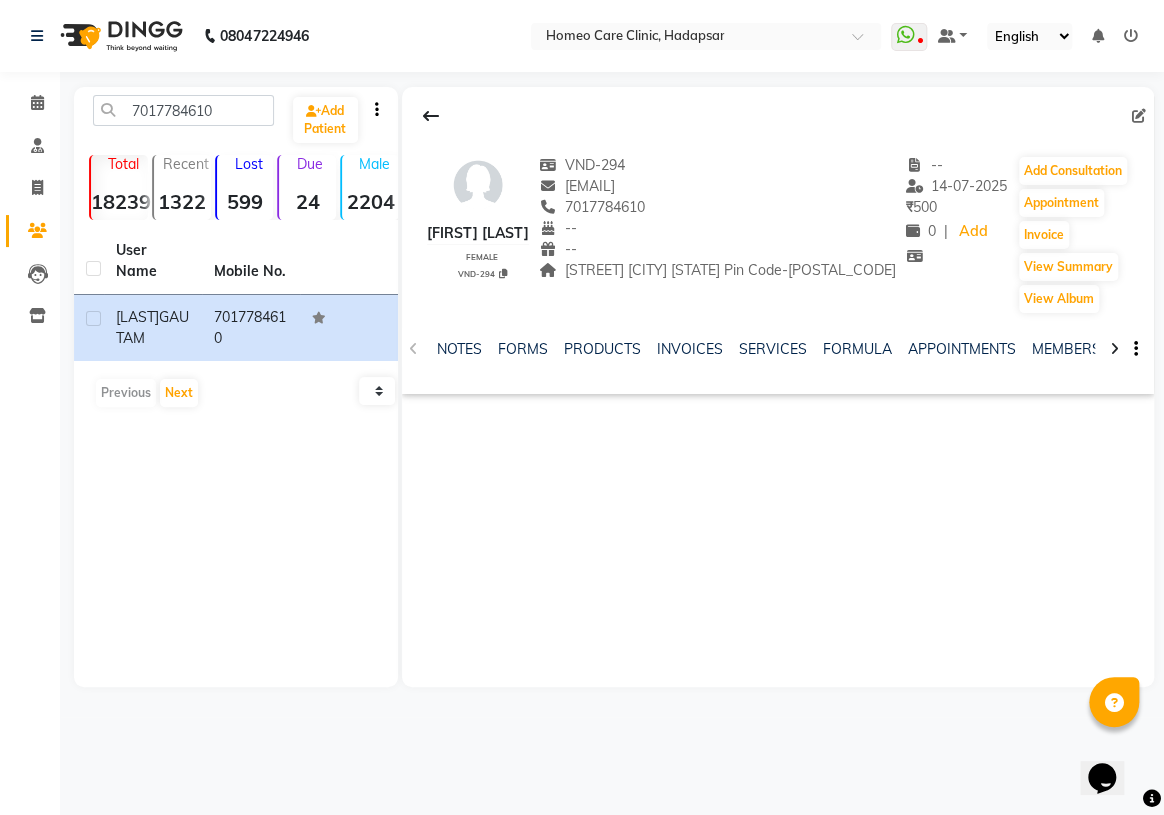 click on "[PHONE]  Add Patient  Total  18239  Recent  1322  Lost  599  Due  24  Male  2204  Female  2201  Member  0 User Name Mobile No. [FIRST]  [LAST]   [PHONE]   Previous   Next   10   50   100" 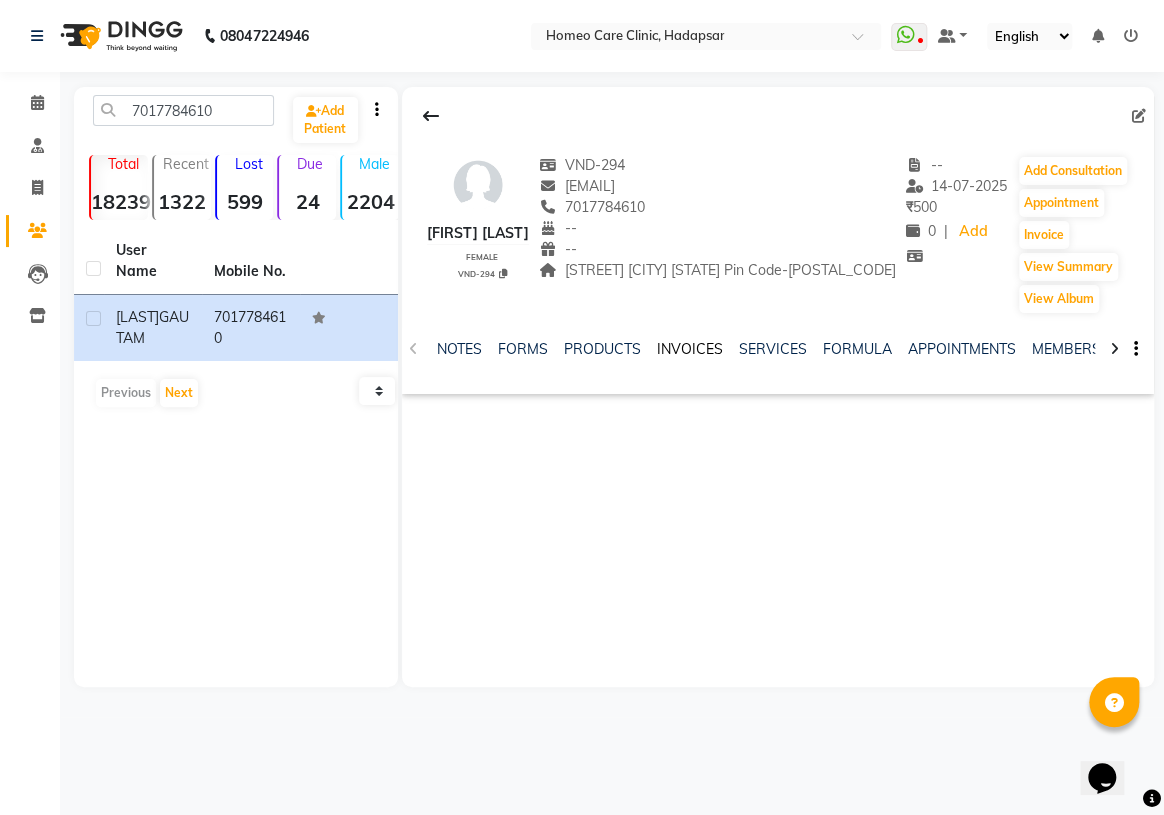 click on "INVOICES" 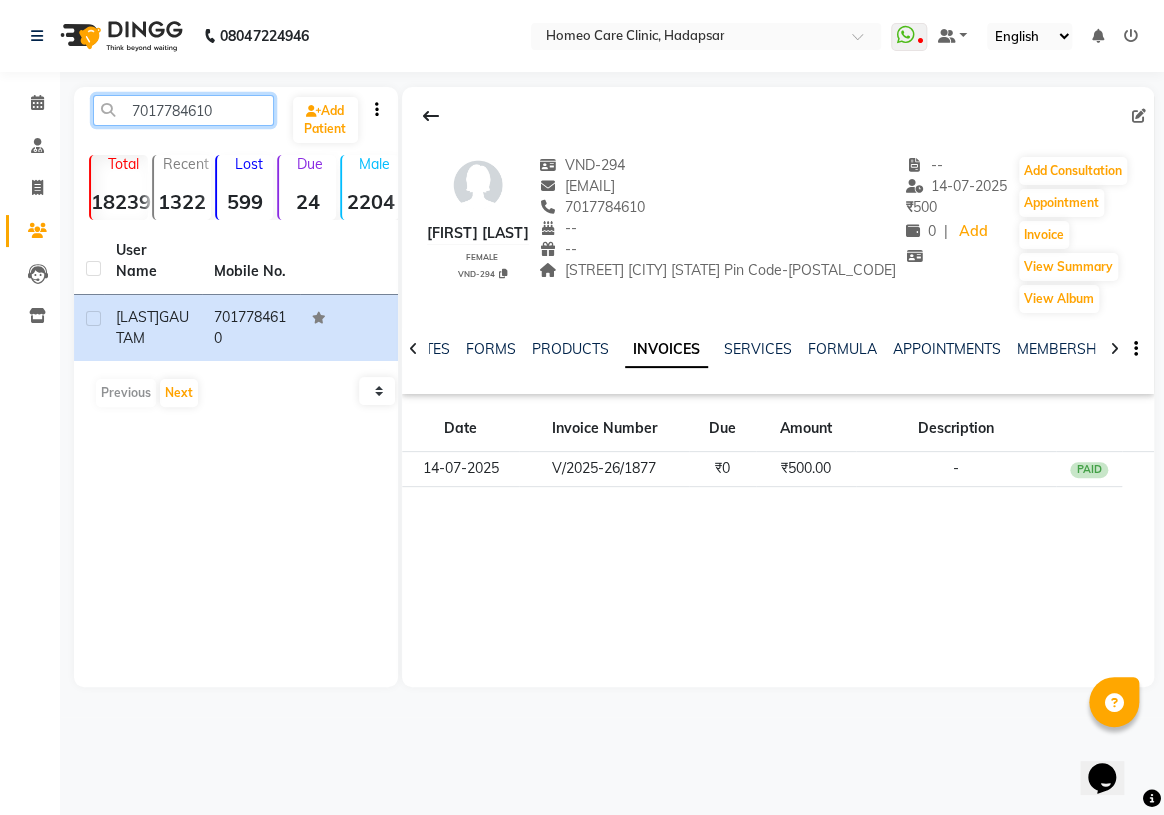 click on "7017784610" 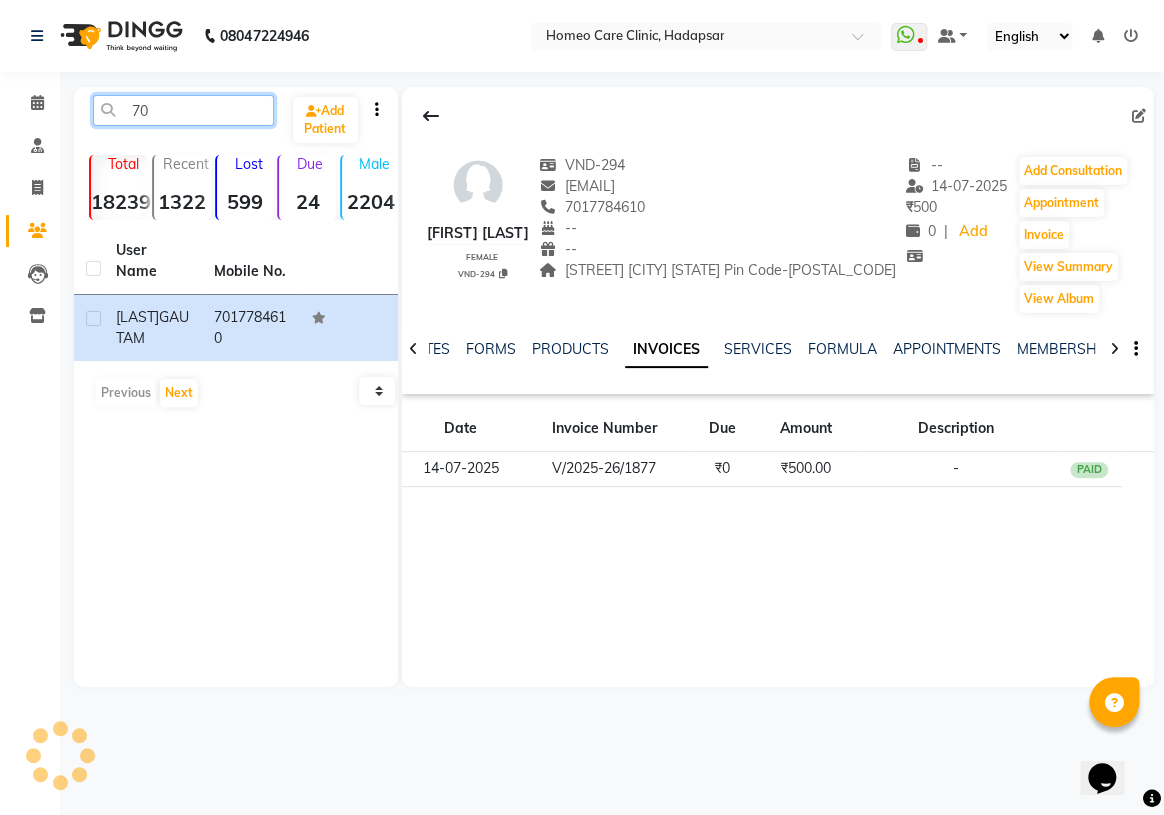type on "7" 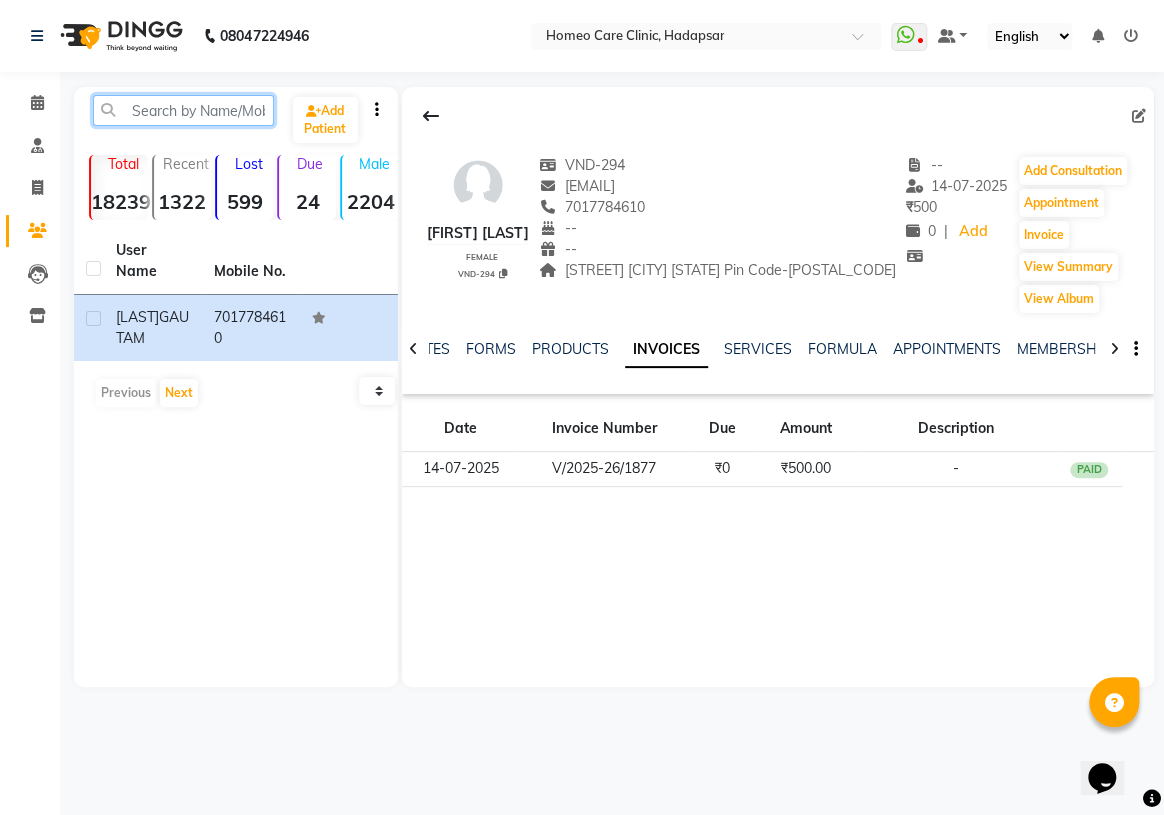 paste on "[FIRST] [LAST]" 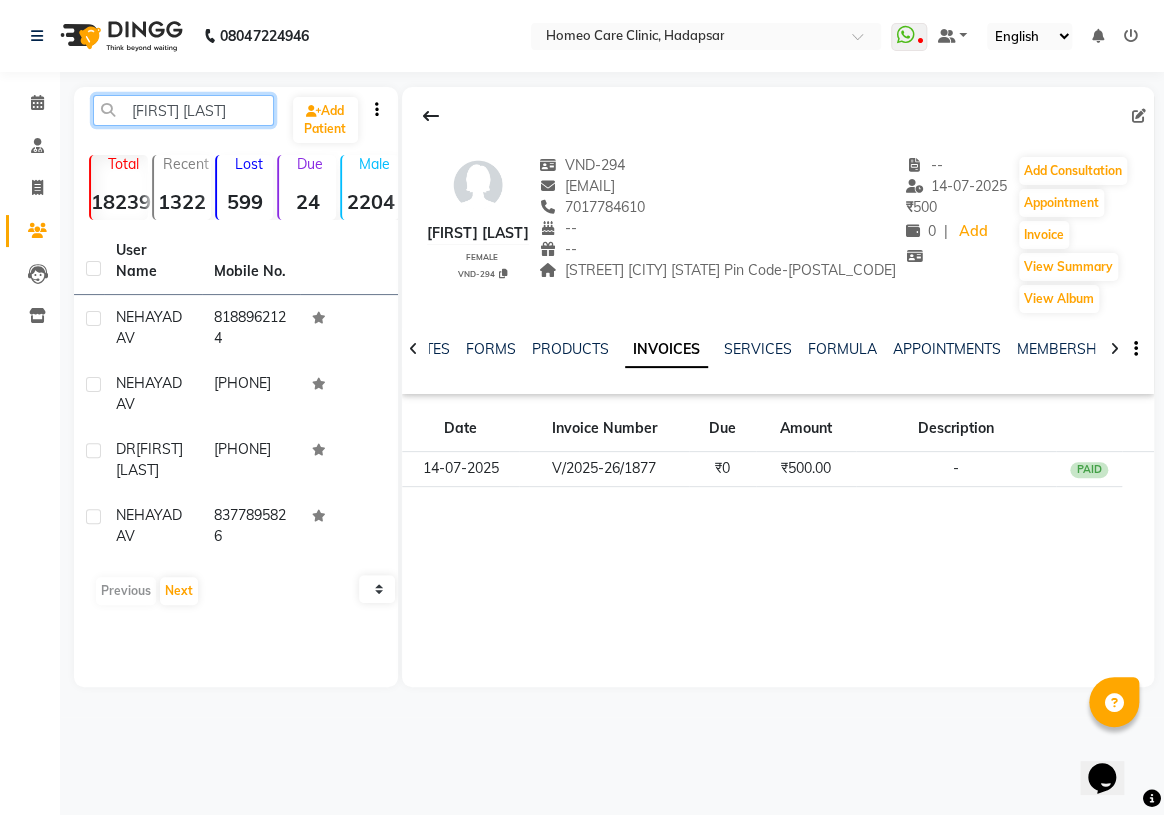 type on "[FIRST] [LAST]" 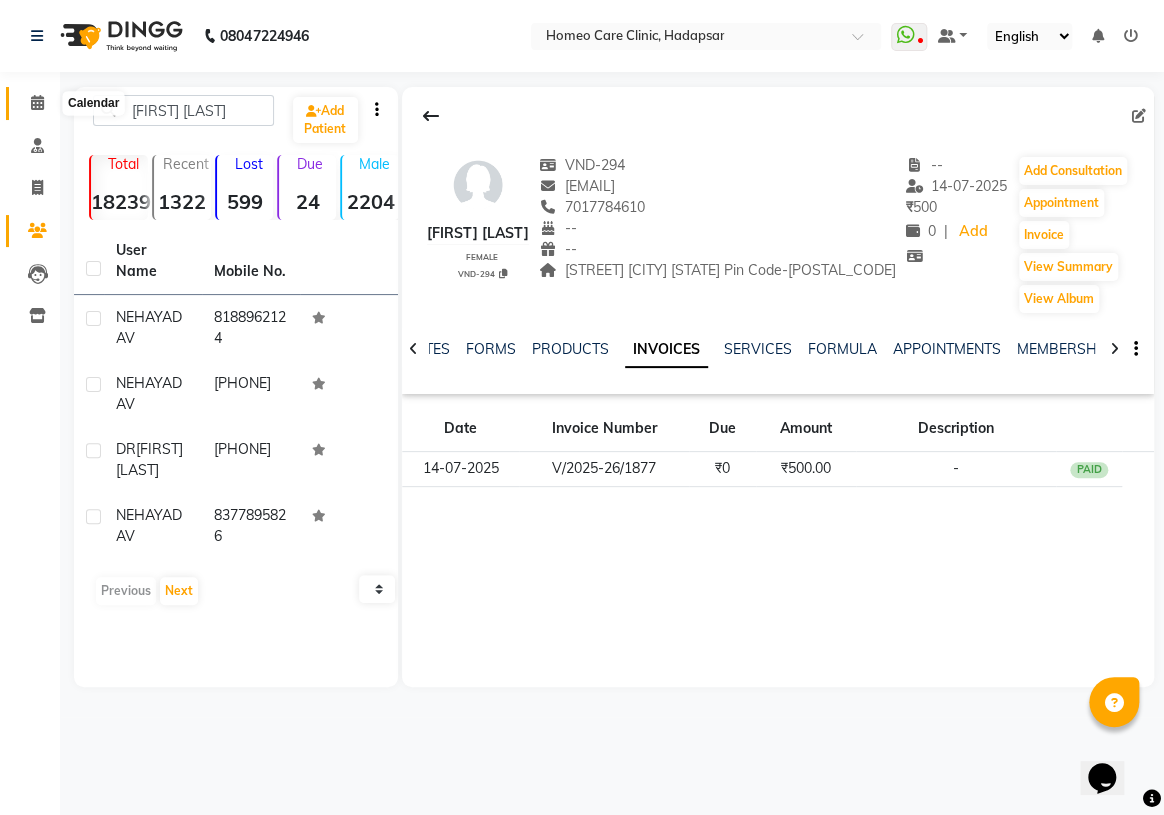 click 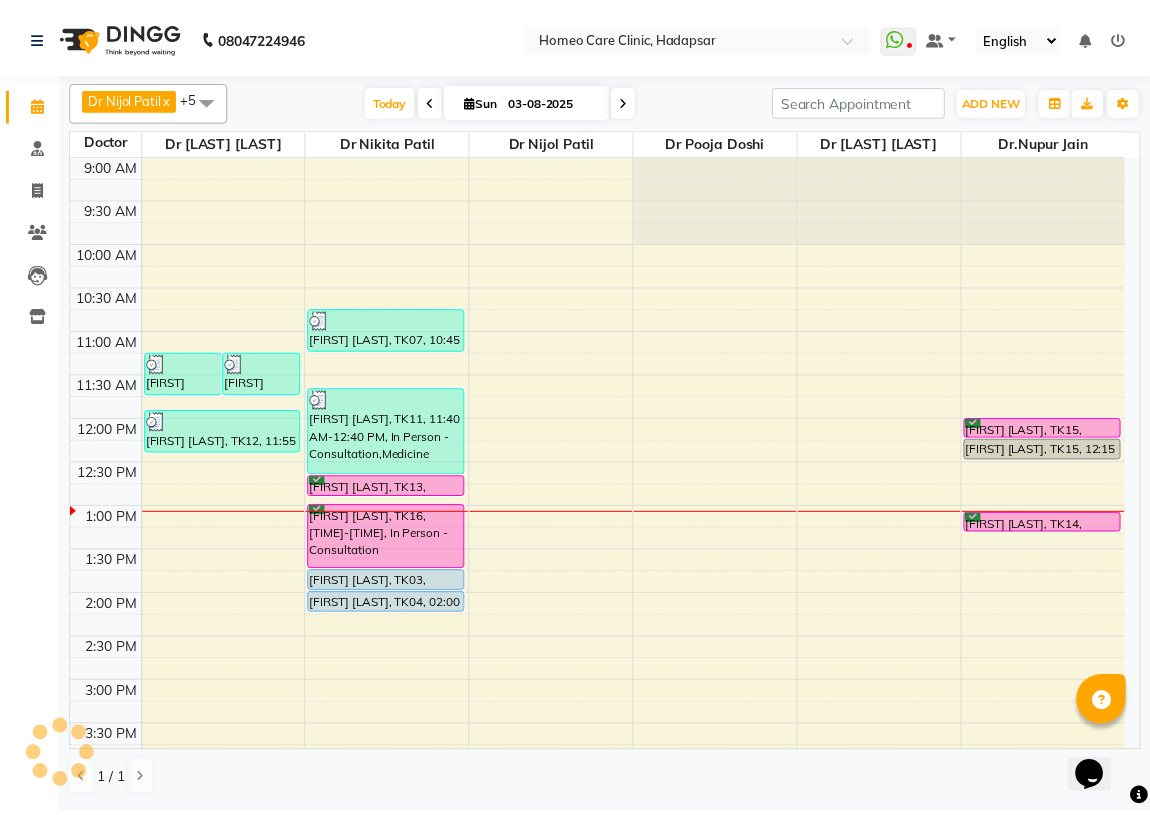 scroll, scrollTop: 0, scrollLeft: 0, axis: both 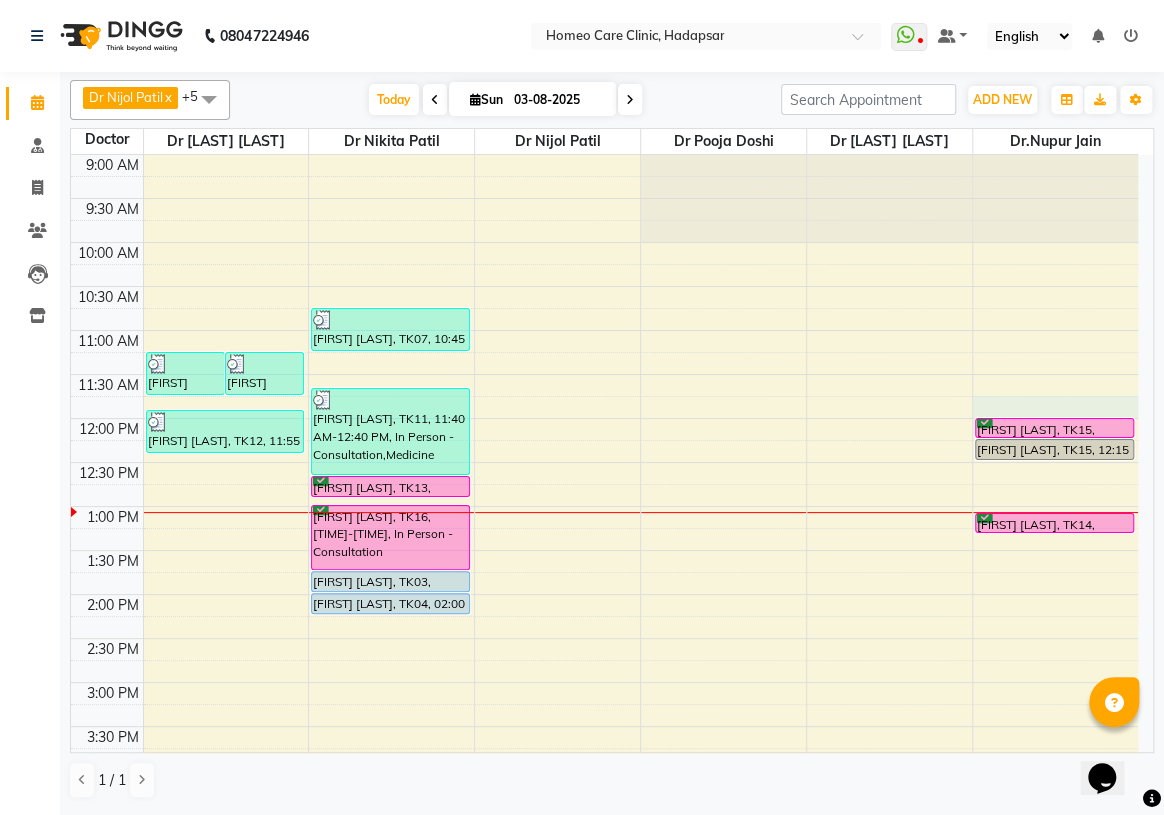 click on "[FIRST] [LAST], TK09, [TIME]-[TIME], In Person - Follow Up,Medicine     [FIRST] [LAST], TK10, [TIME]-[TIME], In Person - Follow Up,Medicine     [FIRST] [LAST], TK12, [TIME]-[TIME], In Person - Follow Up,Medicine    [FIRST] [LAST], TK01, [TIME]-[TIME], In Person - Follow Up    [FIRST] [LAST], TK02, [TIME]-[TIME], Online - Follow Up     [FIRST] [LAST], TK07, [TIME]-[TIME], In Person - Follow Up,Medicine     [FIRST] [LAST], TK11, [TIME]-[TIME], In Person - Consultation,Medicine     [FIRST] [LAST], TK13, [TIME]-[TIME], In Person - Follow Up     [FIRST] [LAST], TK16, [TIME]-[TIME], In Person - Consultation    [FIRST] [LAST], TK03, [TIME]-[TIME], In Person - Follow Up    [FIRST] [LAST], TK04, [TIME]-[TIME], In Person - Follow Up" at bounding box center (604, 770) 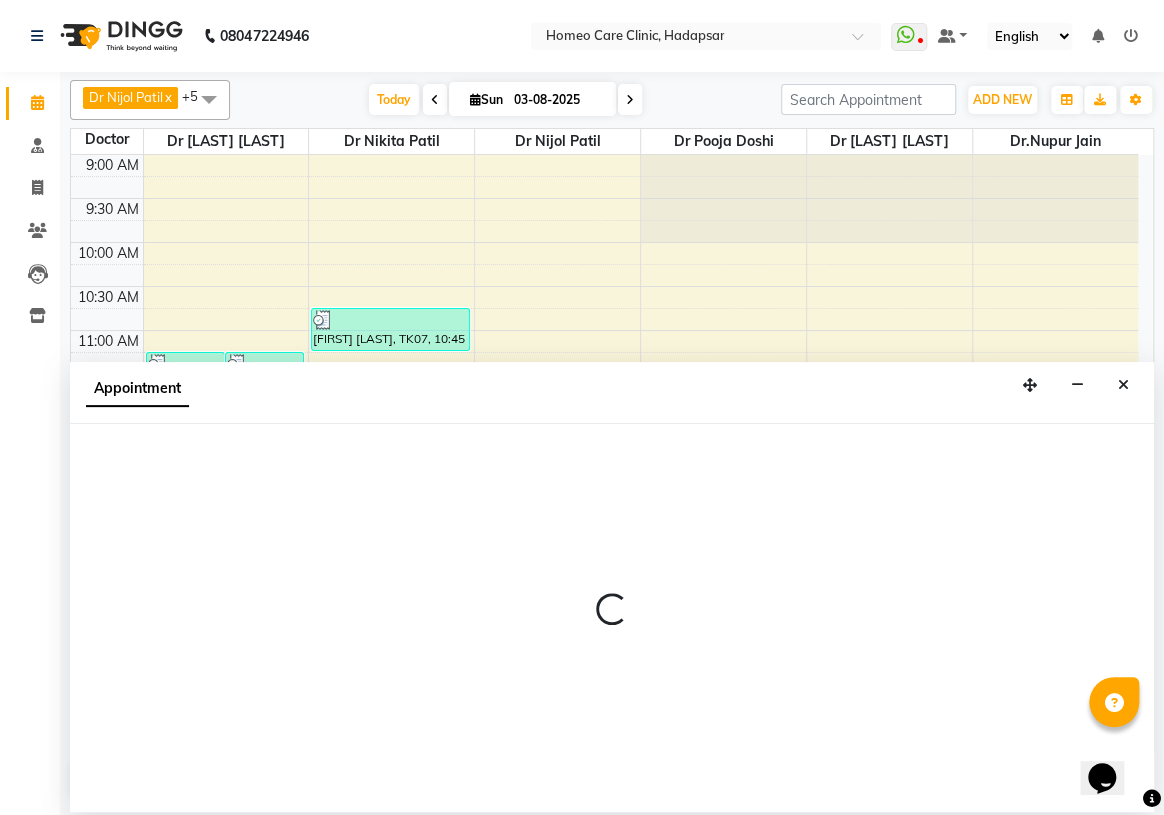 select on "70882" 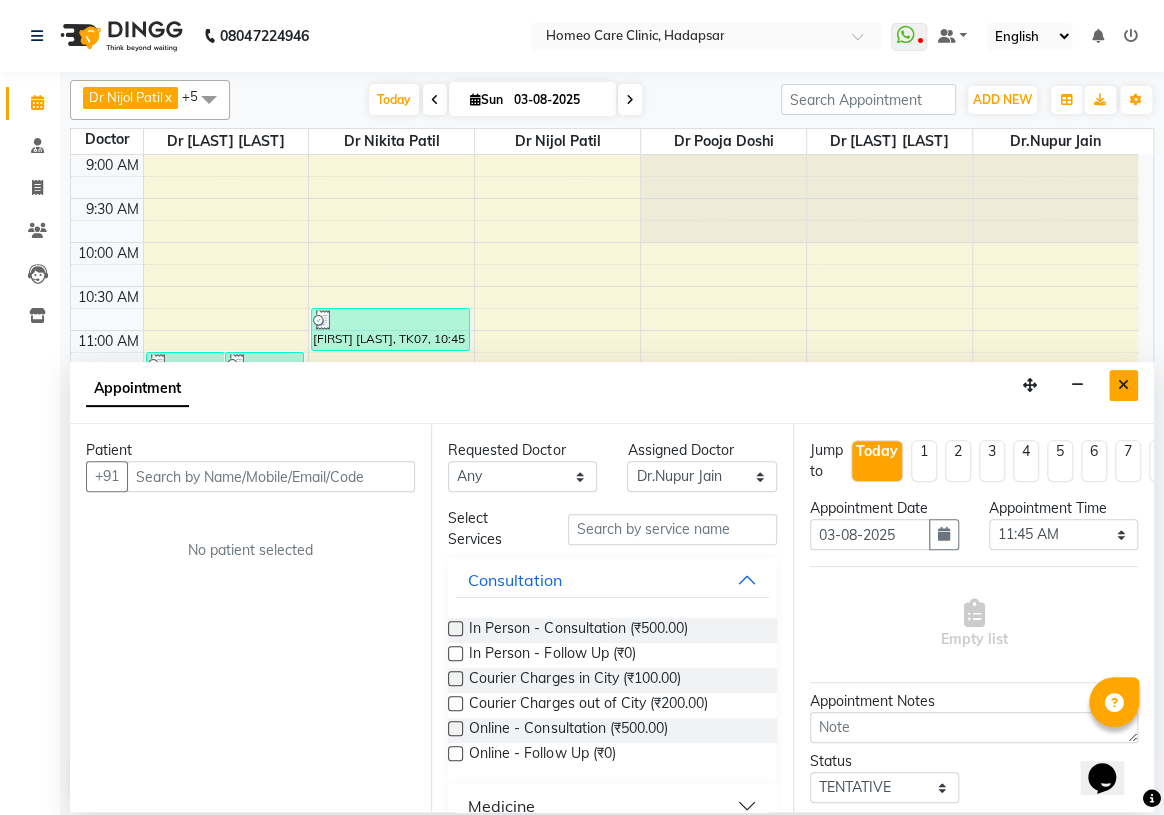click at bounding box center [1123, 385] 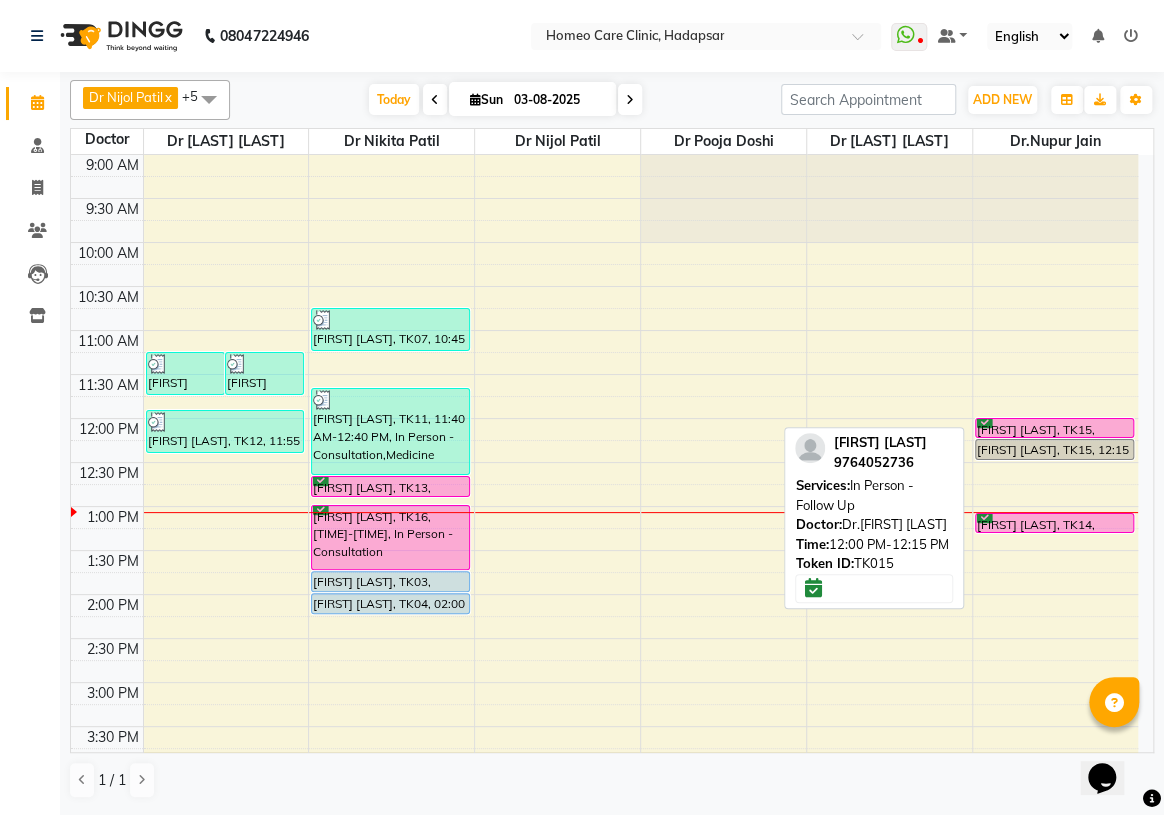 click on "[FIRST] [LAST], TK15, [TIME]-[TIME], In Person - Follow Up" at bounding box center (1054, 428) 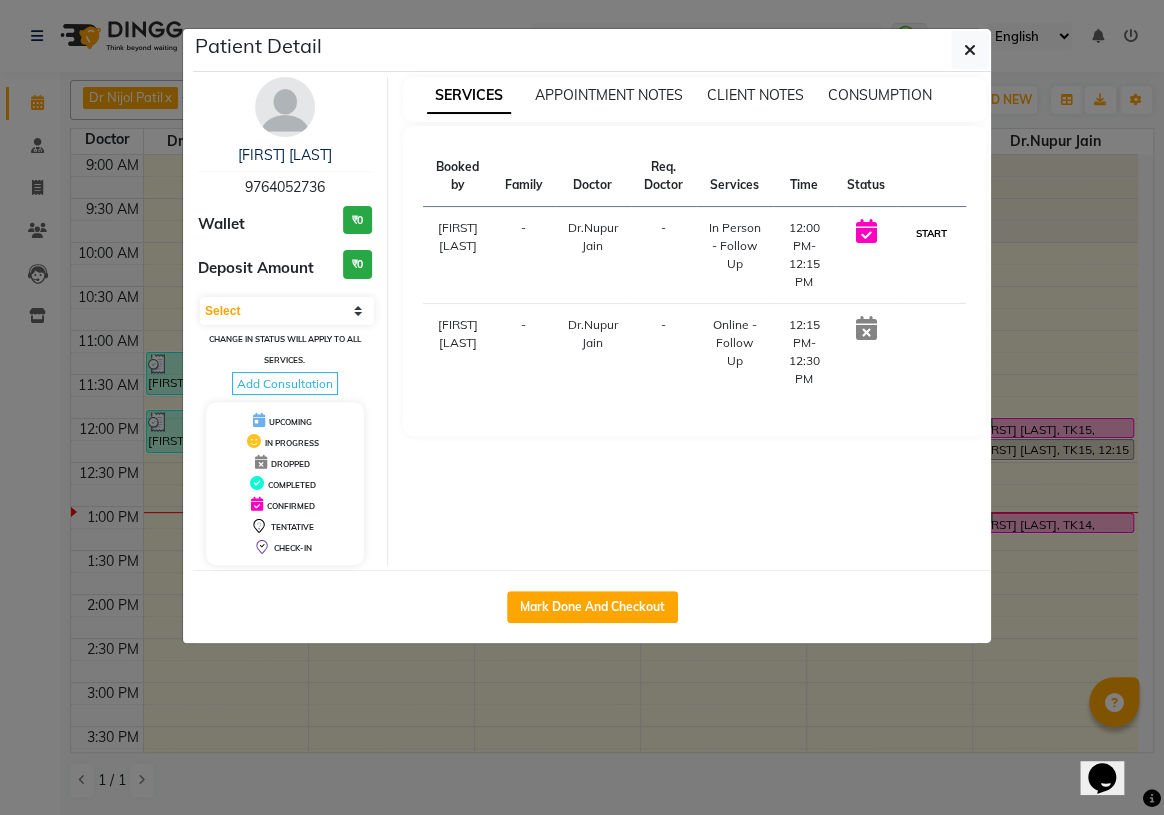 click on "START" at bounding box center (931, 233) 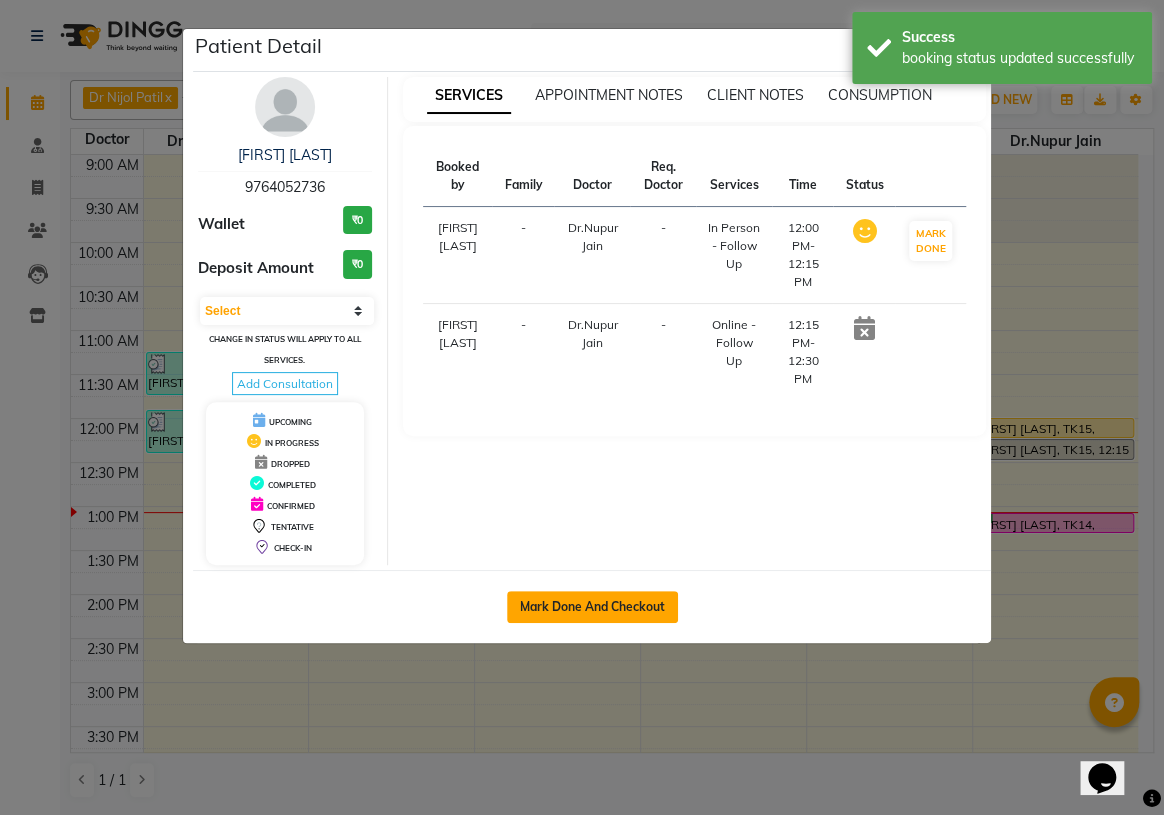 click on "Mark Done And Checkout" 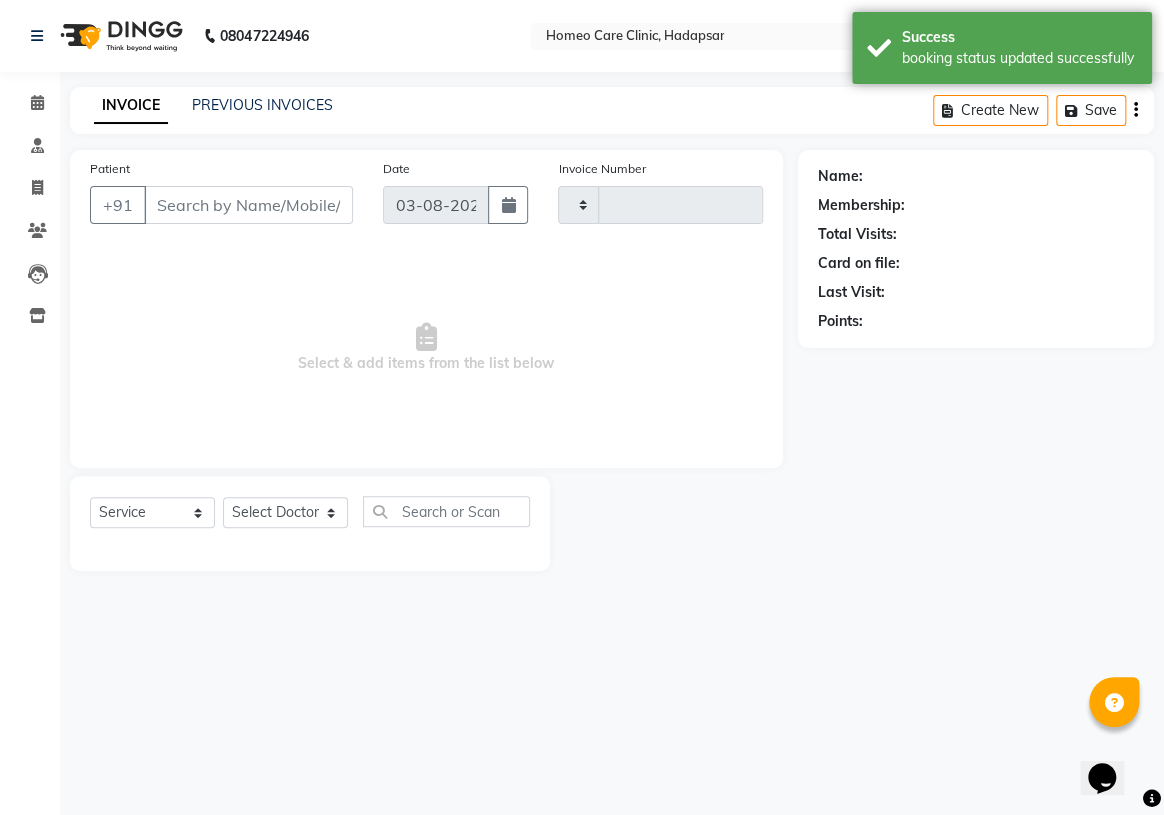 type on "2318" 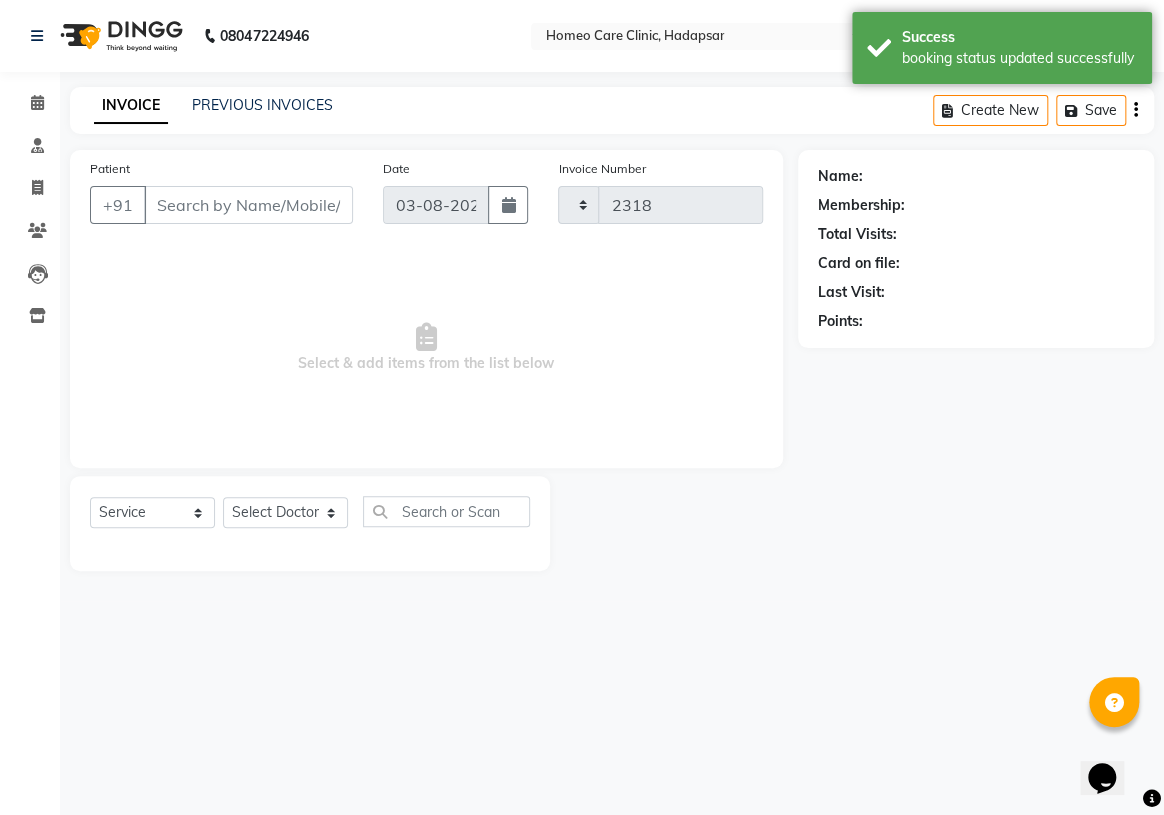 select on "7485" 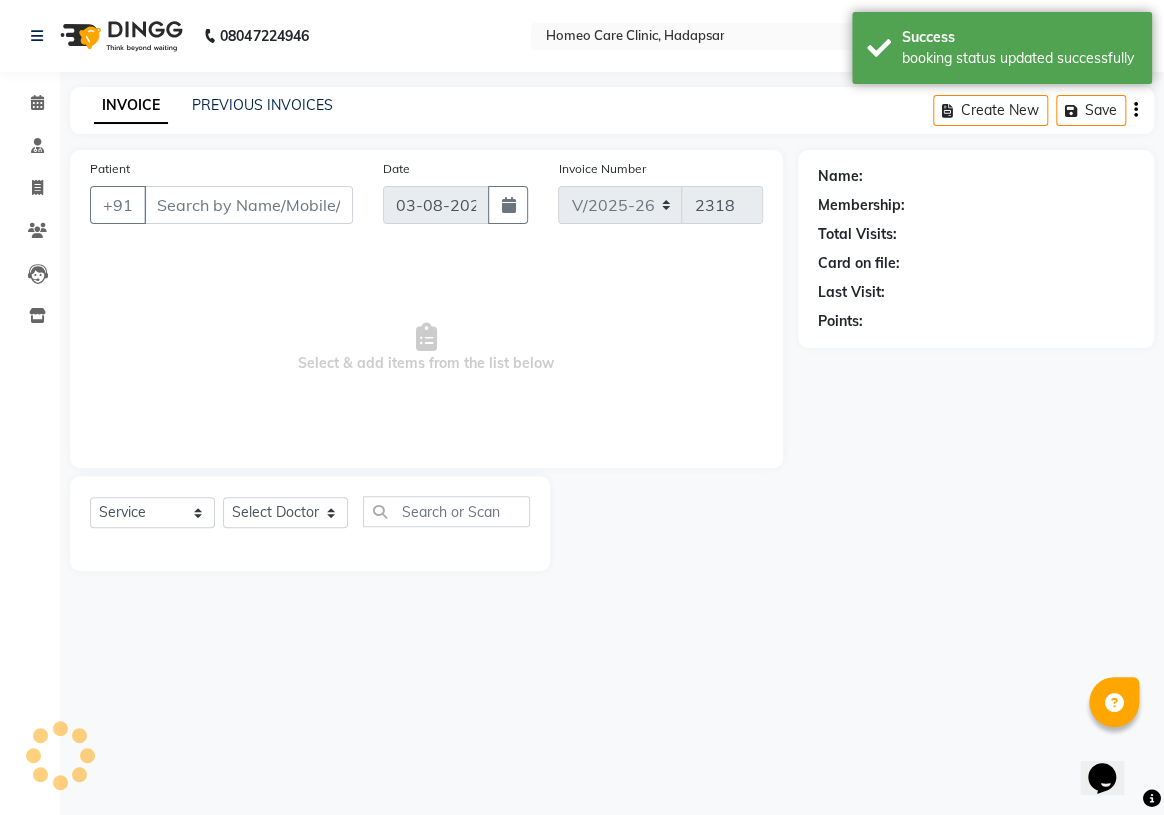 type on "9764052736" 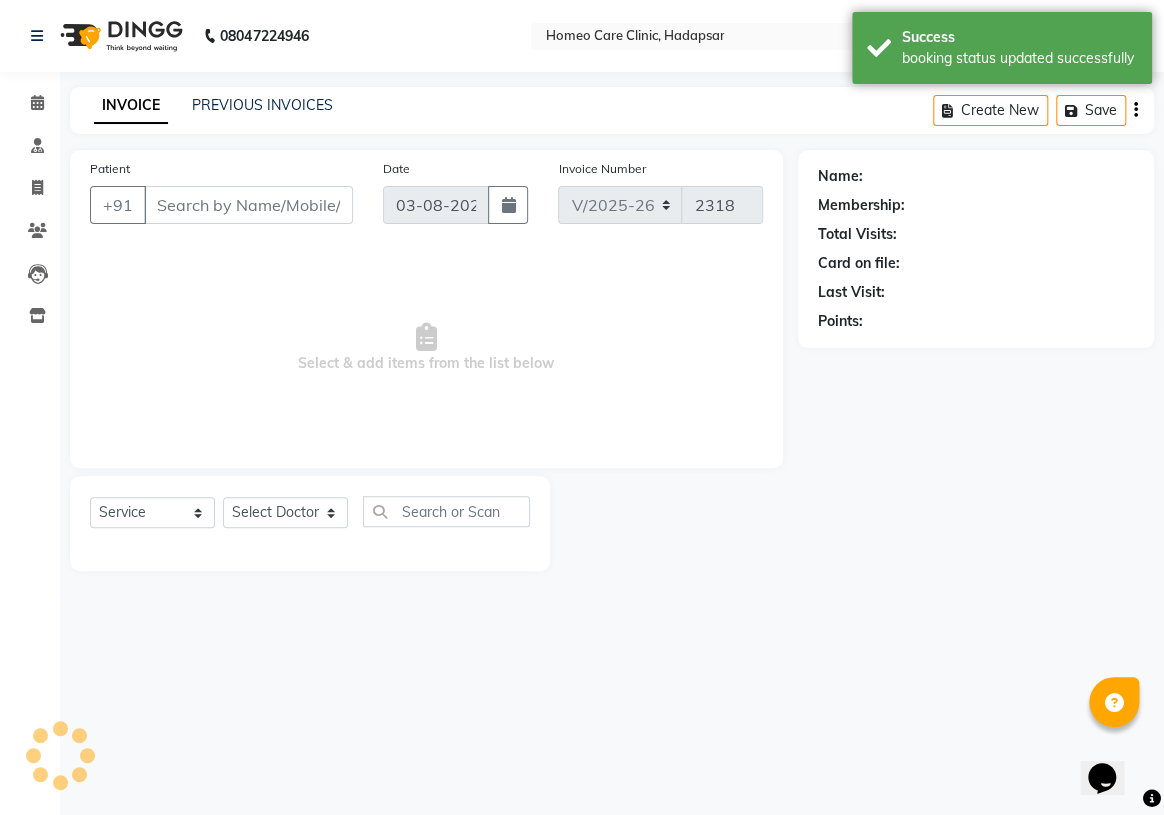 select on "70882" 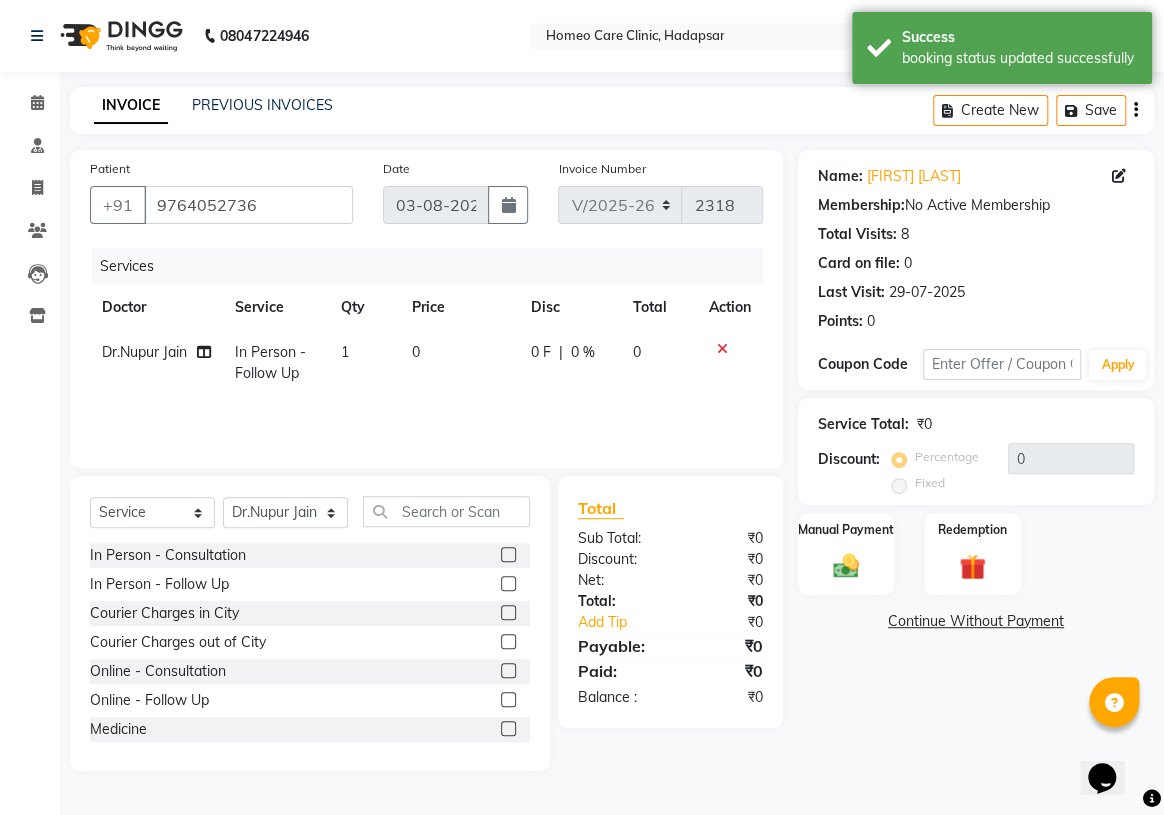 click 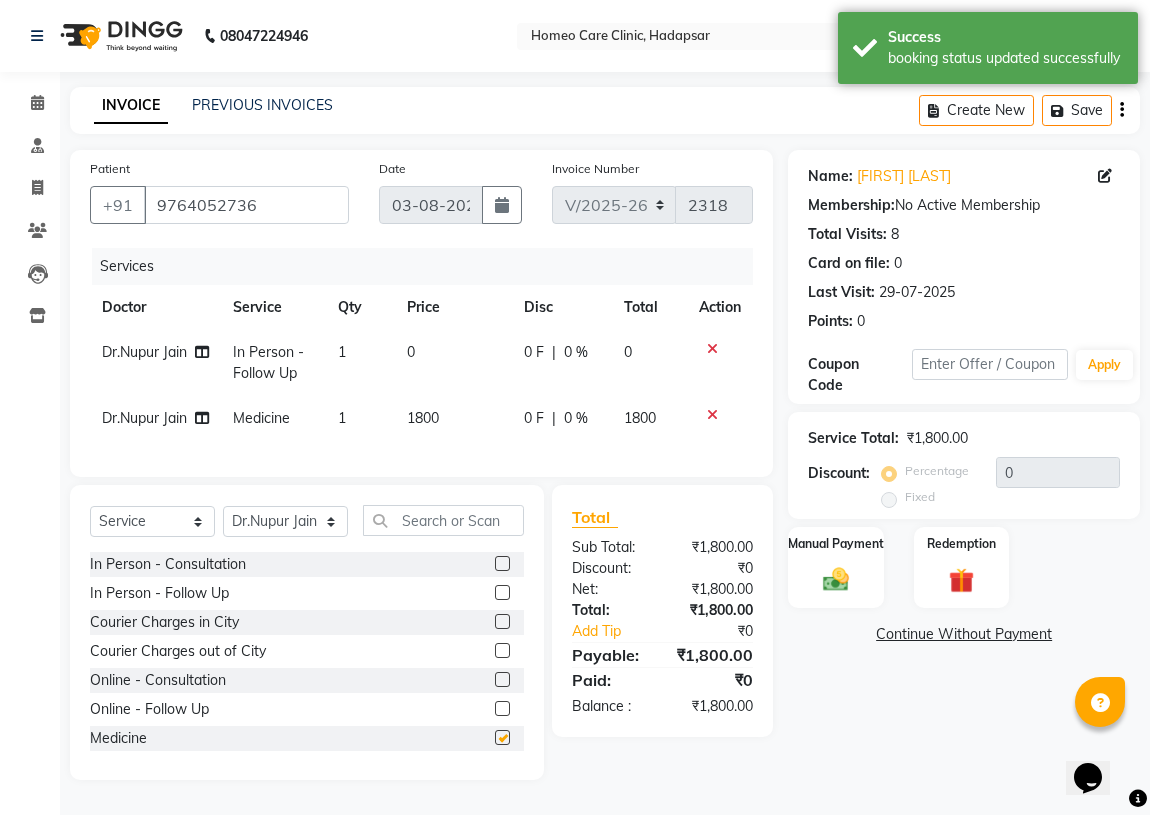 checkbox on "false" 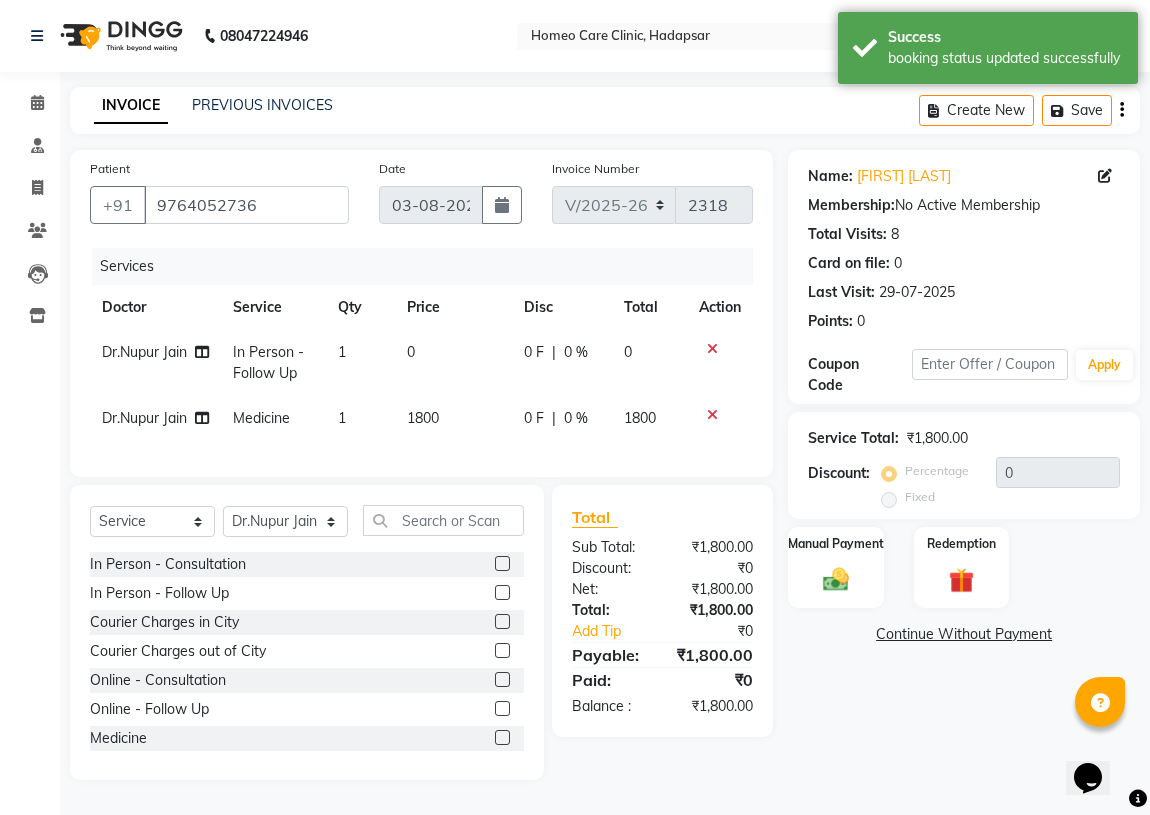 click on "1800" 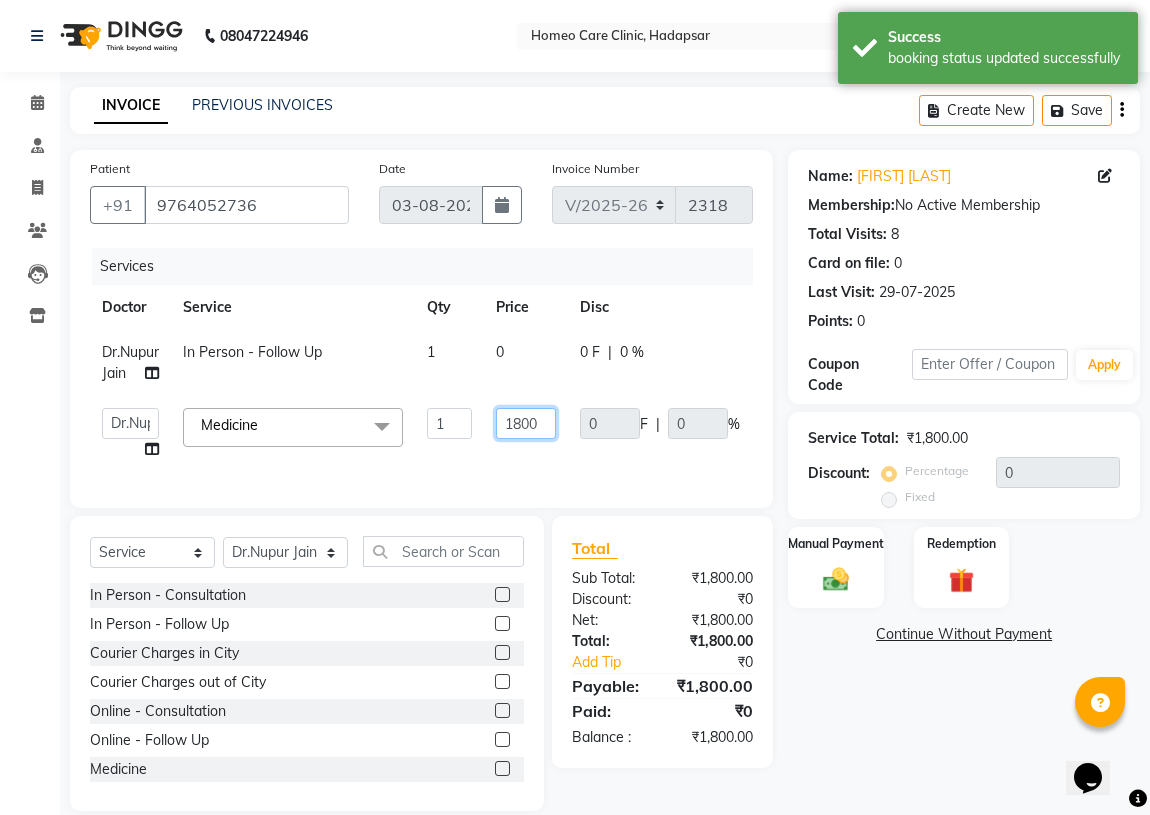 click on "1800" 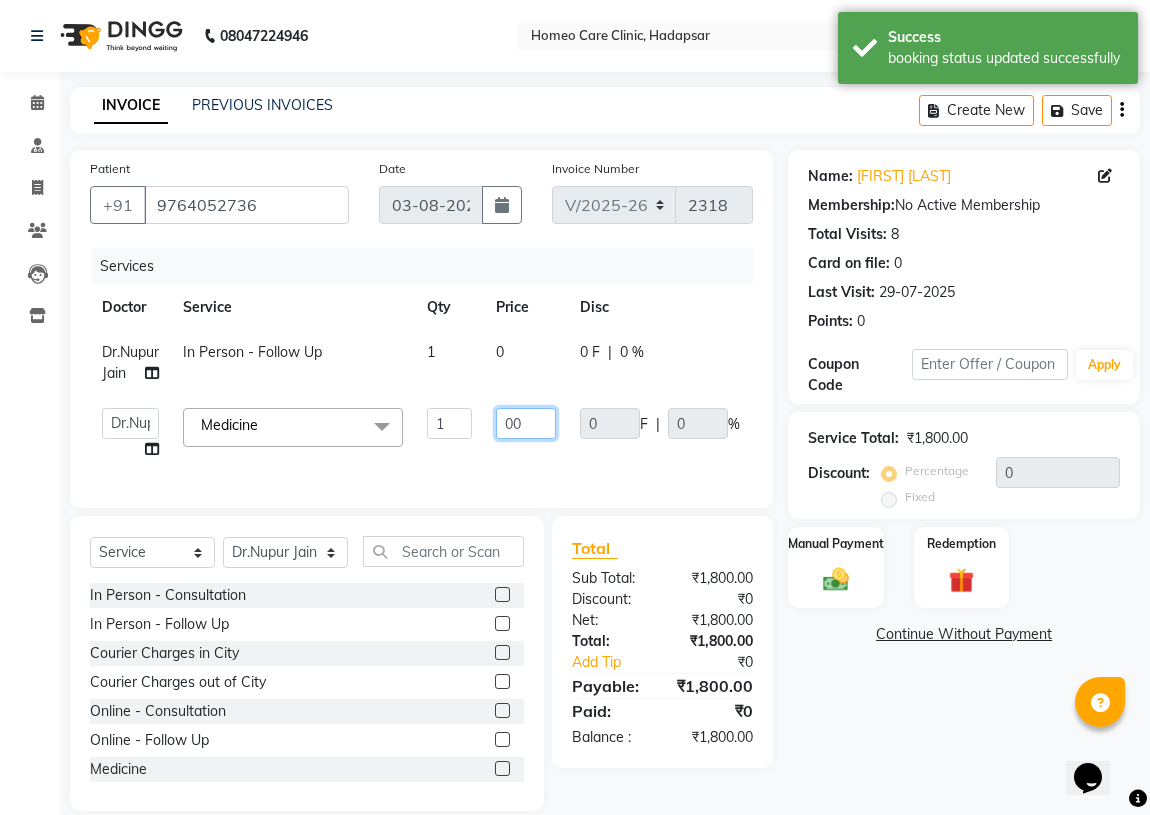 type on "400" 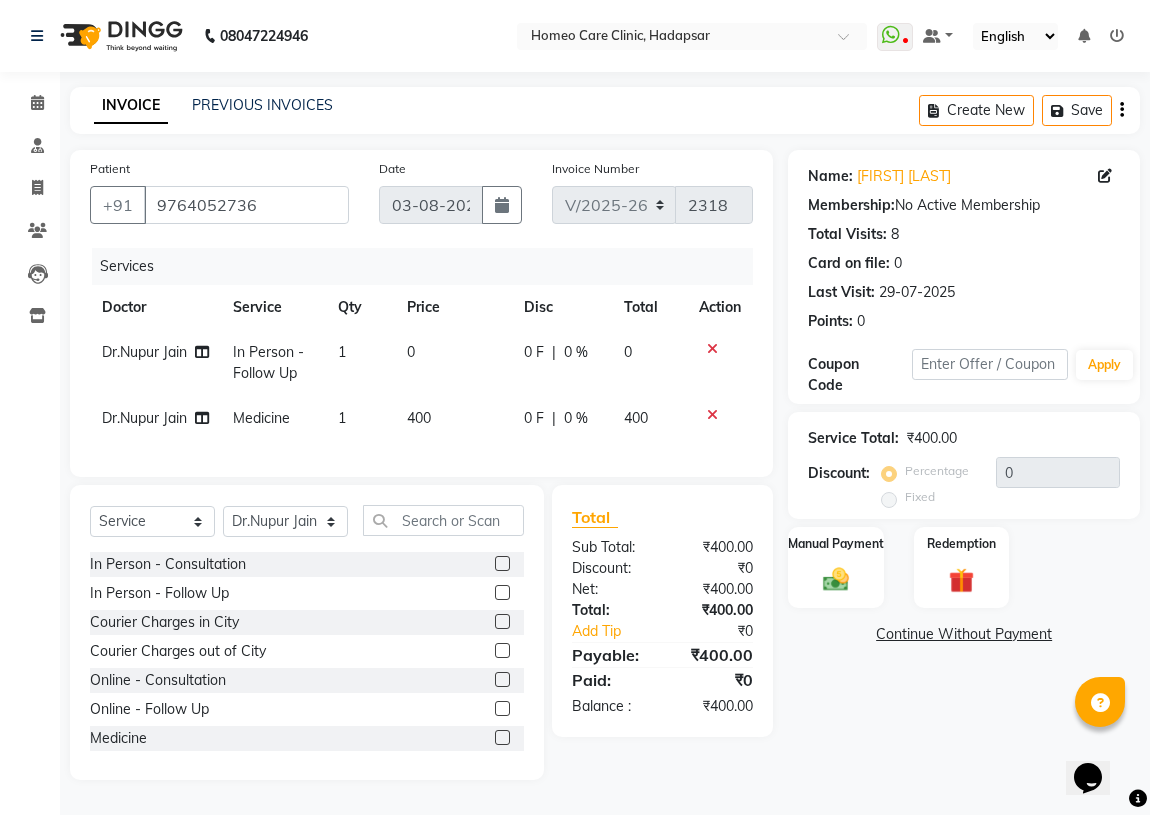 click on "Name: [FIRST] [LAST] Membership:  No Active Membership  Total Visits:  8 Card on file:  0 Last Visit:   [DATE] Points:   0  Coupon Code Apply Service Total:  ₹400.00  Discount:  Percentage   Fixed  0 Manual Payment Redemption  Continue Without Payment" 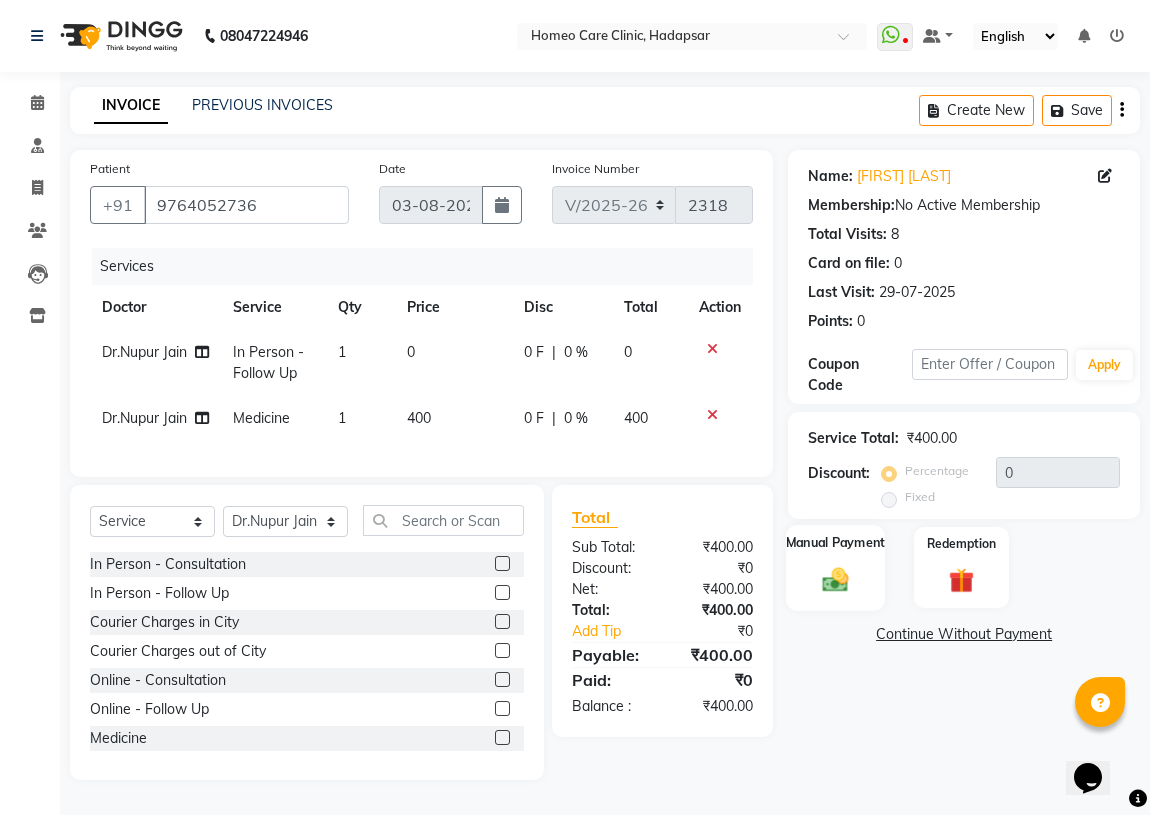 click on "Manual Payment" 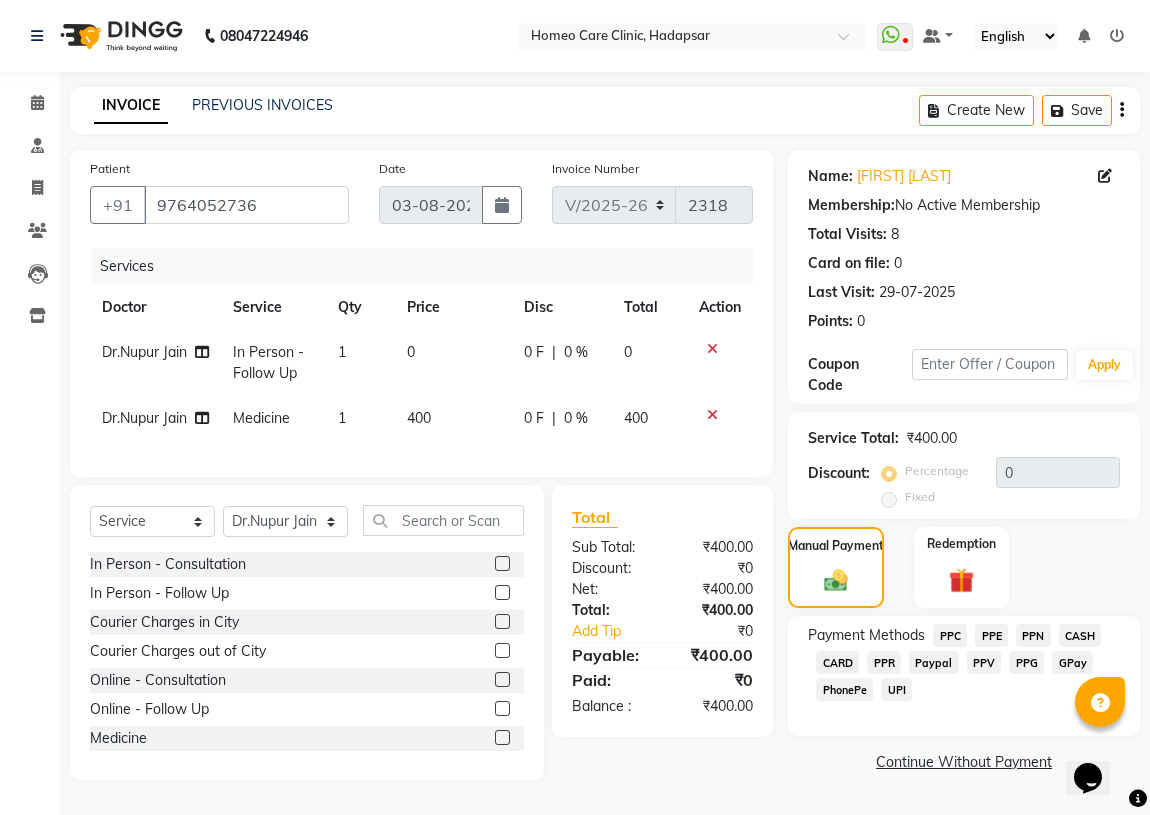 click on "PPR" 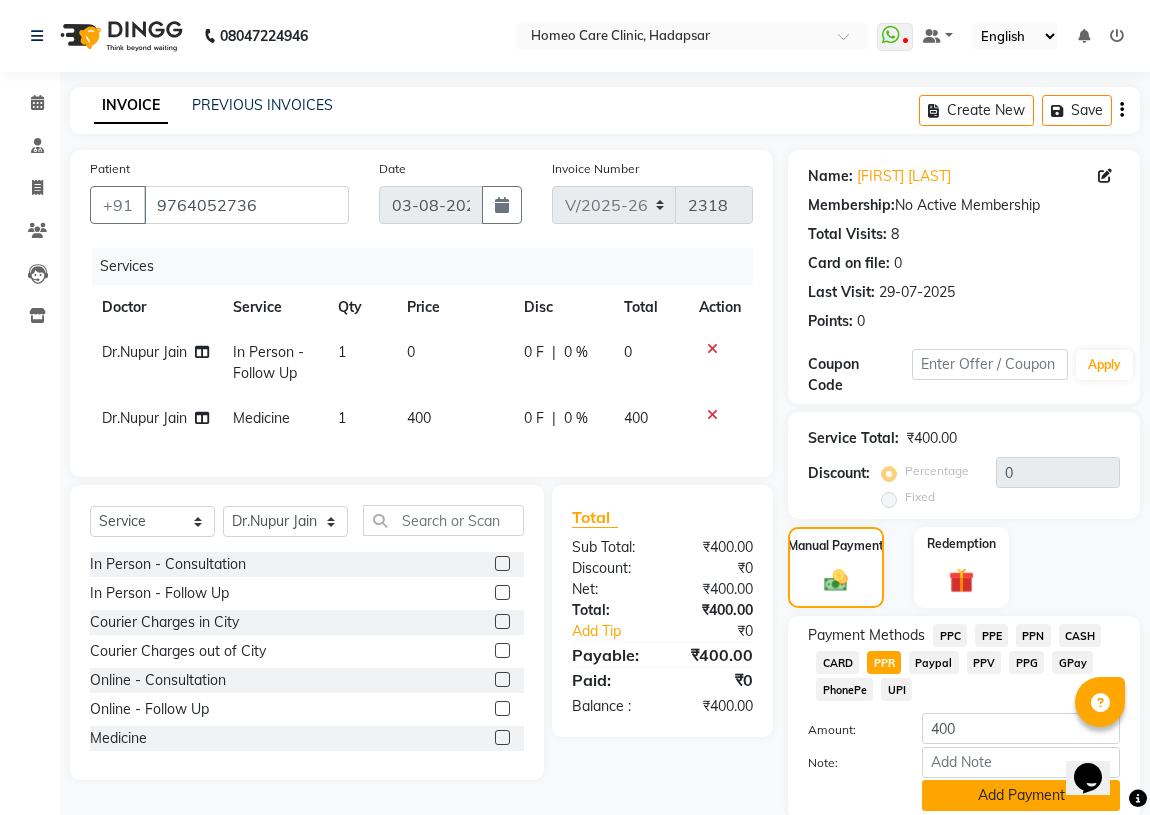 click on "Add Payment" 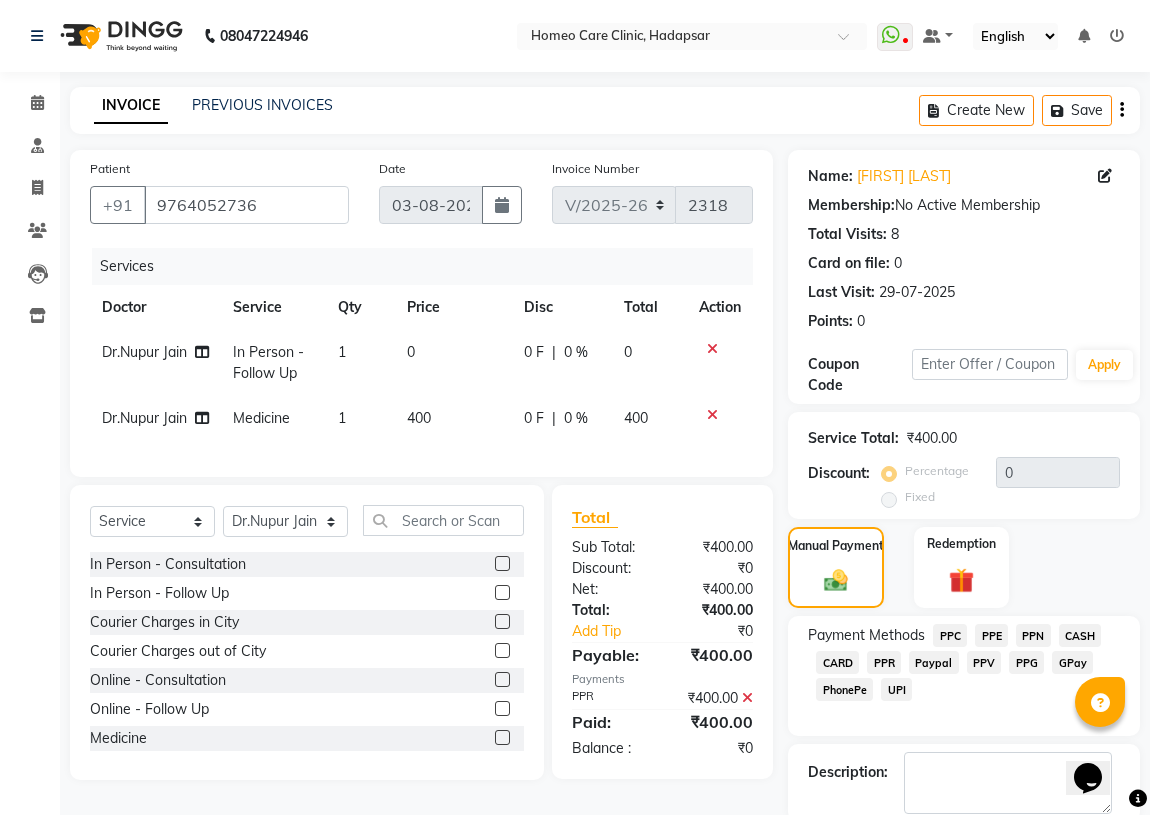 scroll, scrollTop: 74, scrollLeft: 0, axis: vertical 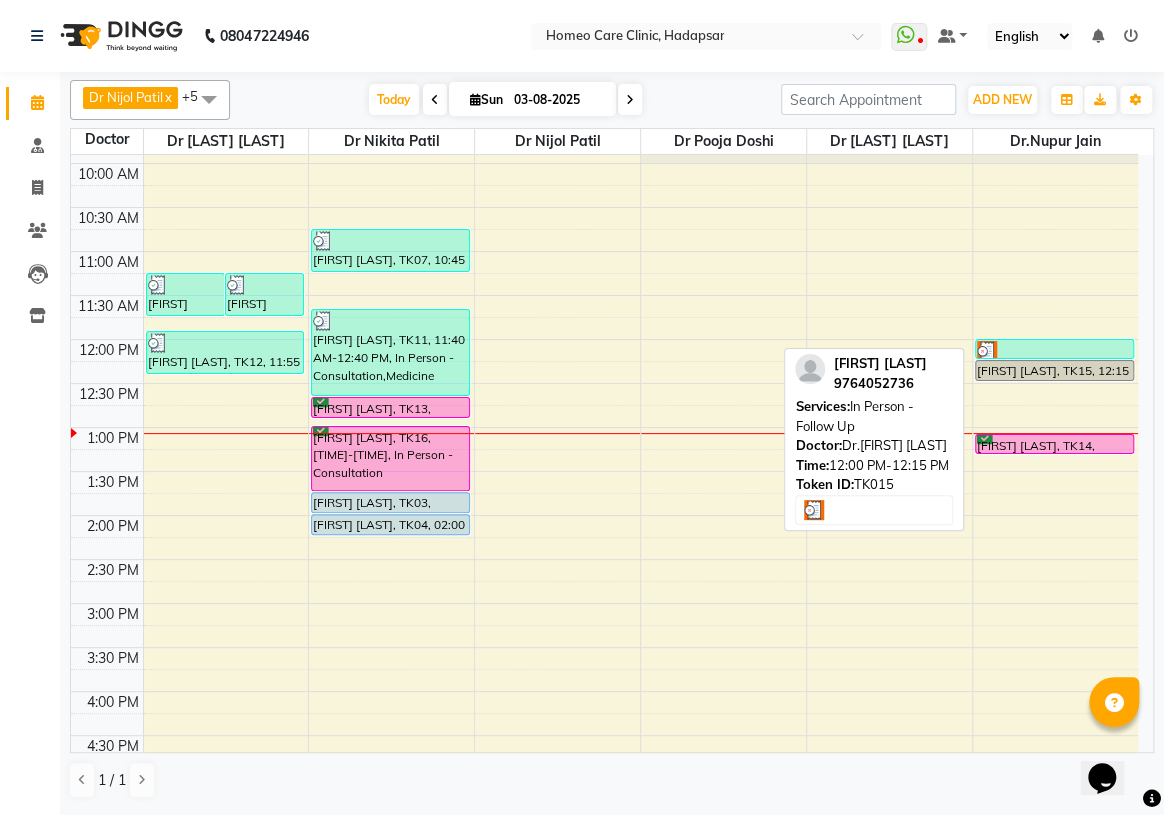 click at bounding box center (1054, 351) 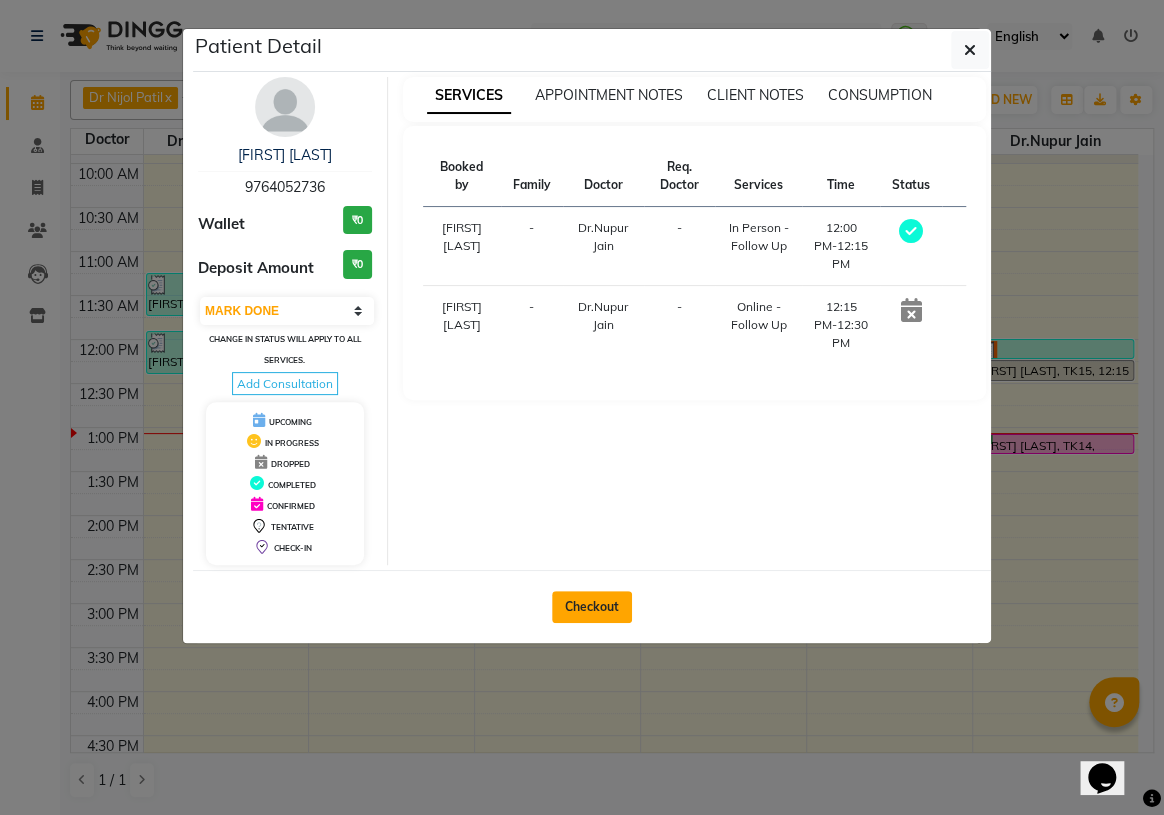 click on "Checkout" 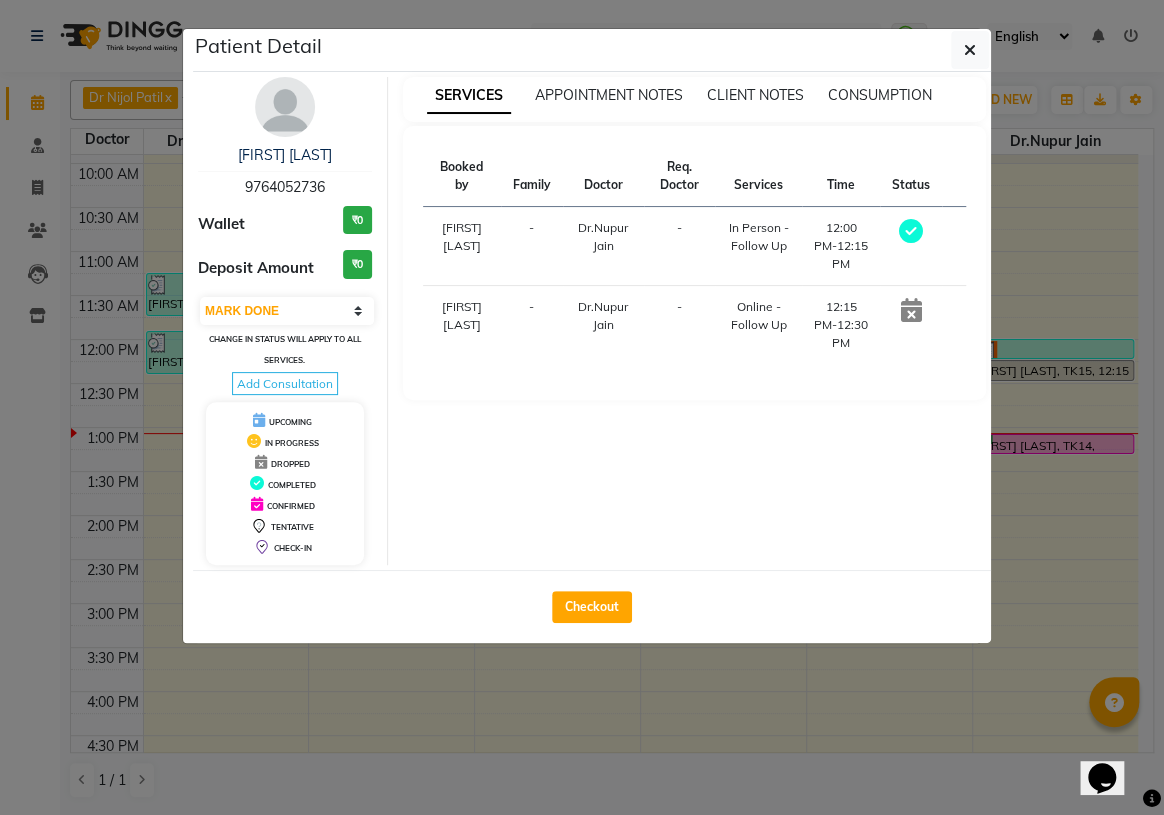 select on "7485" 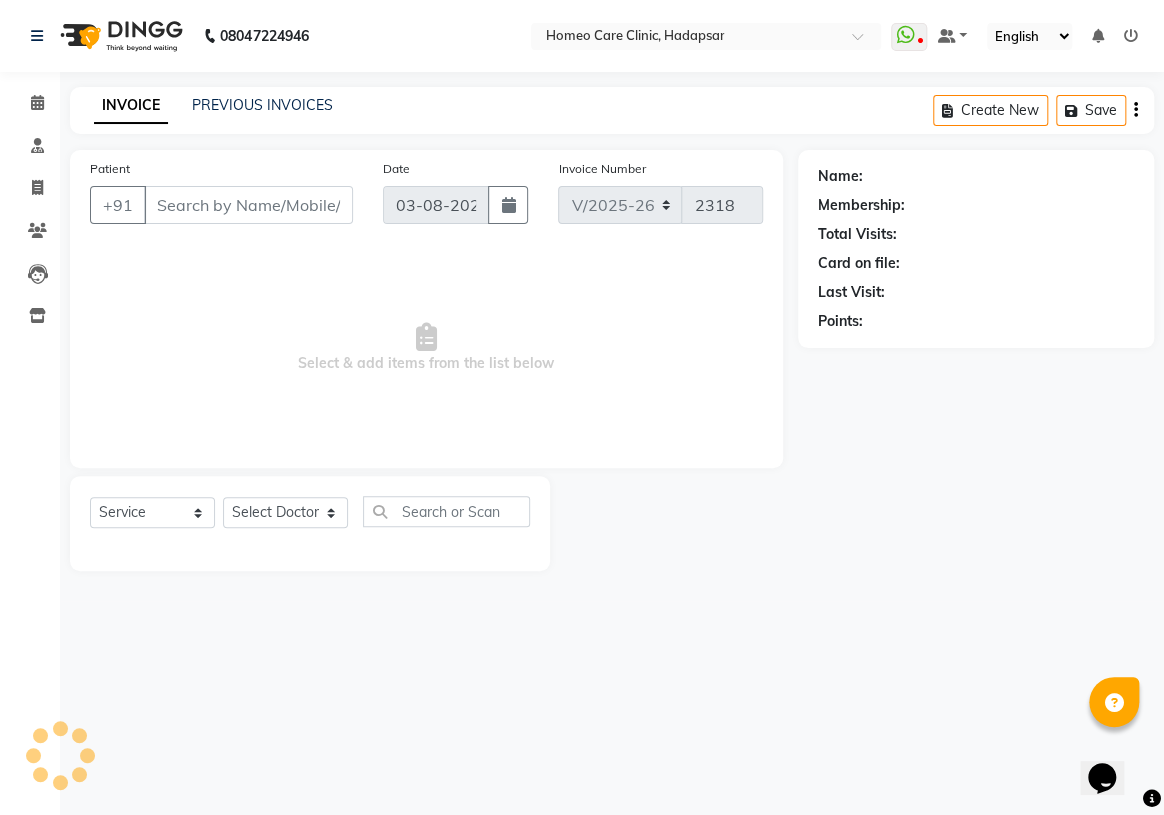 type on "9764052736" 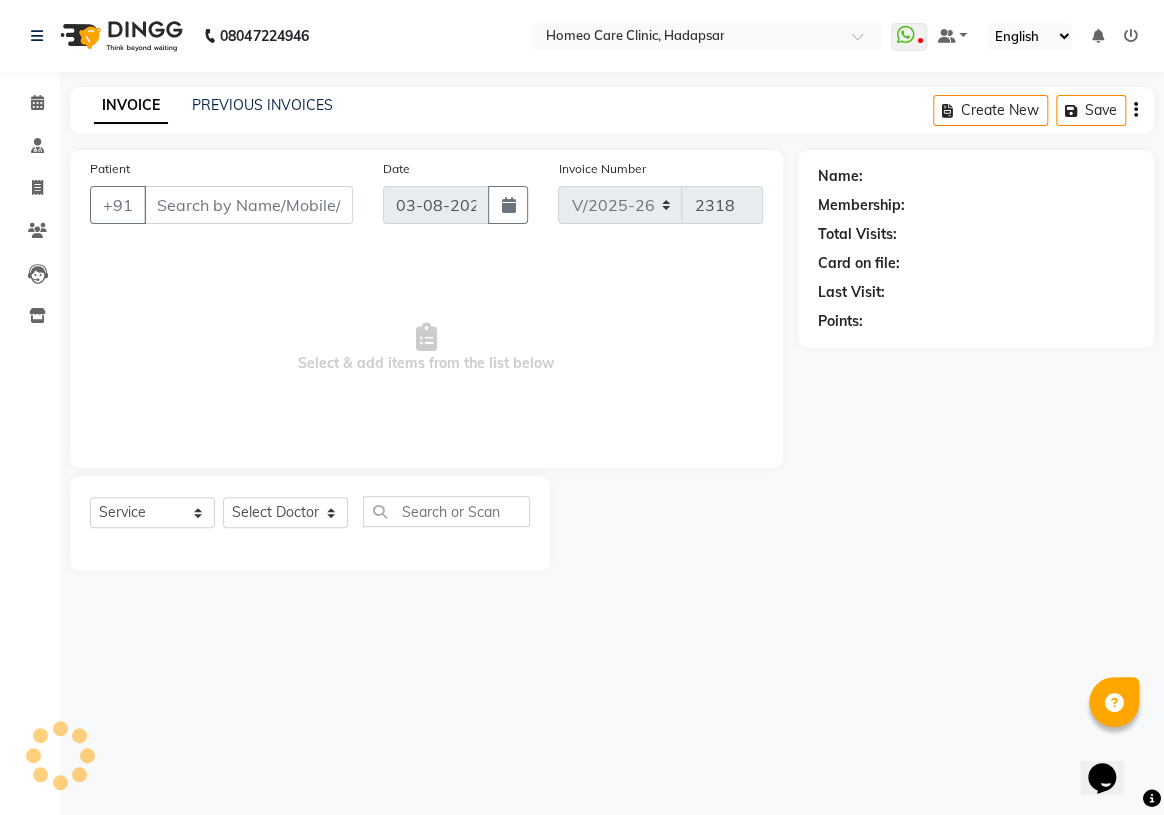 select on "70882" 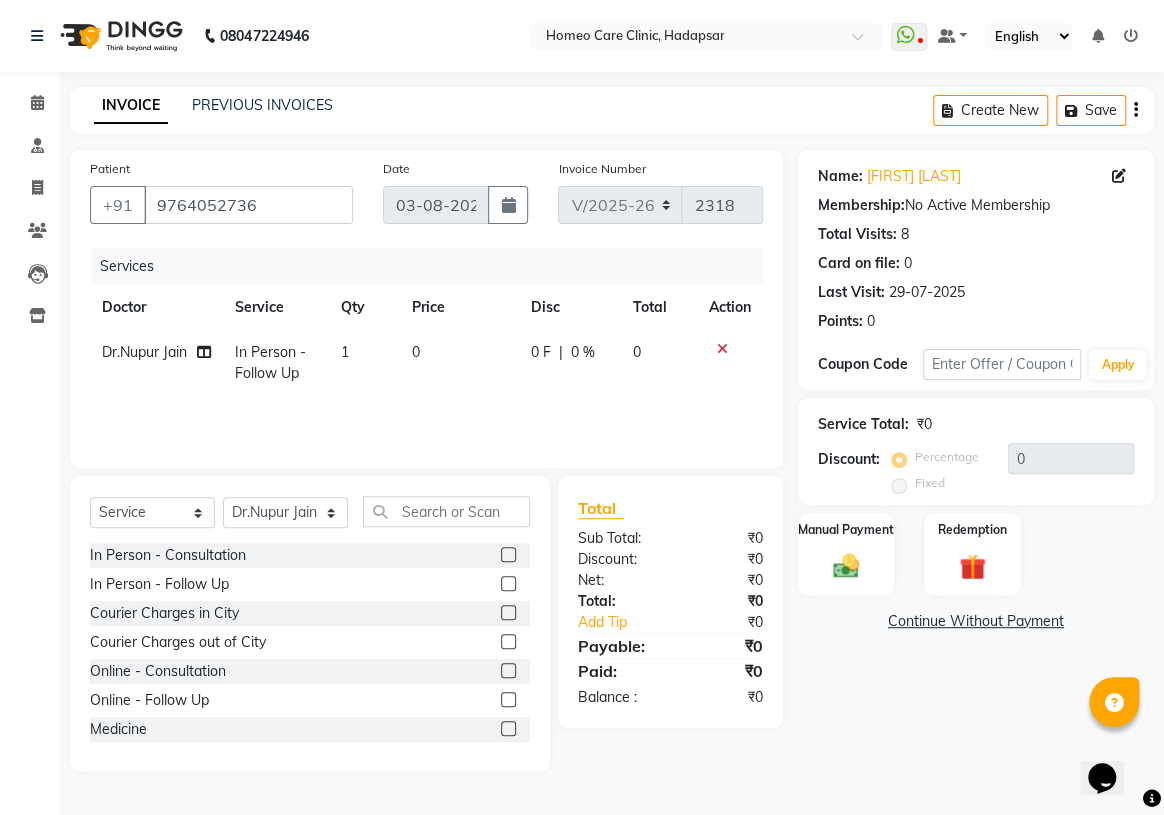 click 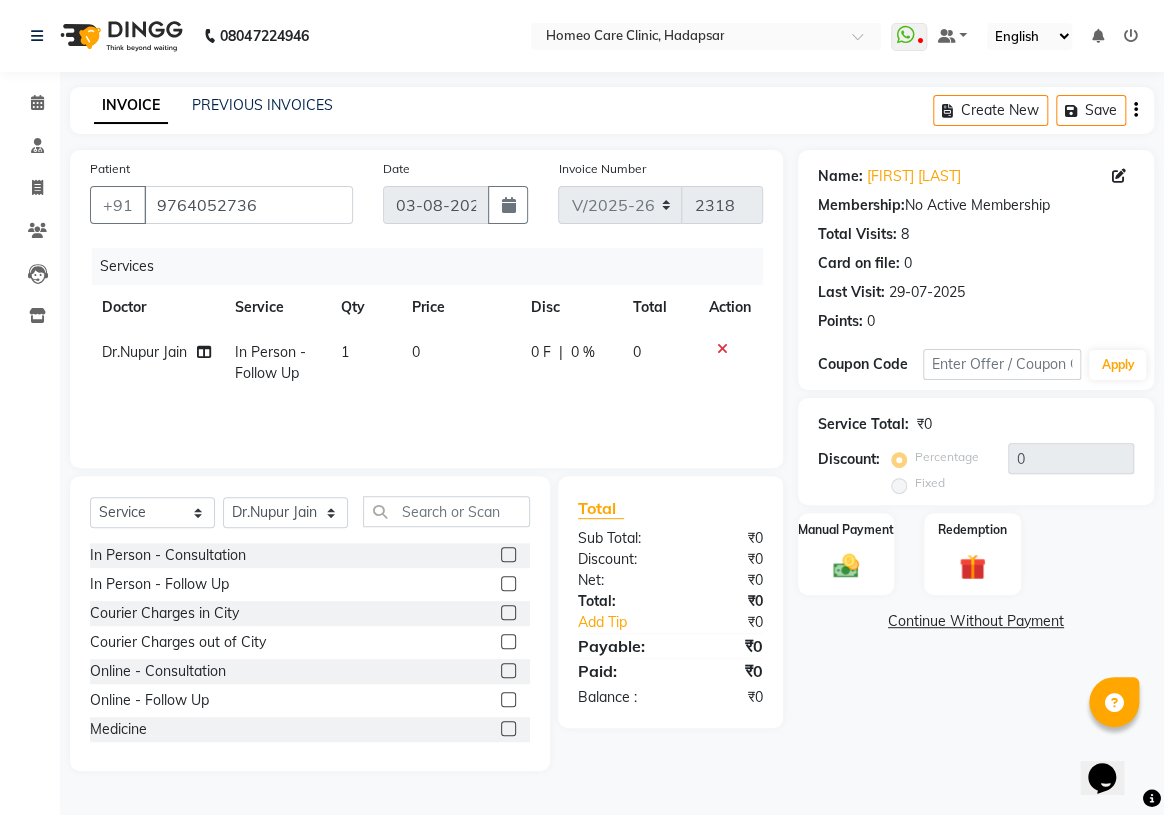 click at bounding box center (507, 729) 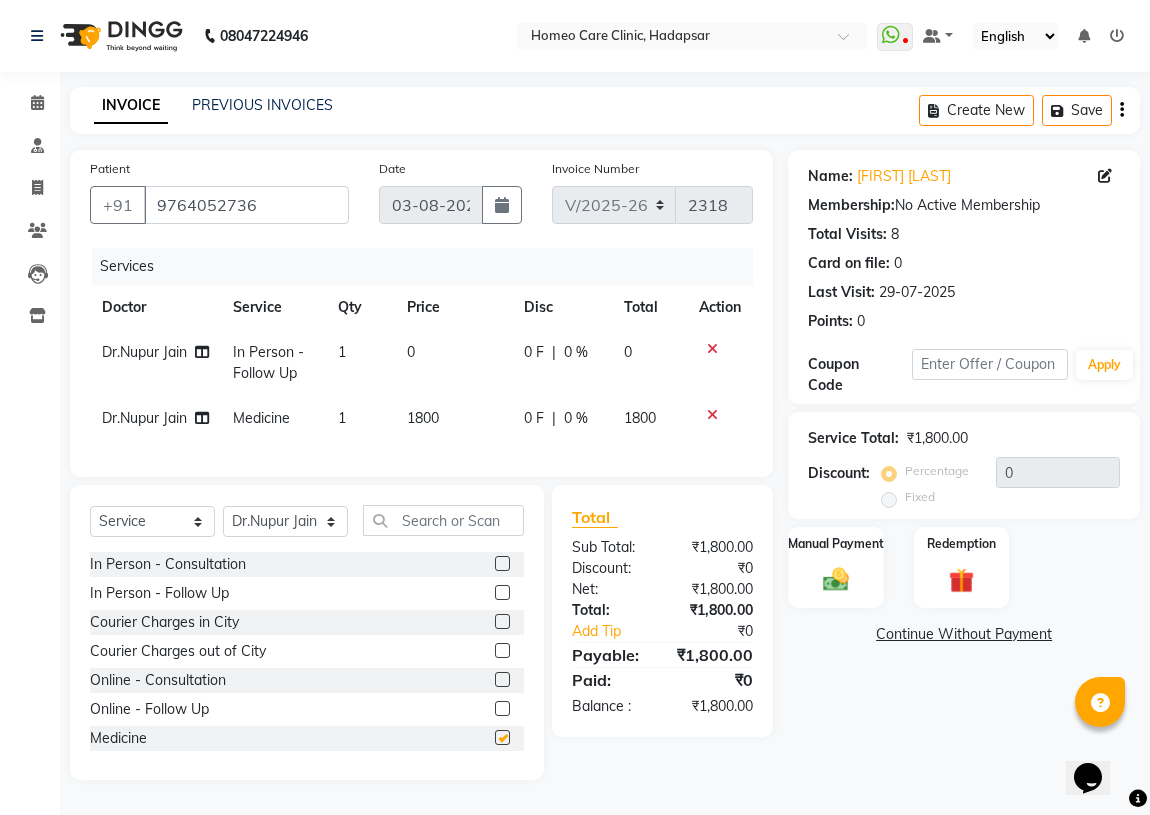 checkbox on "false" 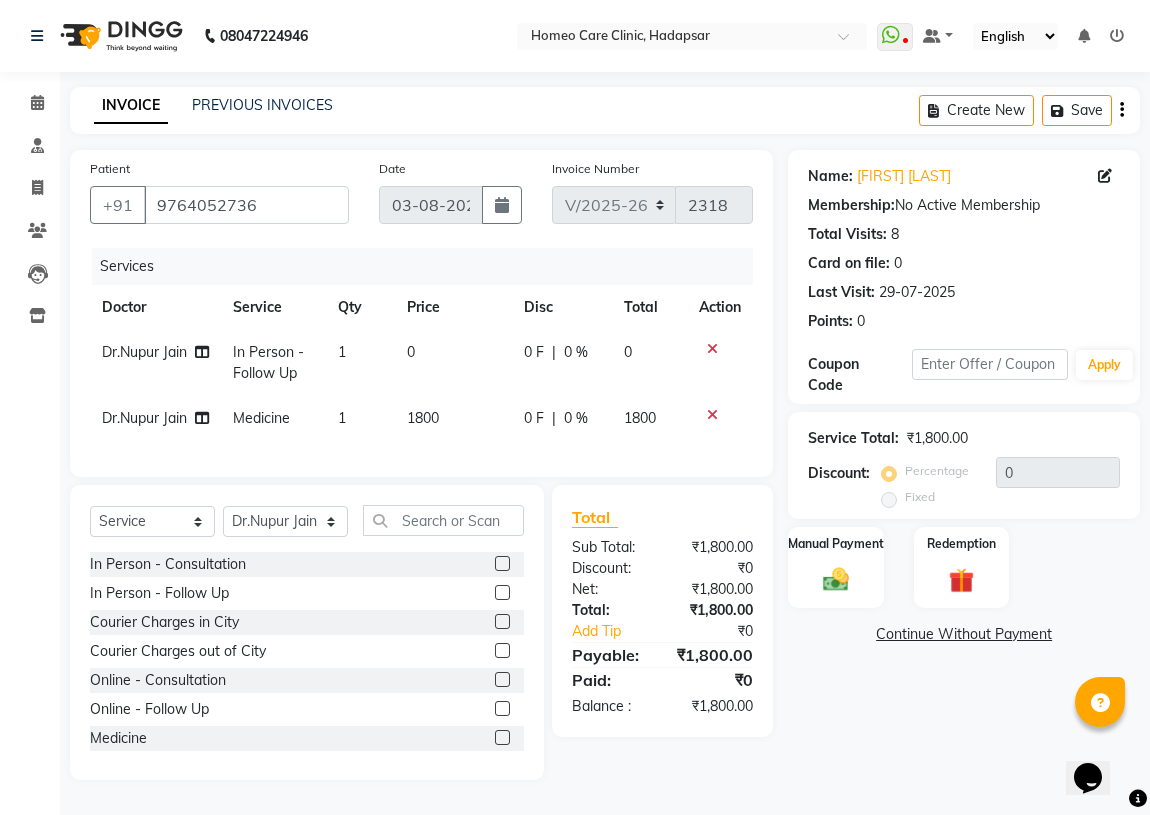 click on "1800" 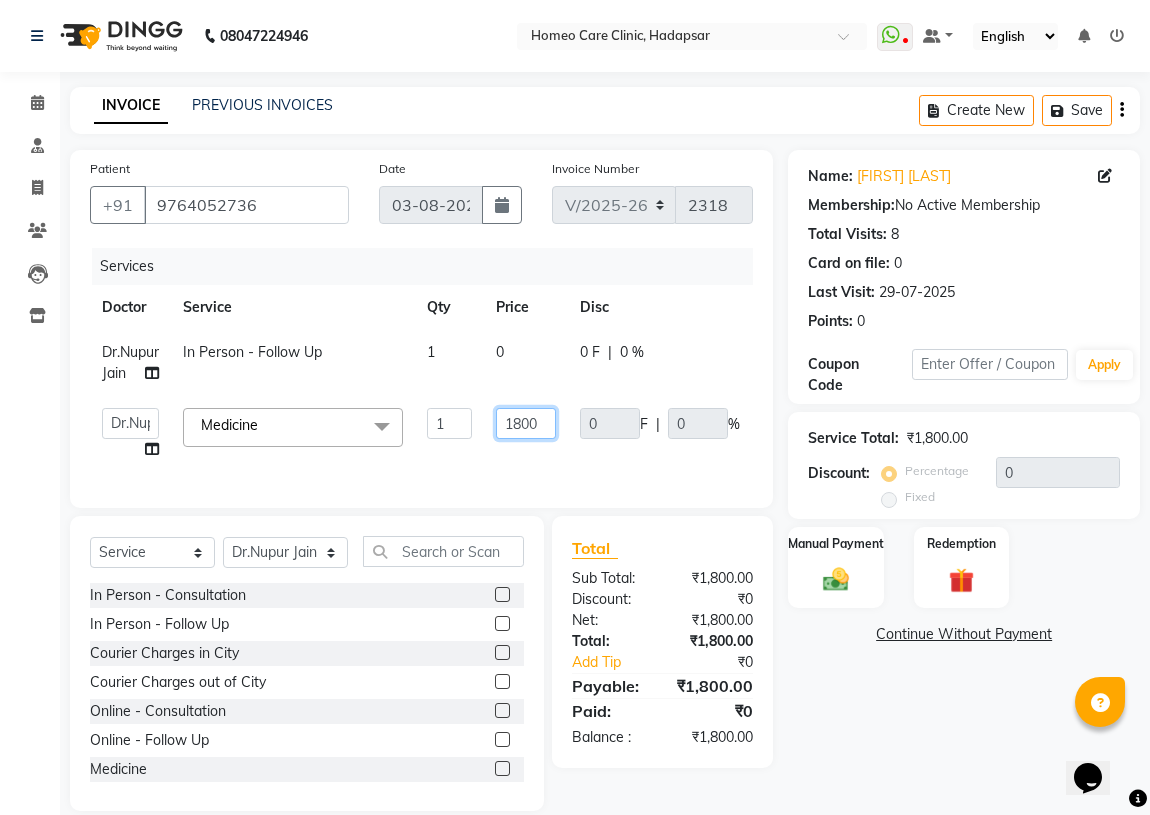 click on "1800" 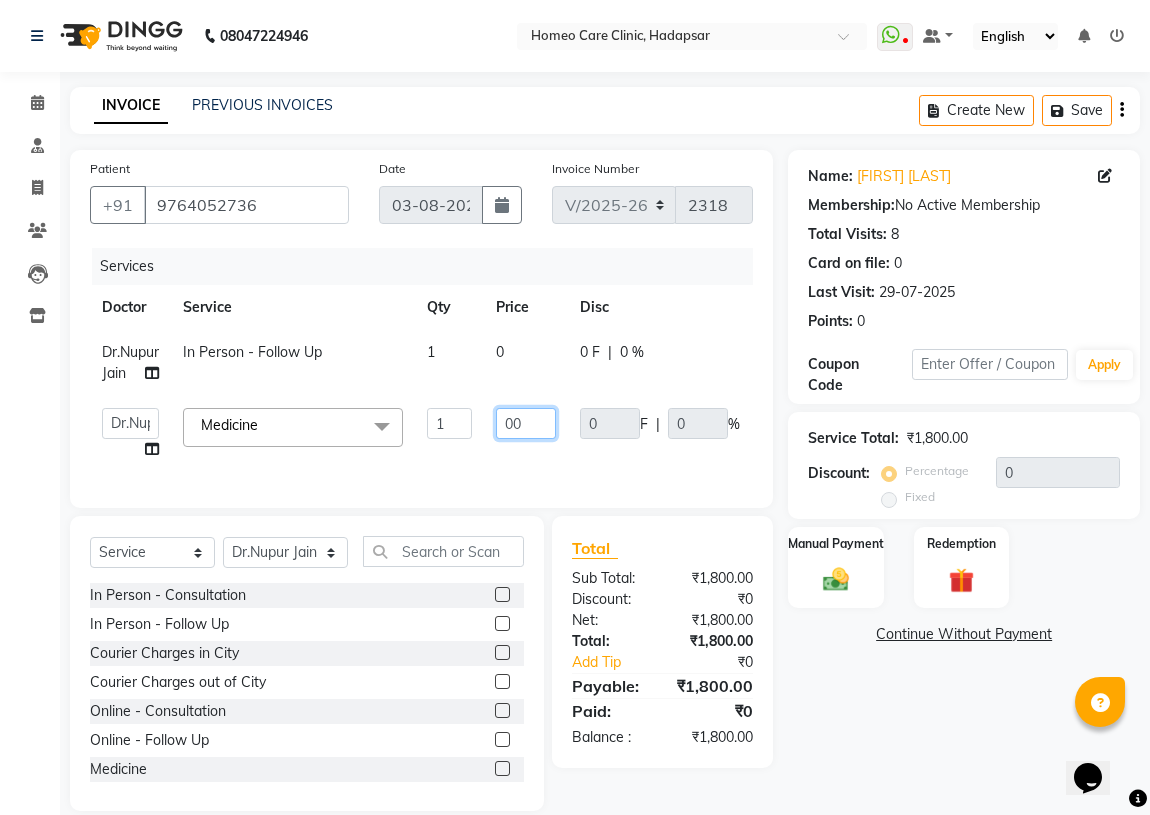 type on "400" 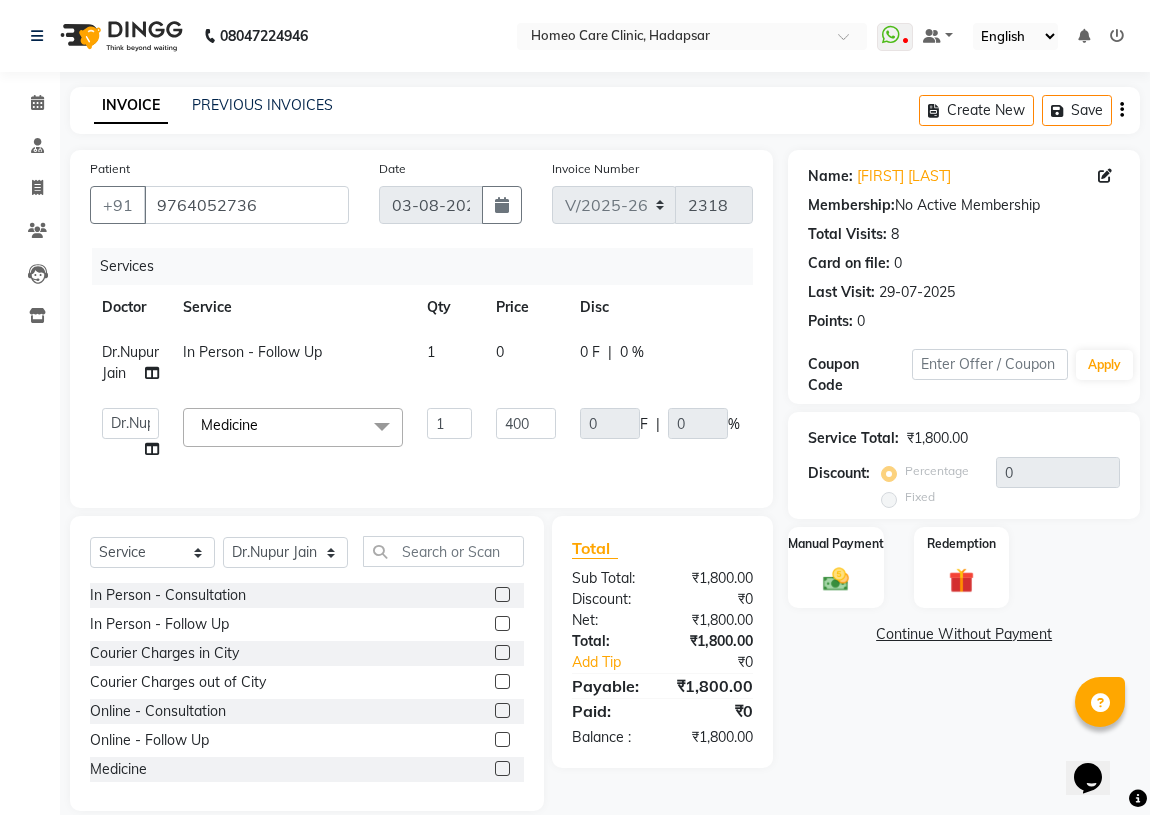 drag, startPoint x: 881, startPoint y: 757, endPoint x: 859, endPoint y: 710, distance: 51.894123 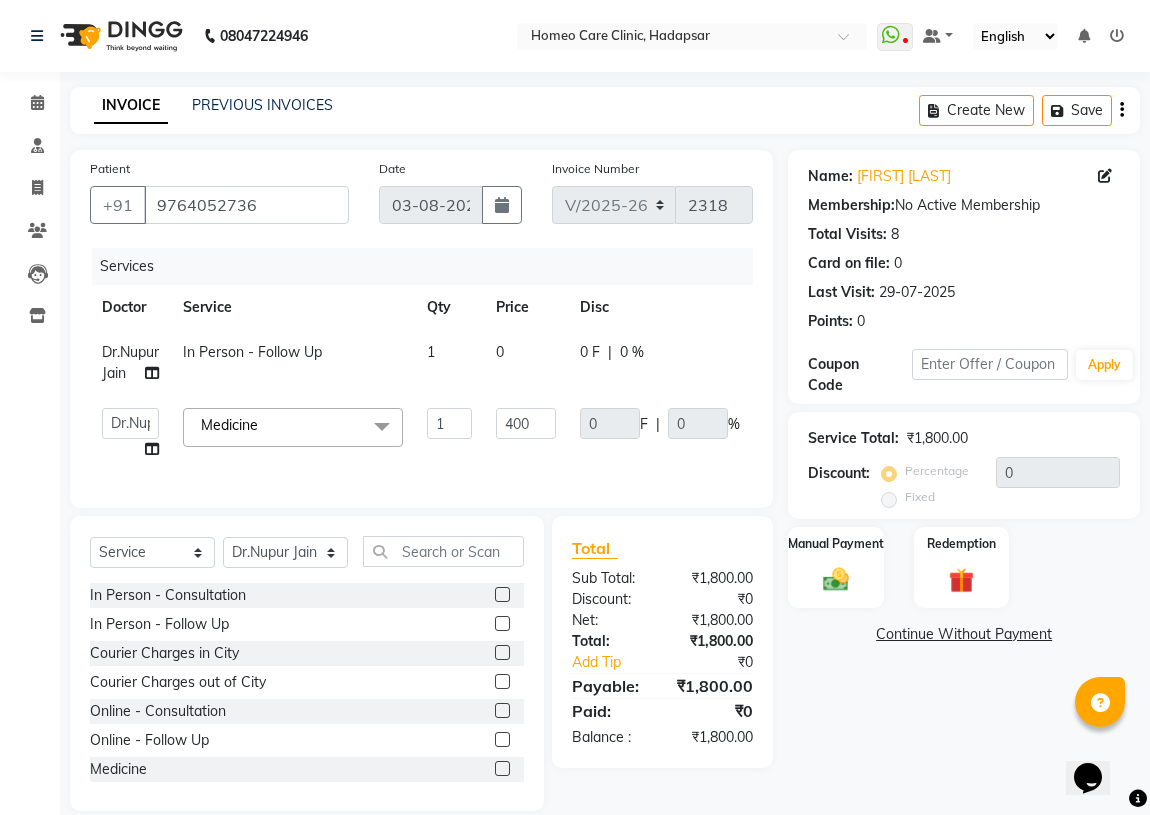 click on "Name: [FIRST] [LAST] Membership:  No Active Membership  Total Visits:  8 Card on file:  0 Last Visit:   [DATE] Points:   0  Coupon Code Apply Service Total:  ₹1,800.00  Discount:  Percentage   Fixed  0 Manual Payment Redemption  Continue Without Payment" 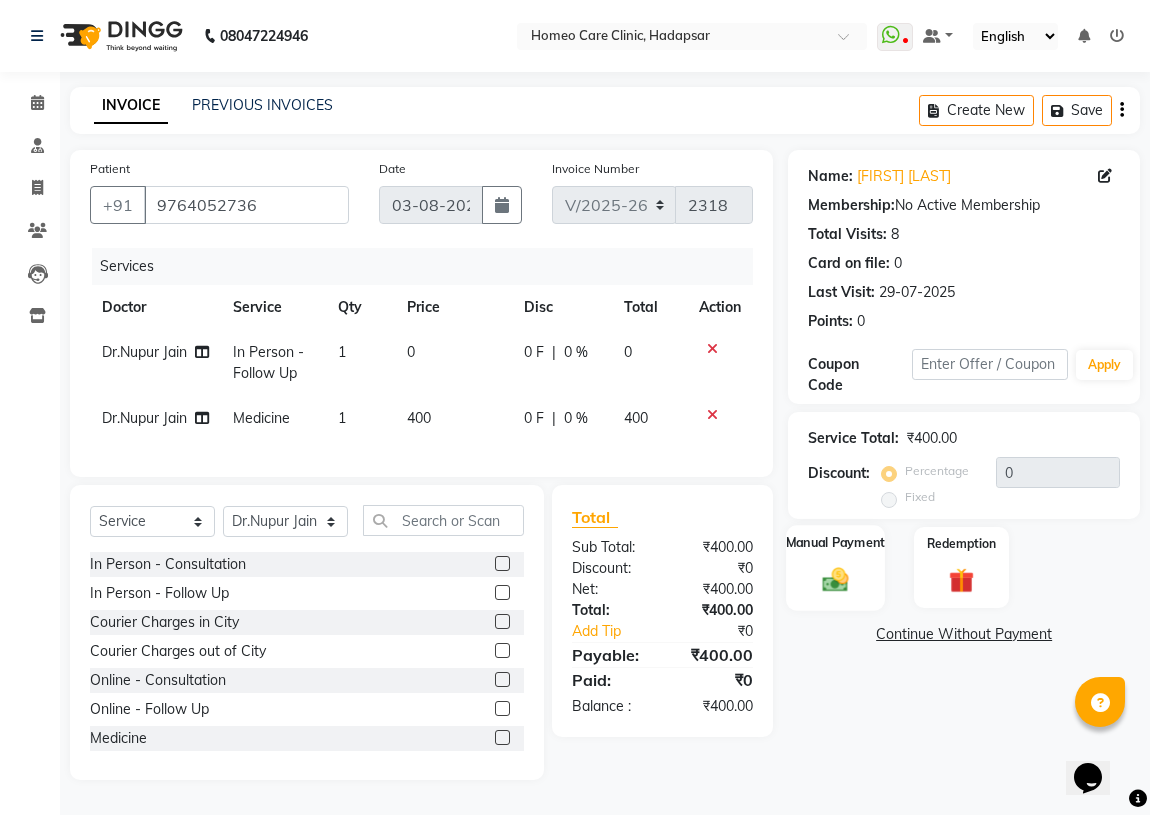 click 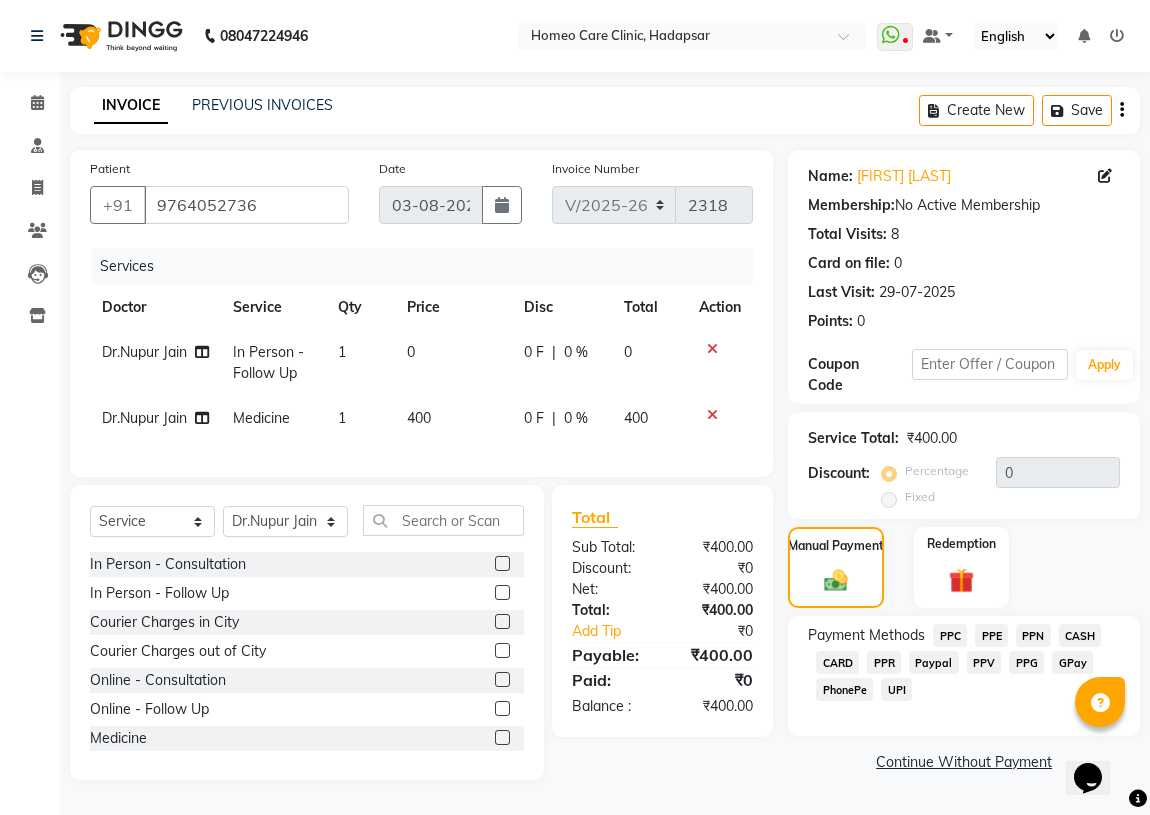 click on "PPR" 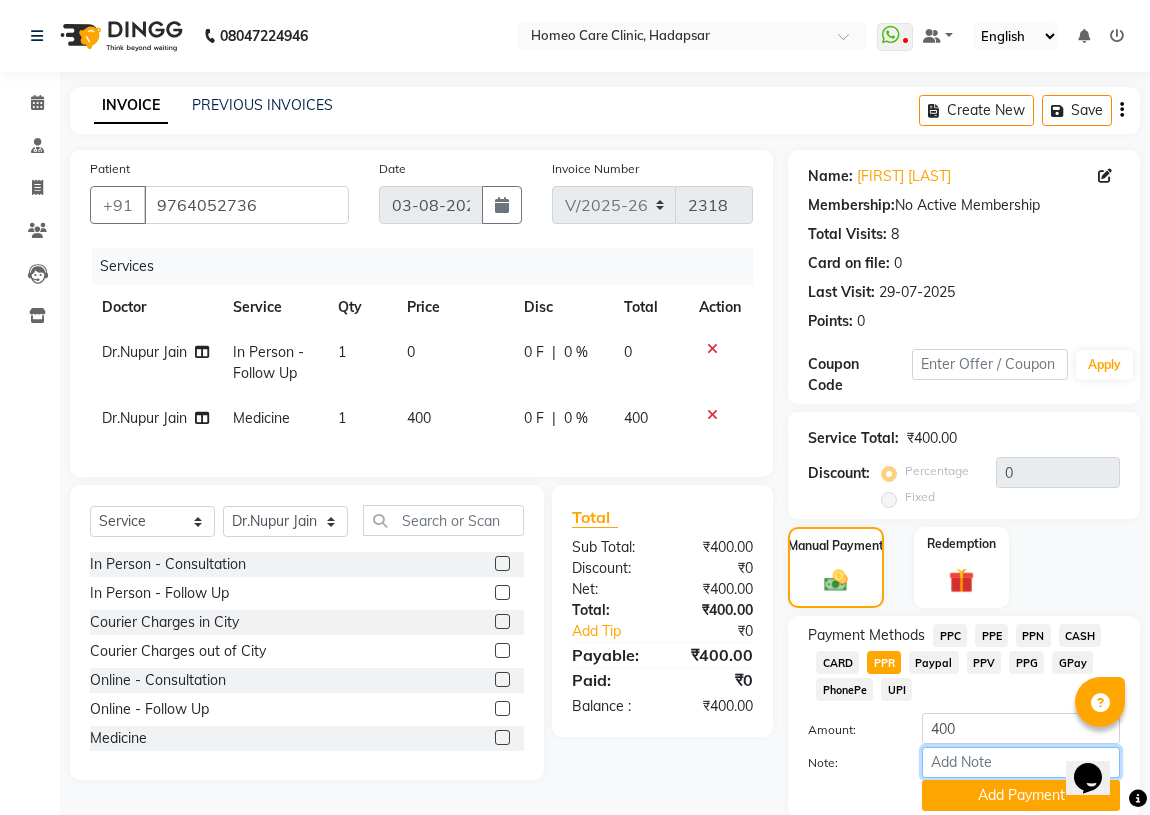 click on "Note:" at bounding box center (1021, 762) 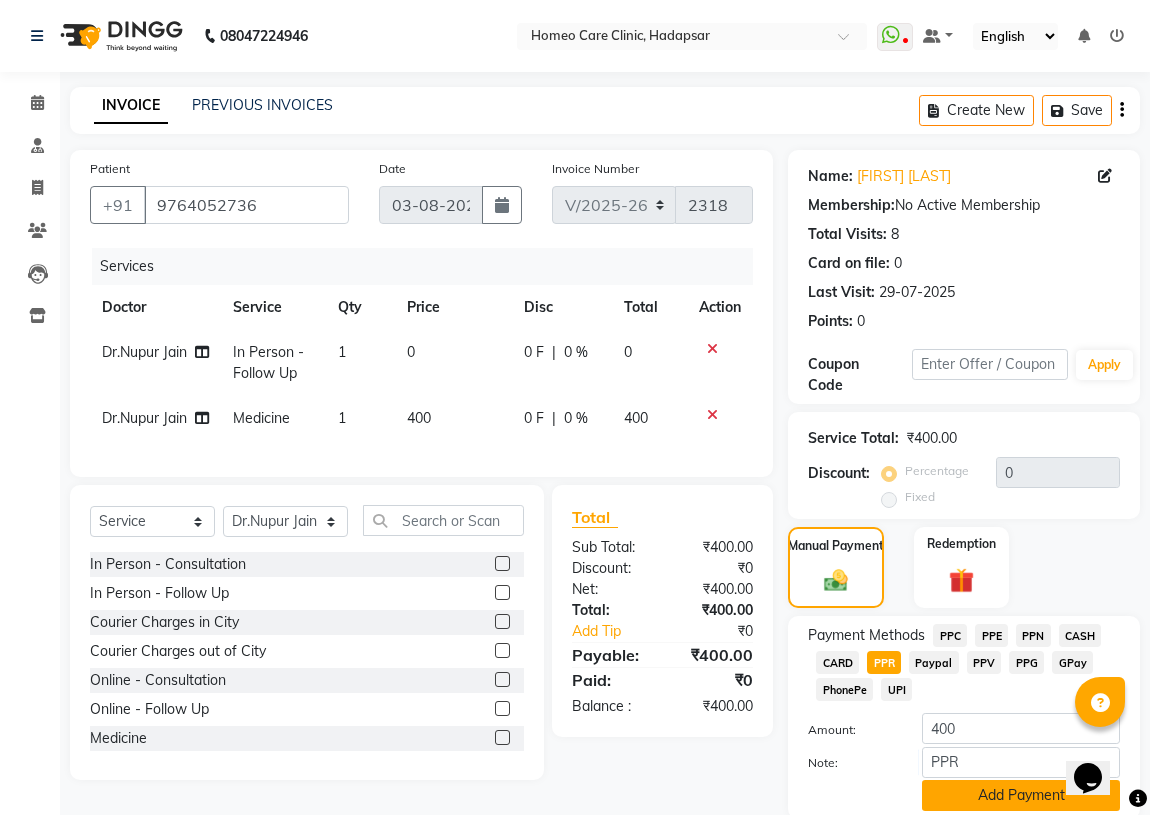 click on "Add Payment" 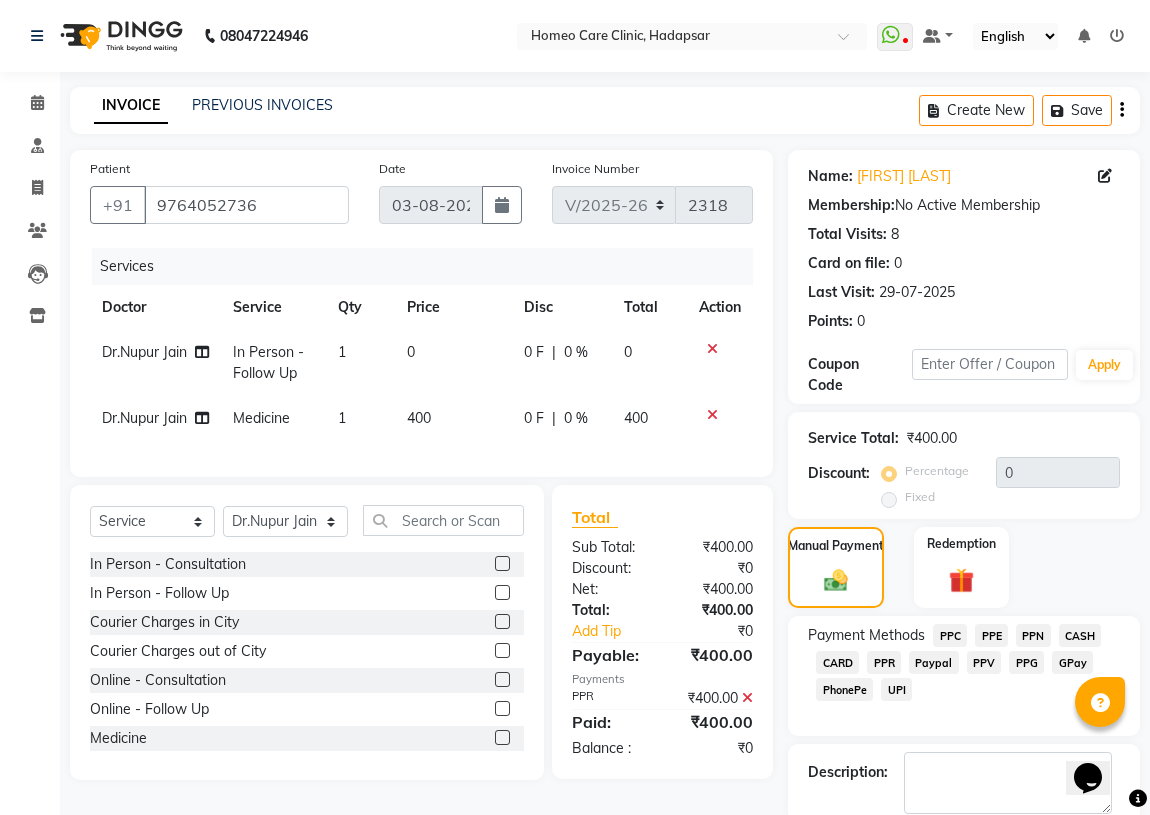 scroll, scrollTop: 74, scrollLeft: 0, axis: vertical 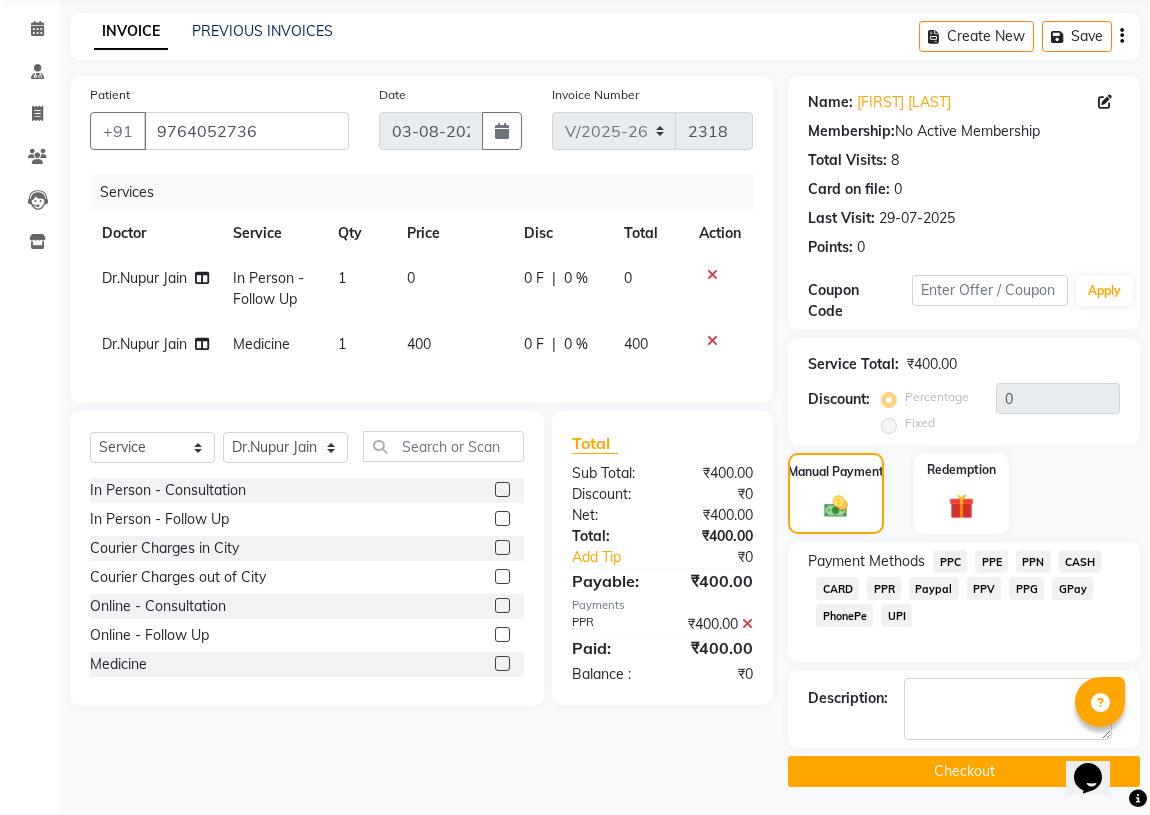 click on "Checkout" 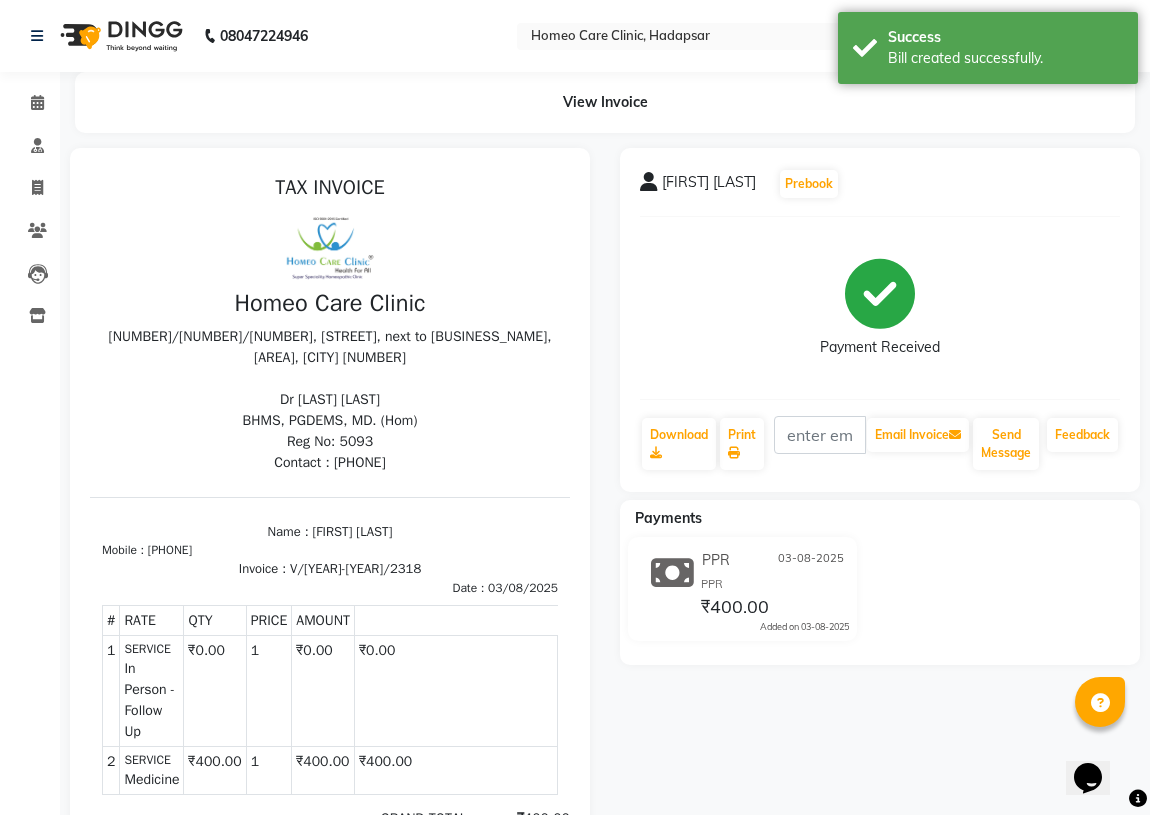 scroll, scrollTop: 0, scrollLeft: 0, axis: both 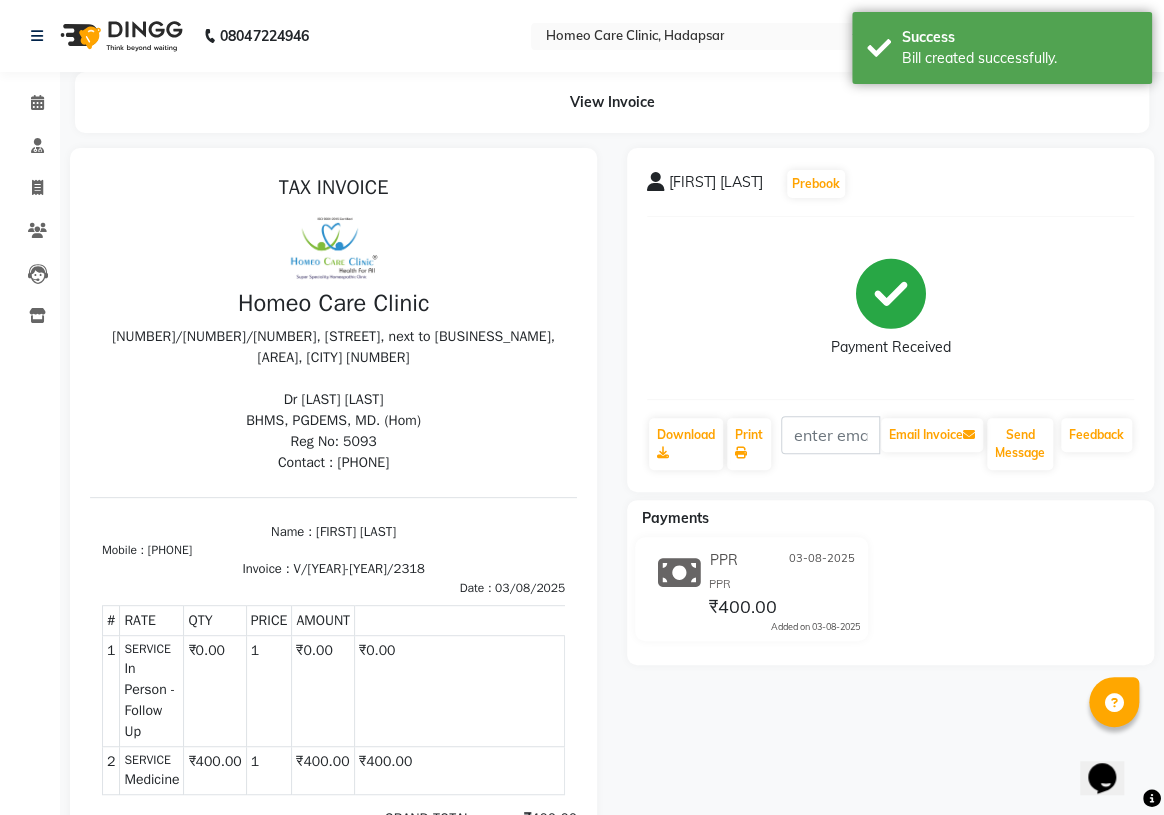 select on "7485" 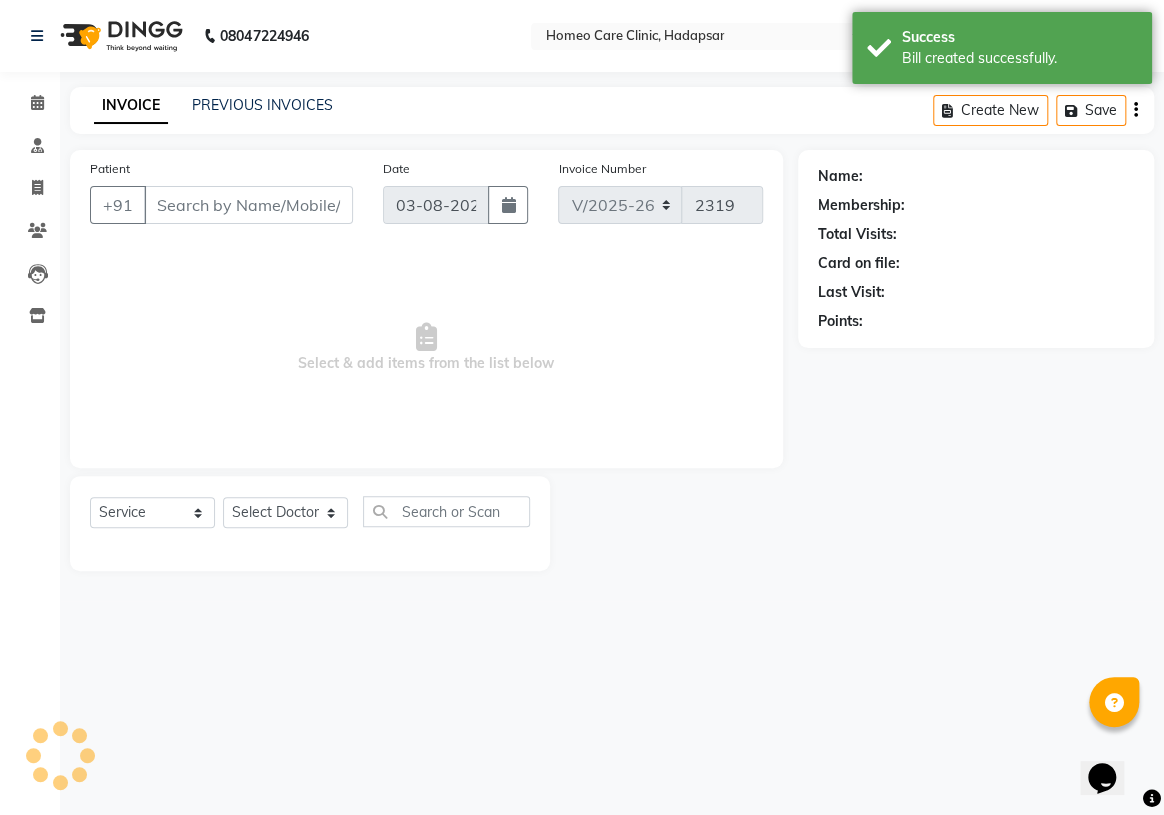 type on "9764052736" 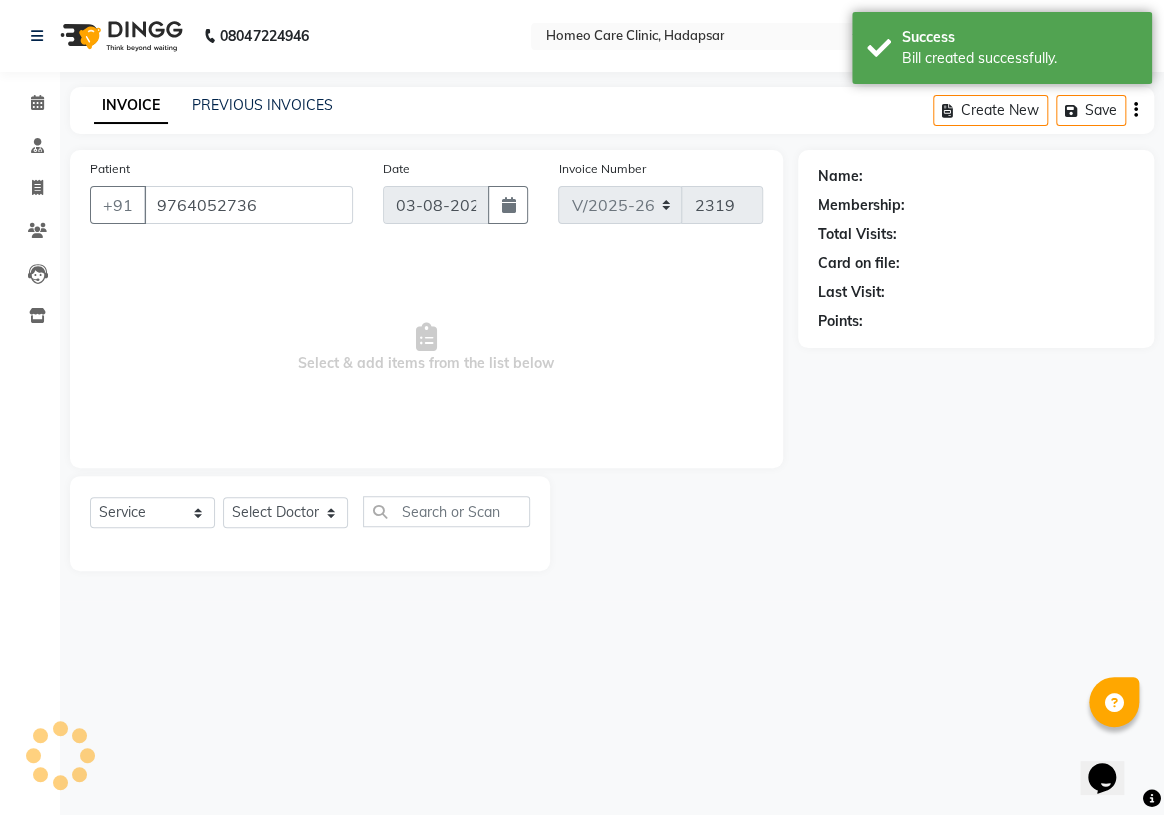 select on "70882" 